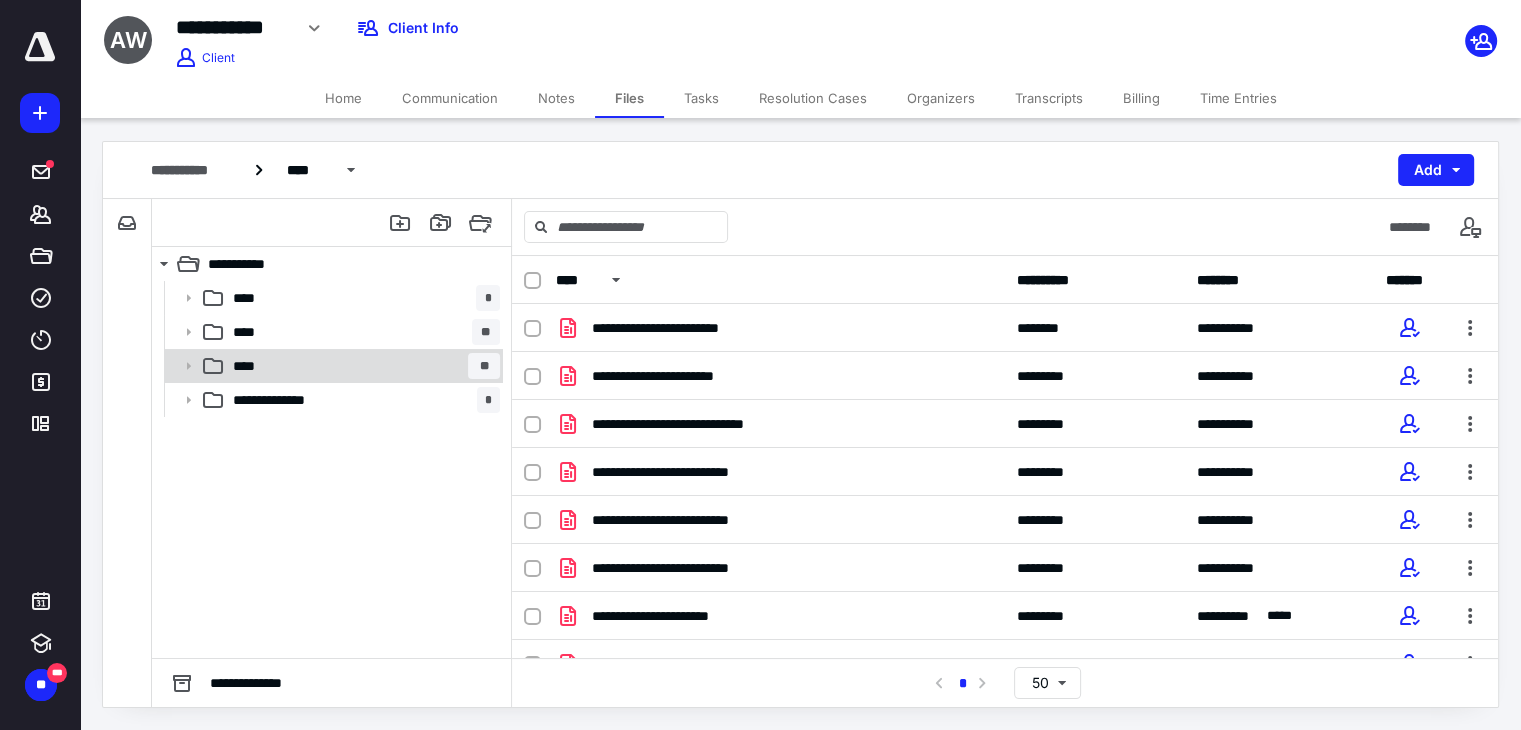 scroll, scrollTop: 0, scrollLeft: 0, axis: both 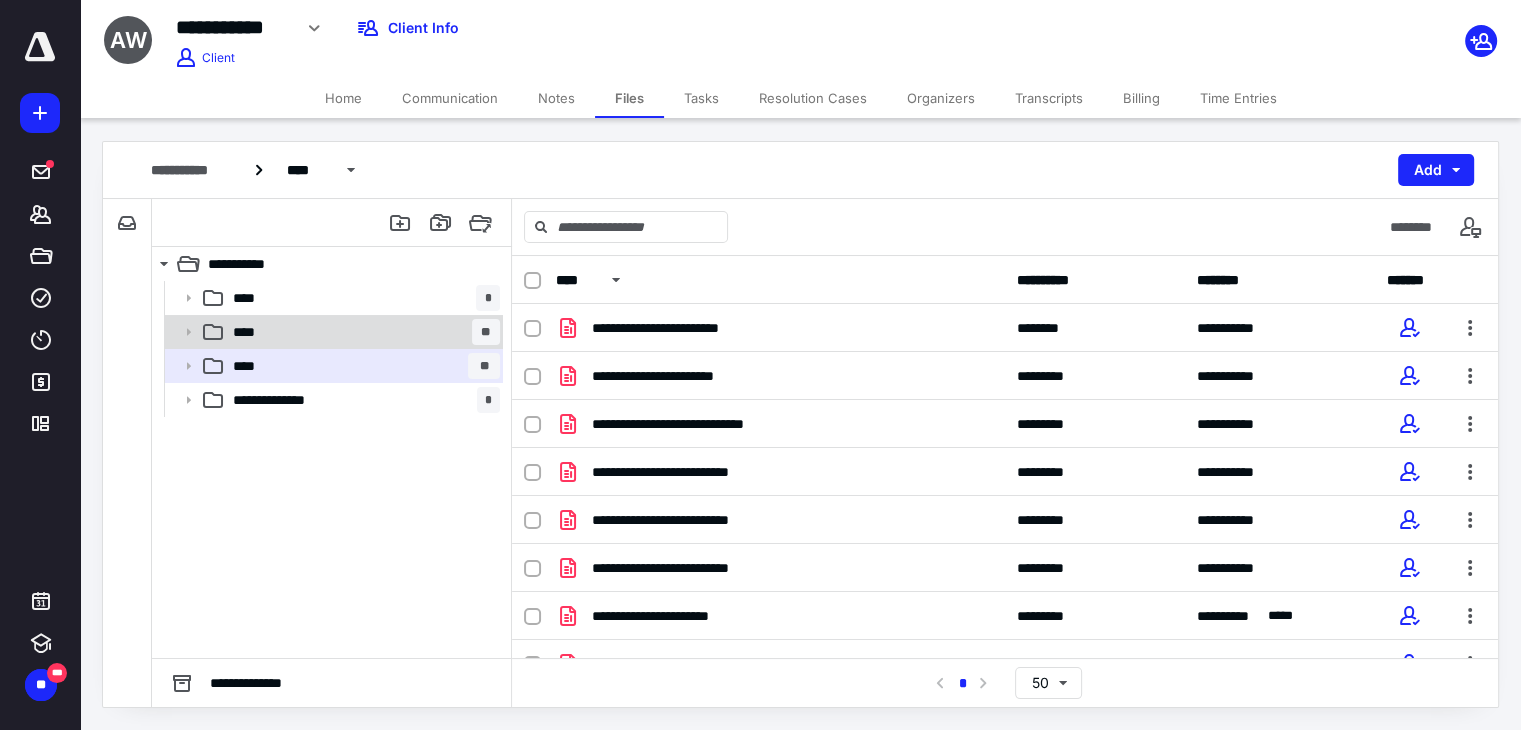 click on "**** **" at bounding box center (362, 332) 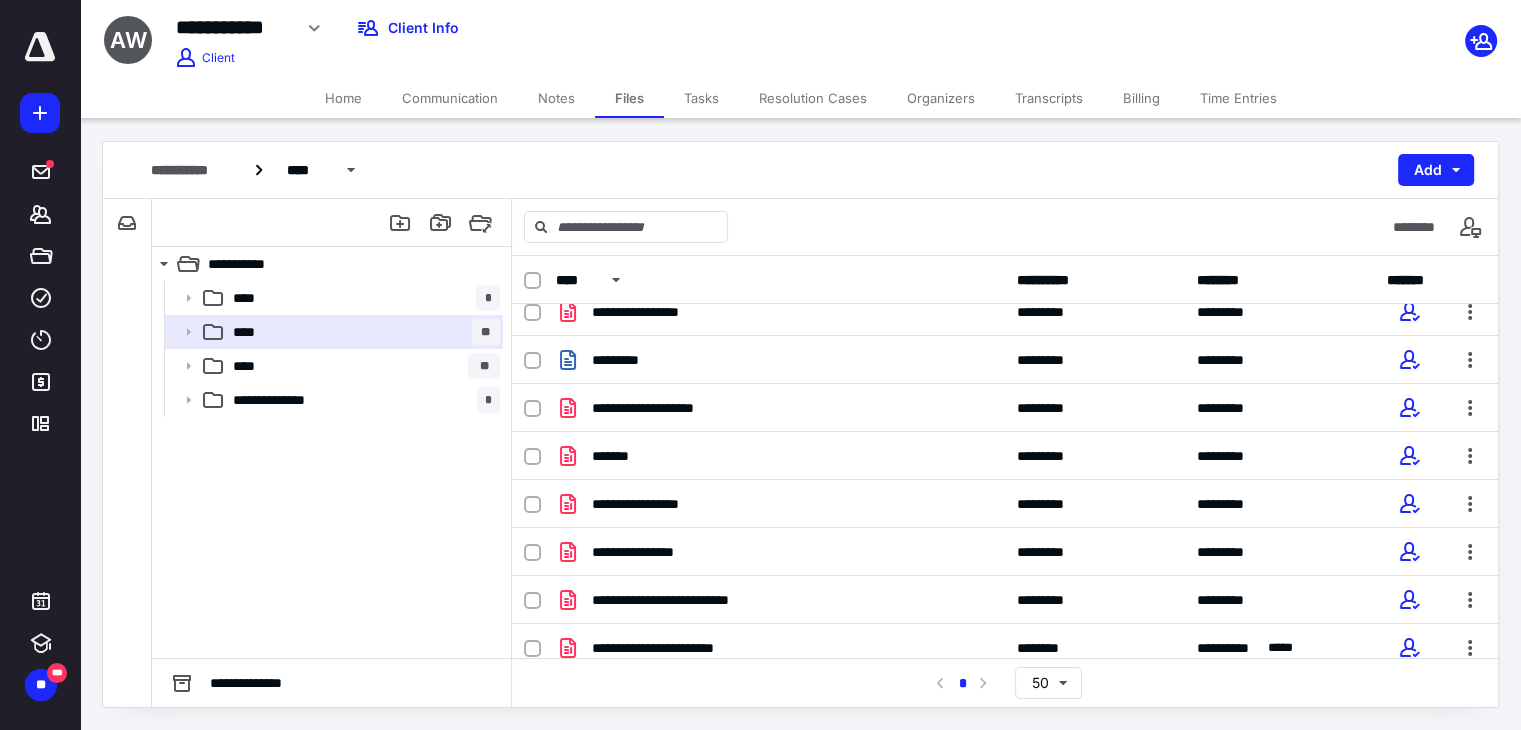 scroll, scrollTop: 362, scrollLeft: 0, axis: vertical 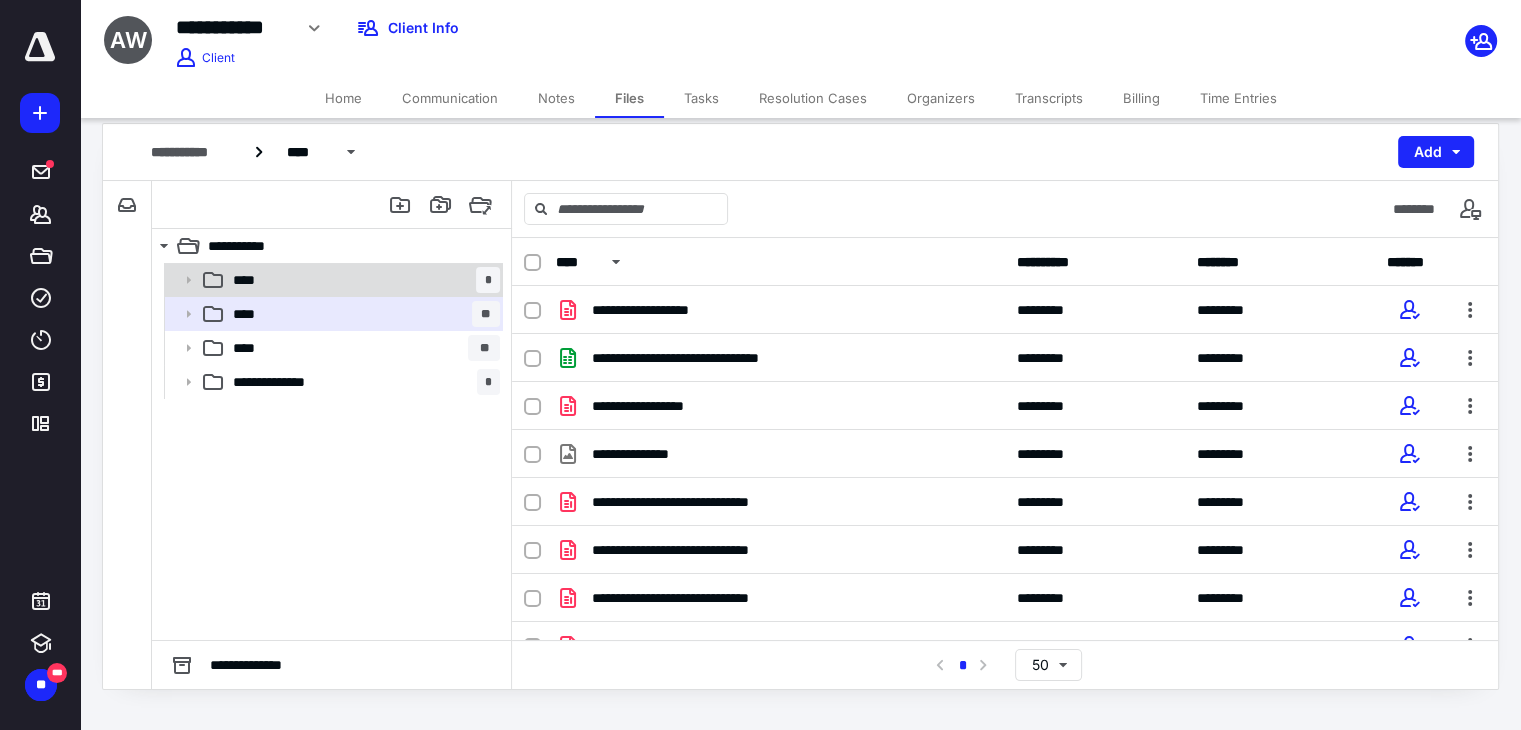 click on "**** *" at bounding box center (362, 280) 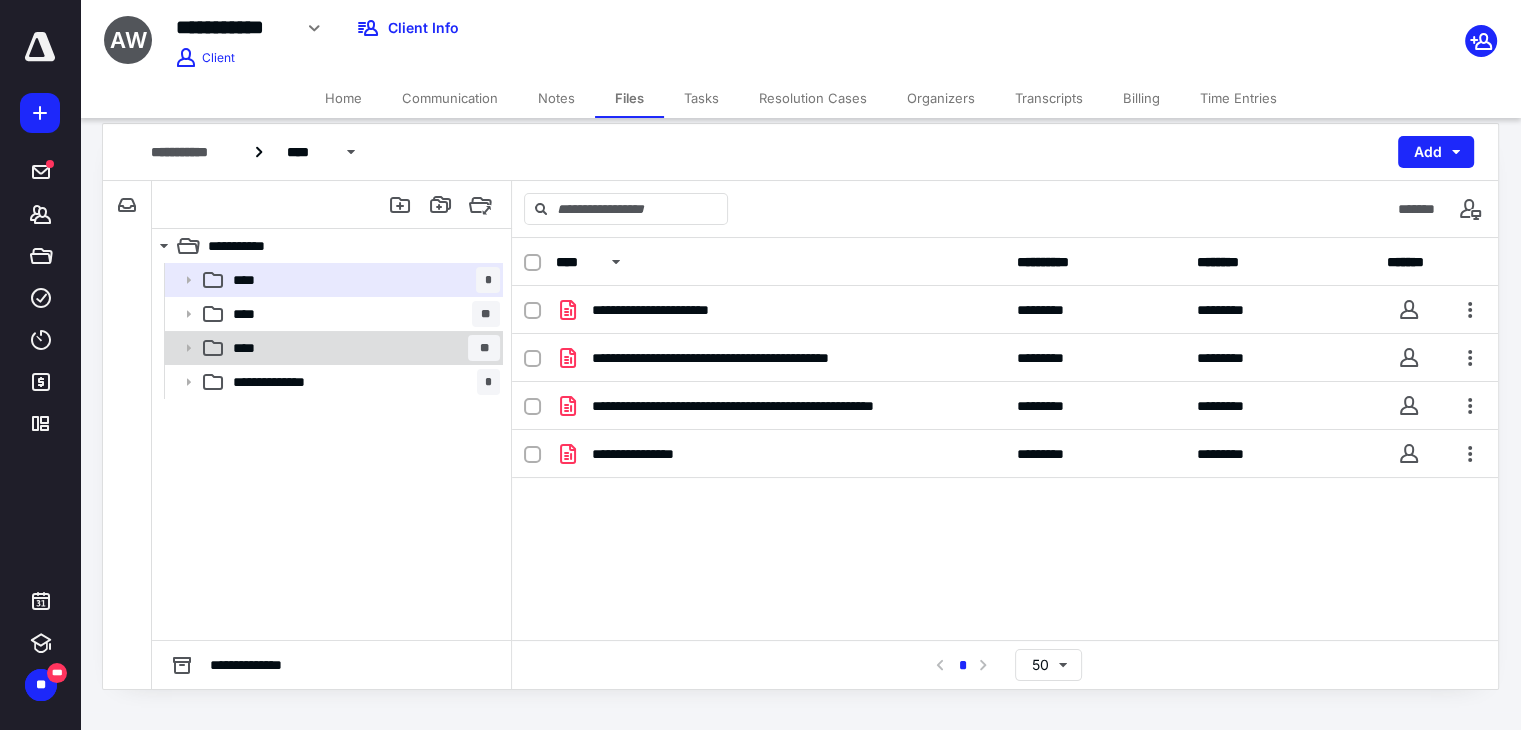 click on "**** **" at bounding box center [362, 348] 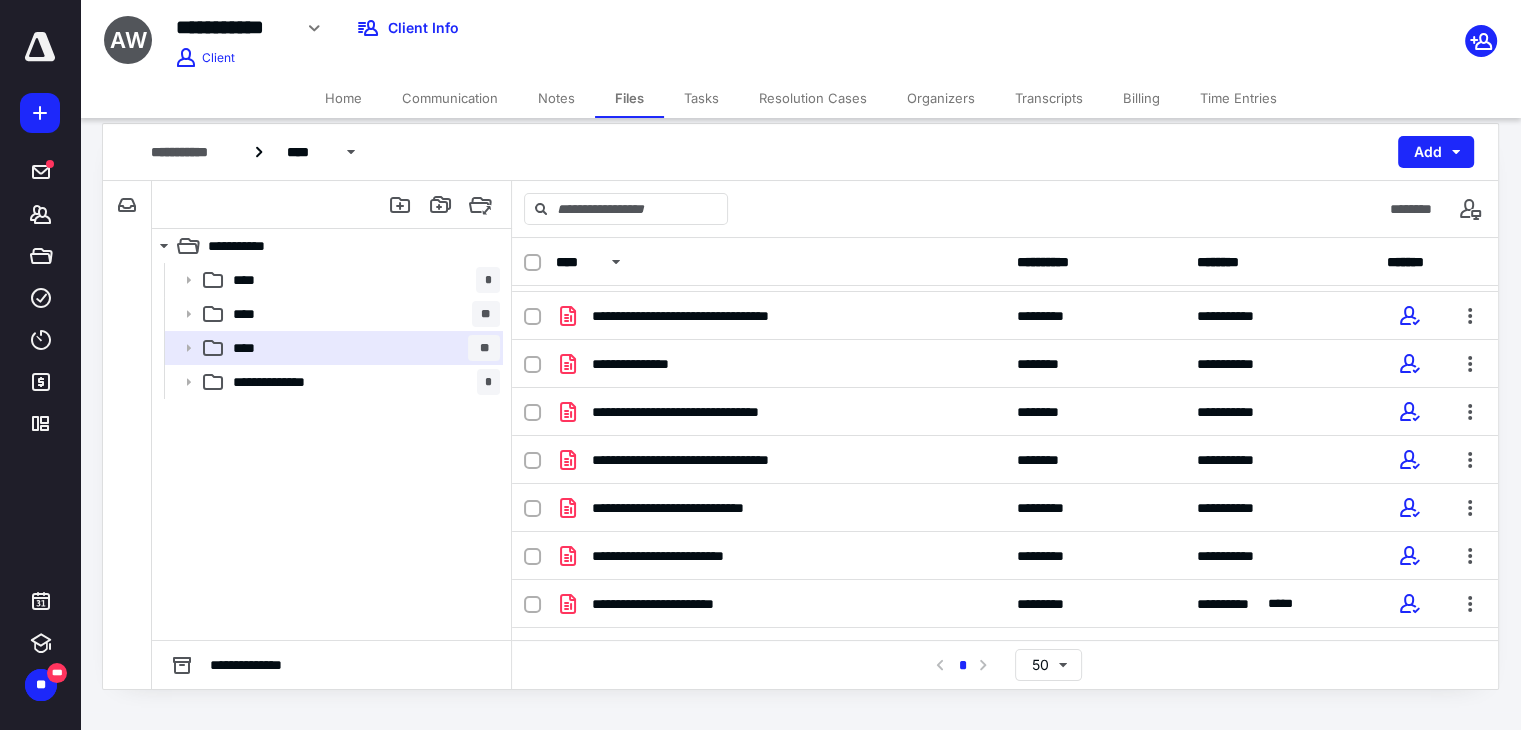 scroll, scrollTop: 1080, scrollLeft: 0, axis: vertical 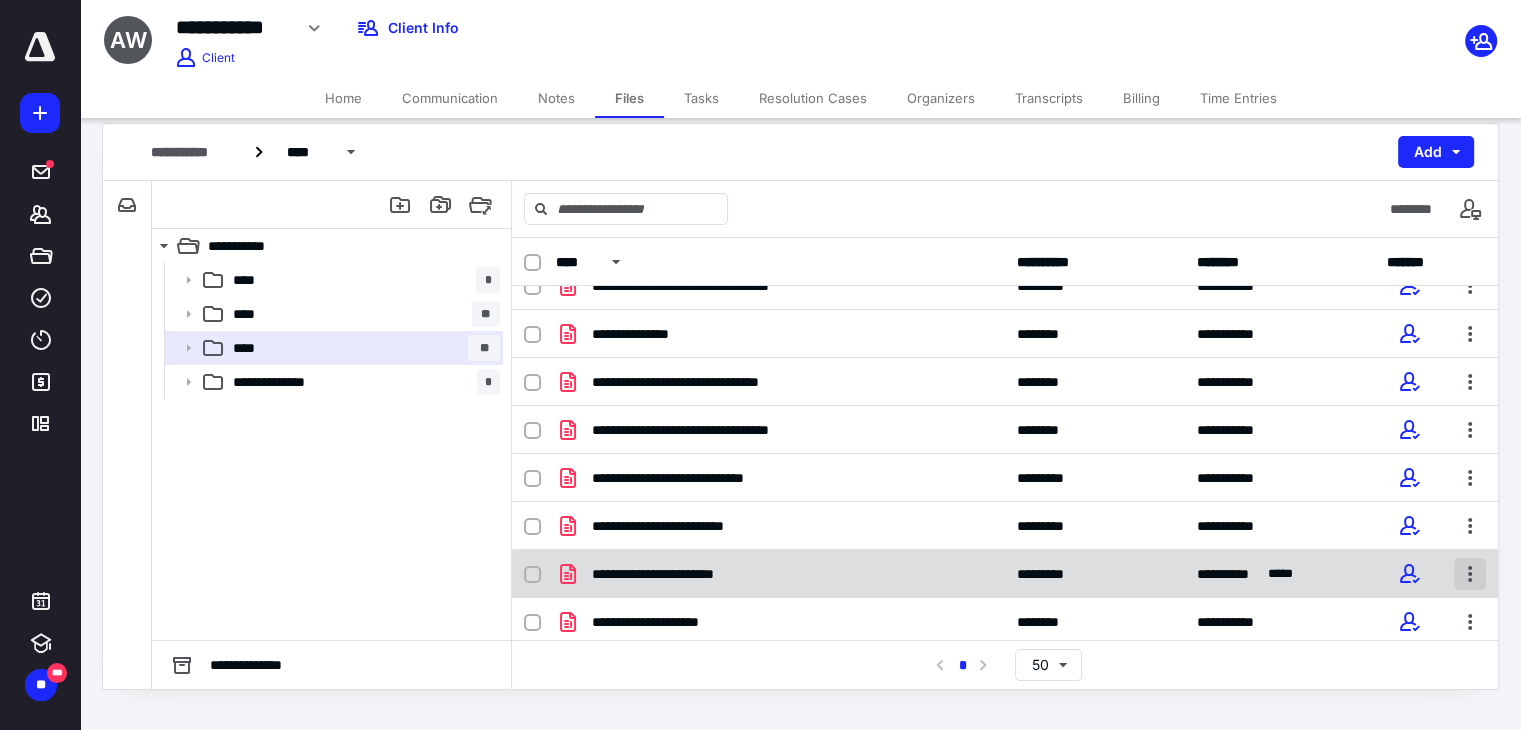 click at bounding box center [1470, 574] 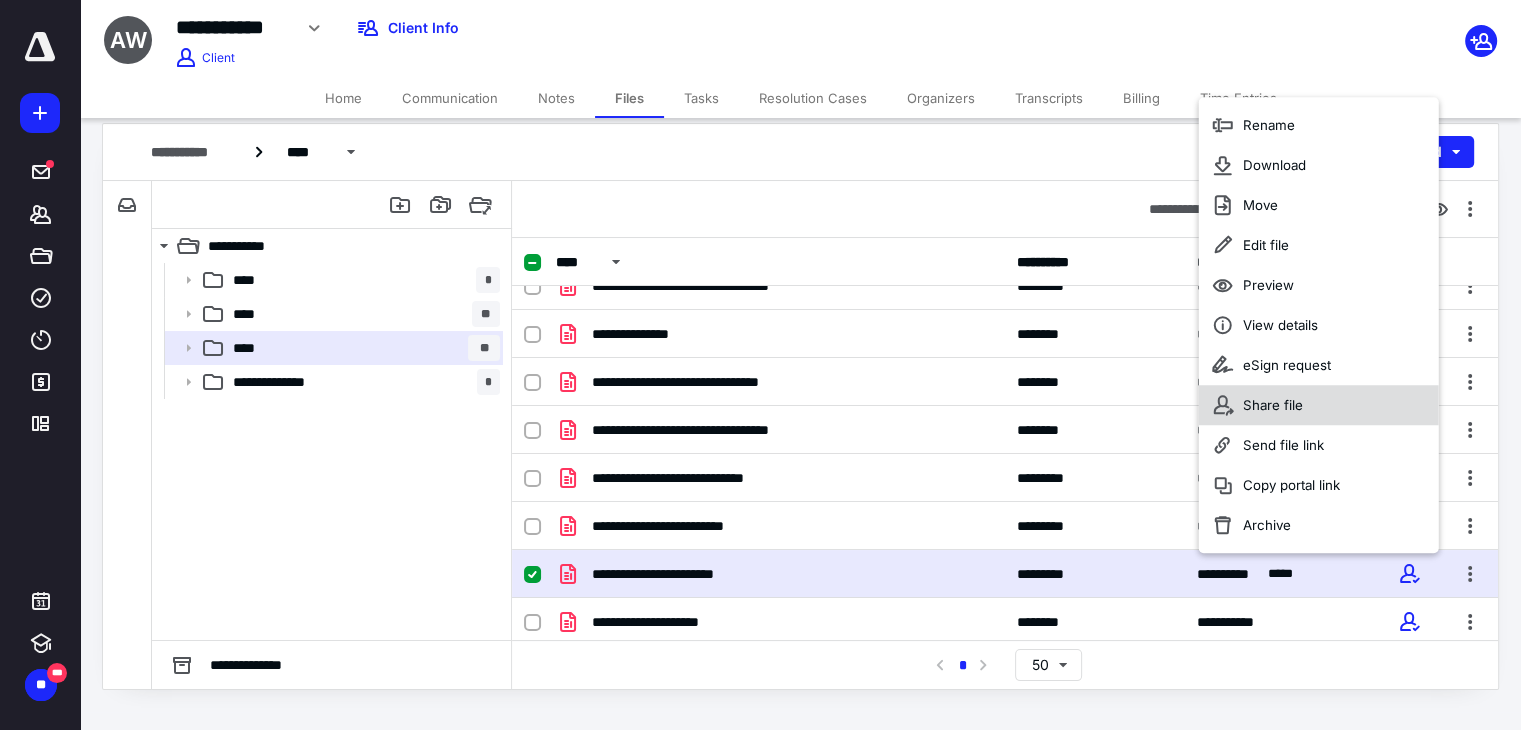 click on "Share file" at bounding box center (1318, 405) 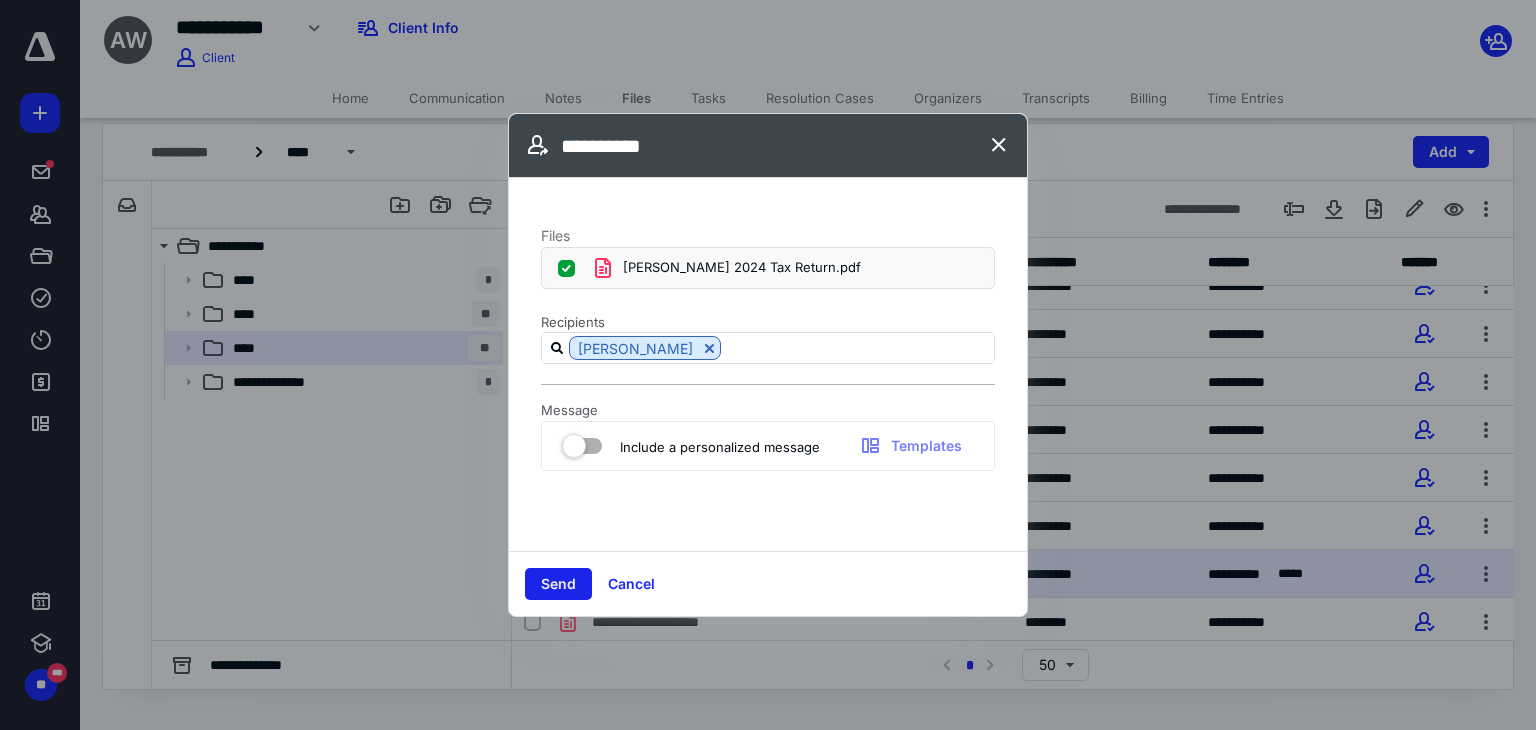 click on "Send" at bounding box center [558, 584] 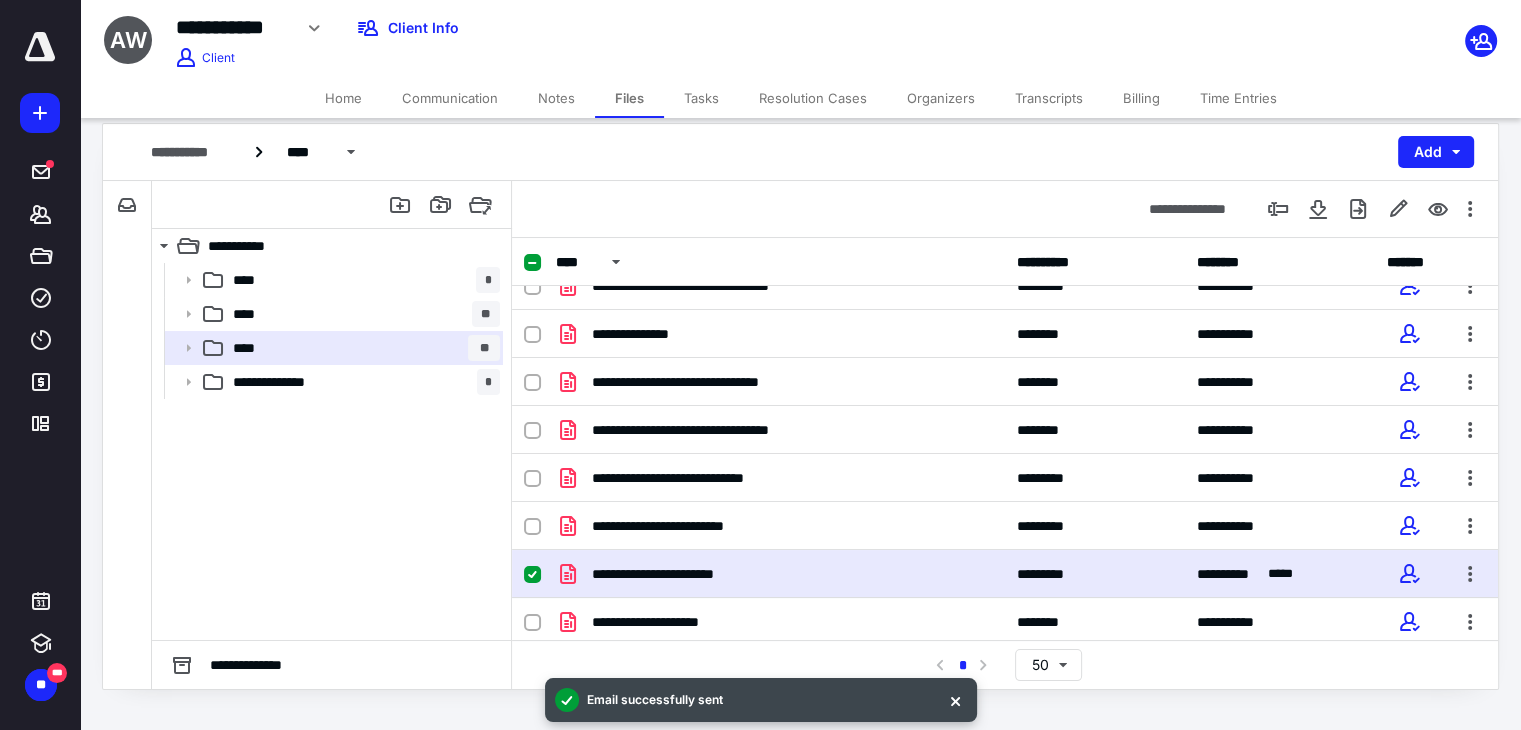 click 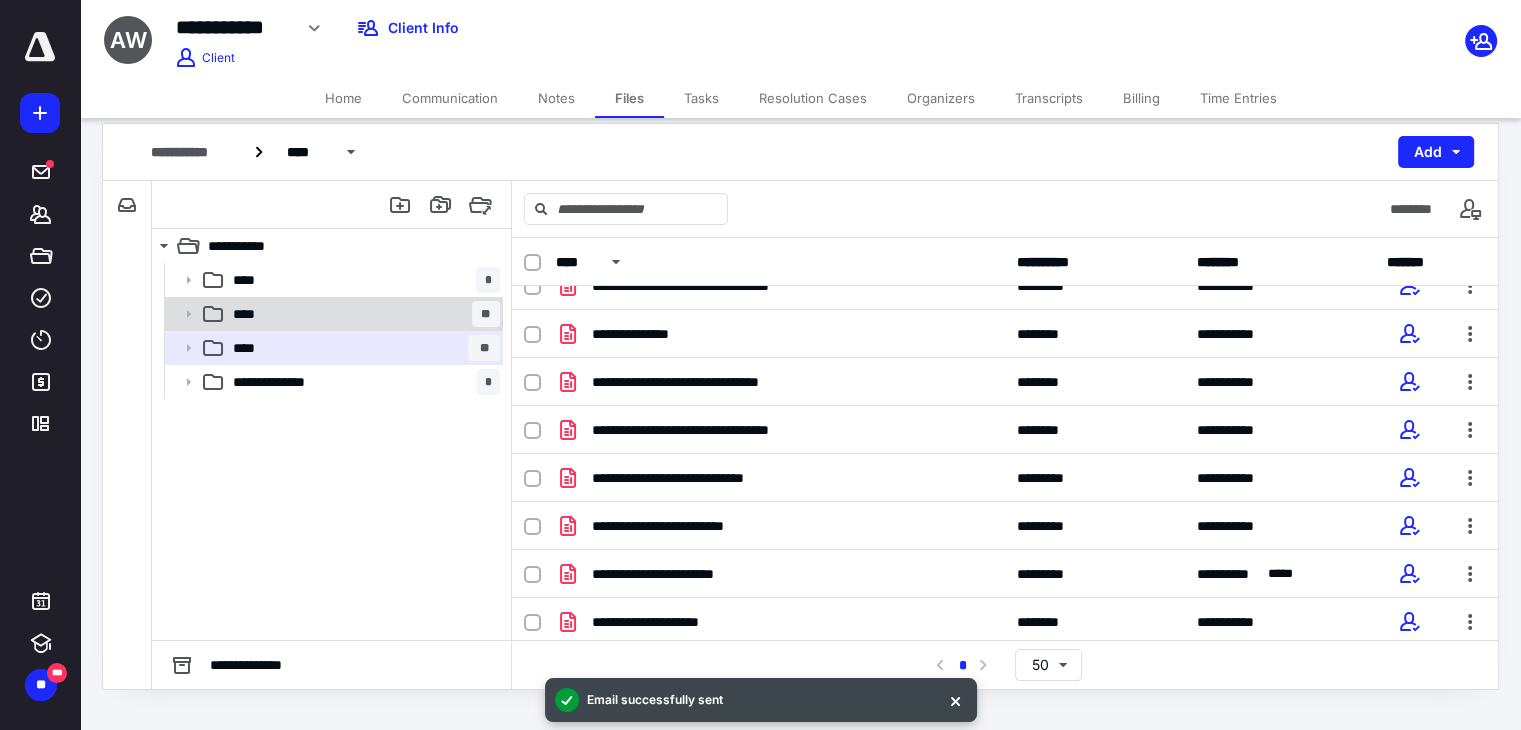 click on "**** **" at bounding box center [362, 314] 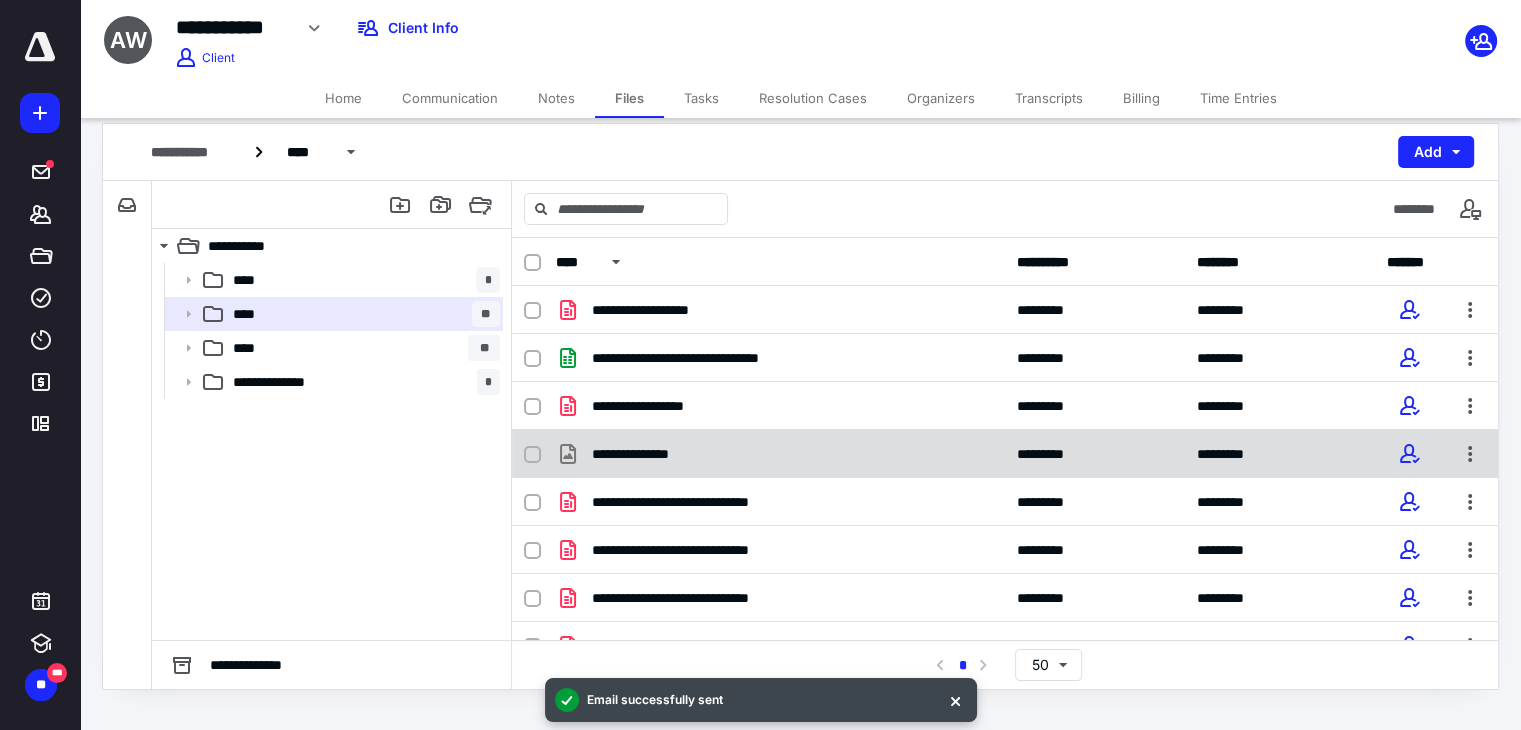 scroll, scrollTop: 362, scrollLeft: 0, axis: vertical 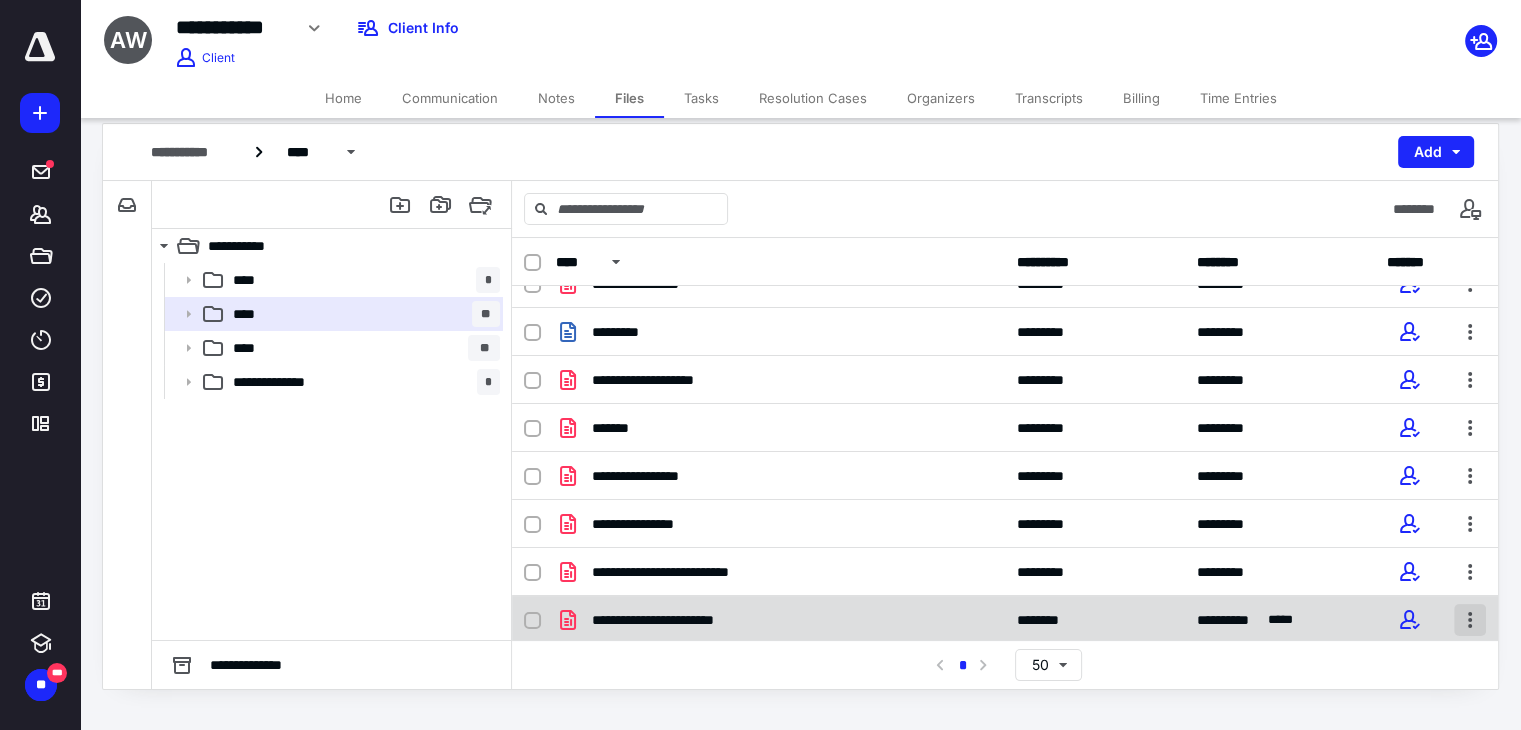 click at bounding box center [1470, 620] 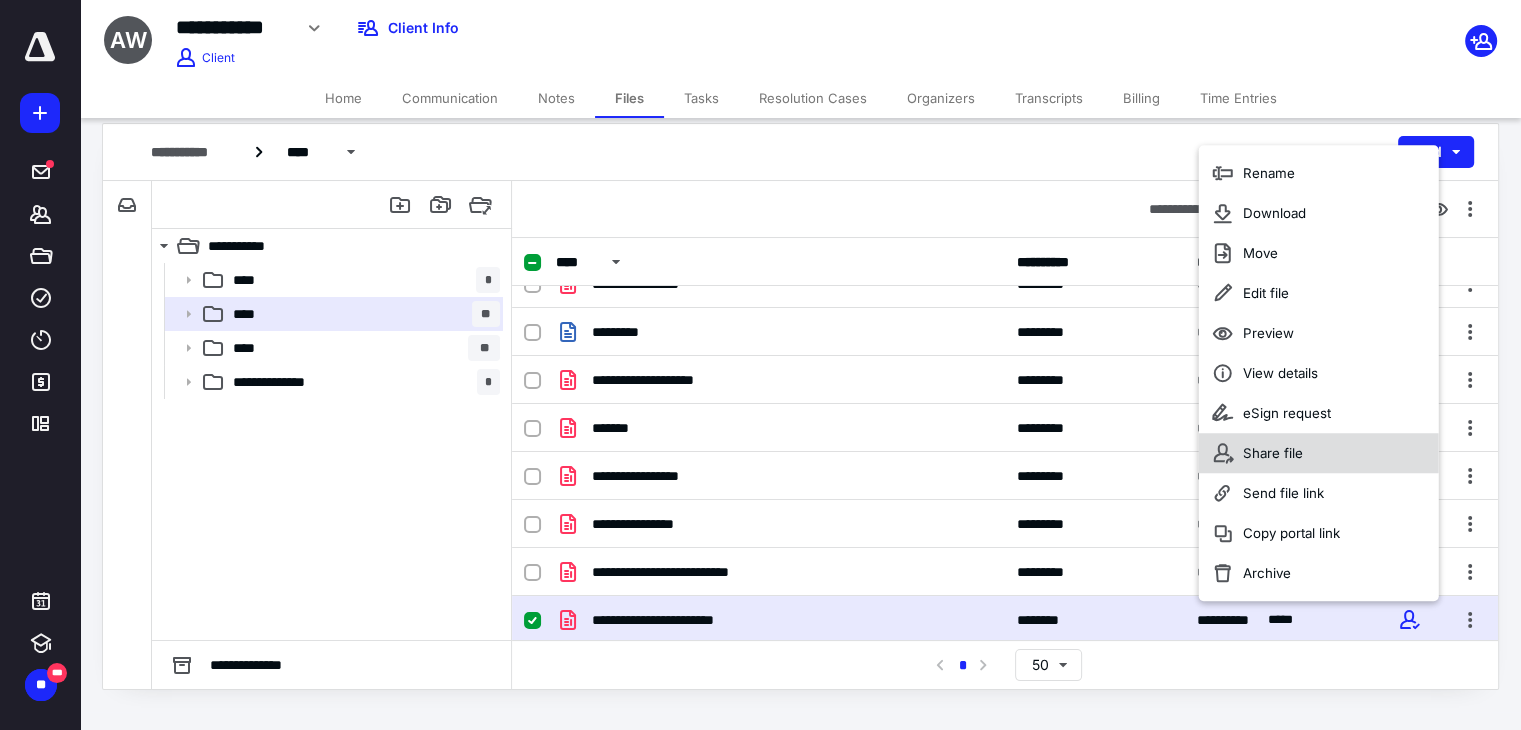 click on "Share file" at bounding box center [1318, 453] 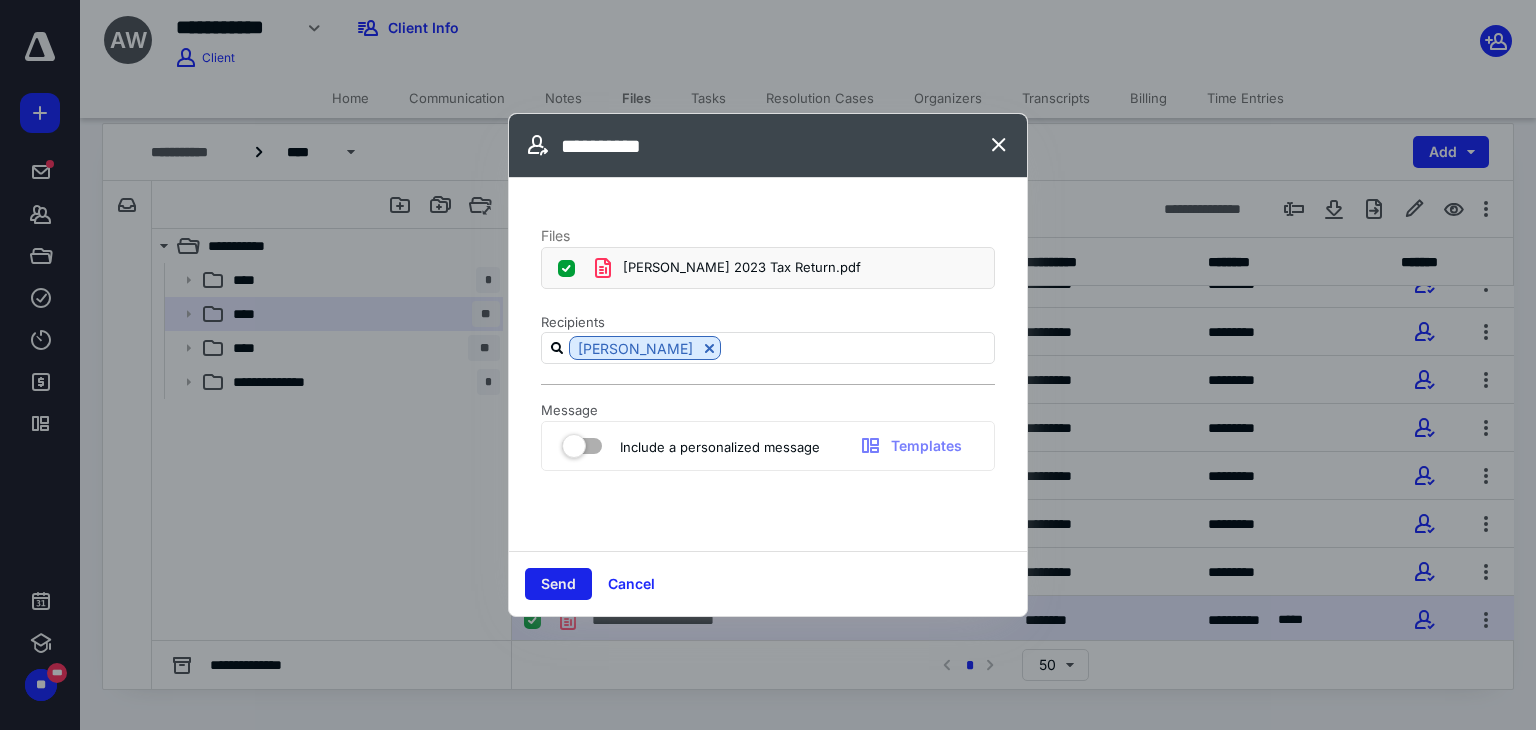 click on "Send" at bounding box center (558, 584) 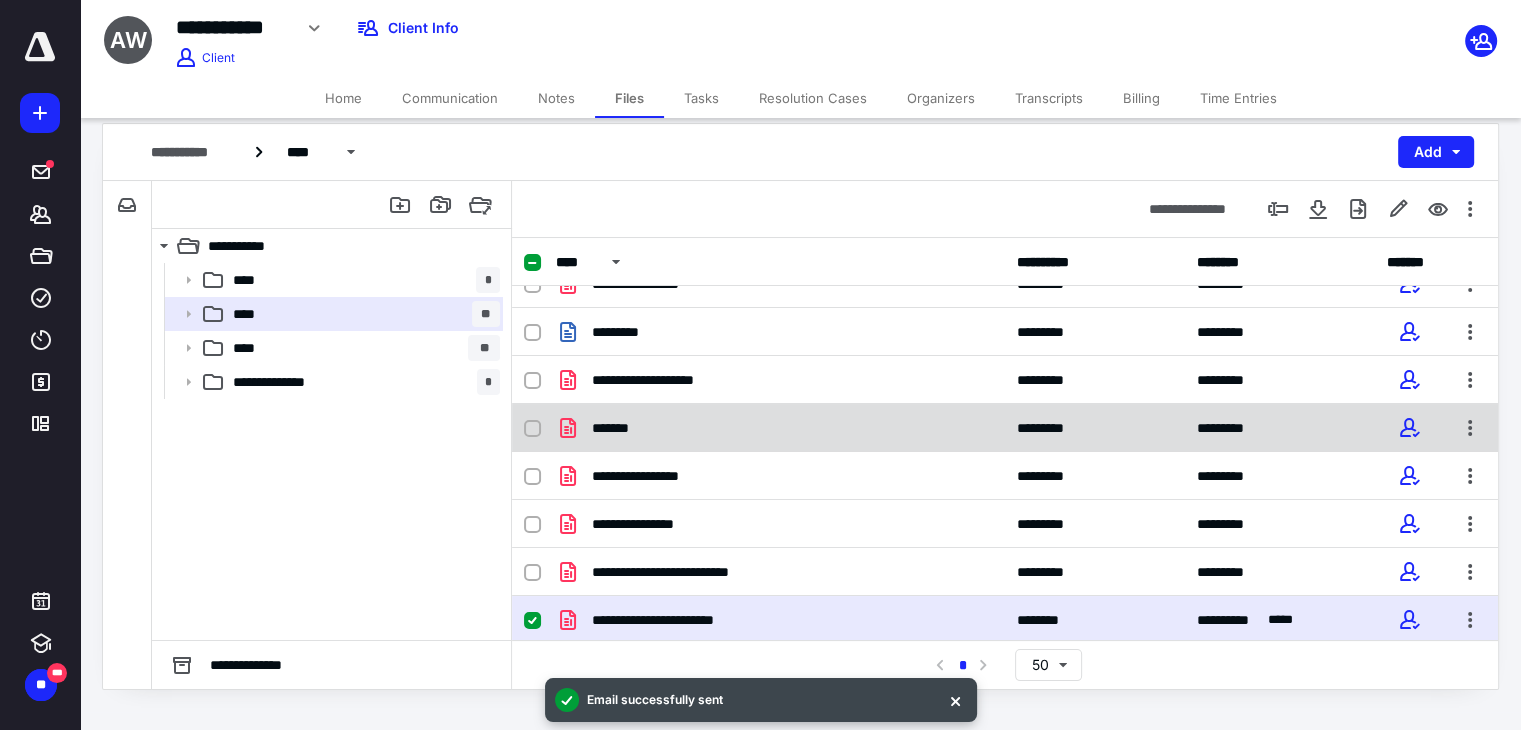 scroll, scrollTop: 0, scrollLeft: 0, axis: both 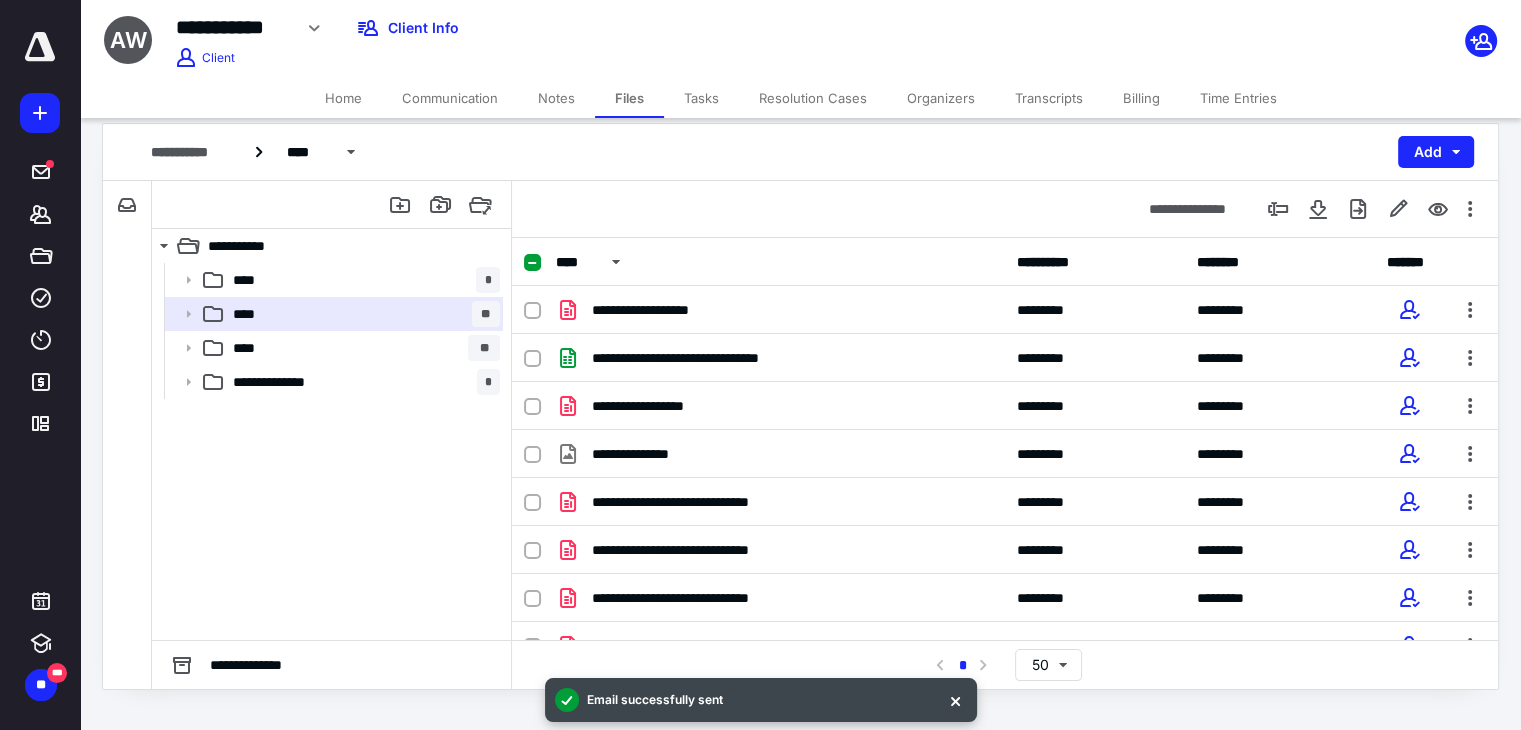 click on "**********" at bounding box center (1005, 209) 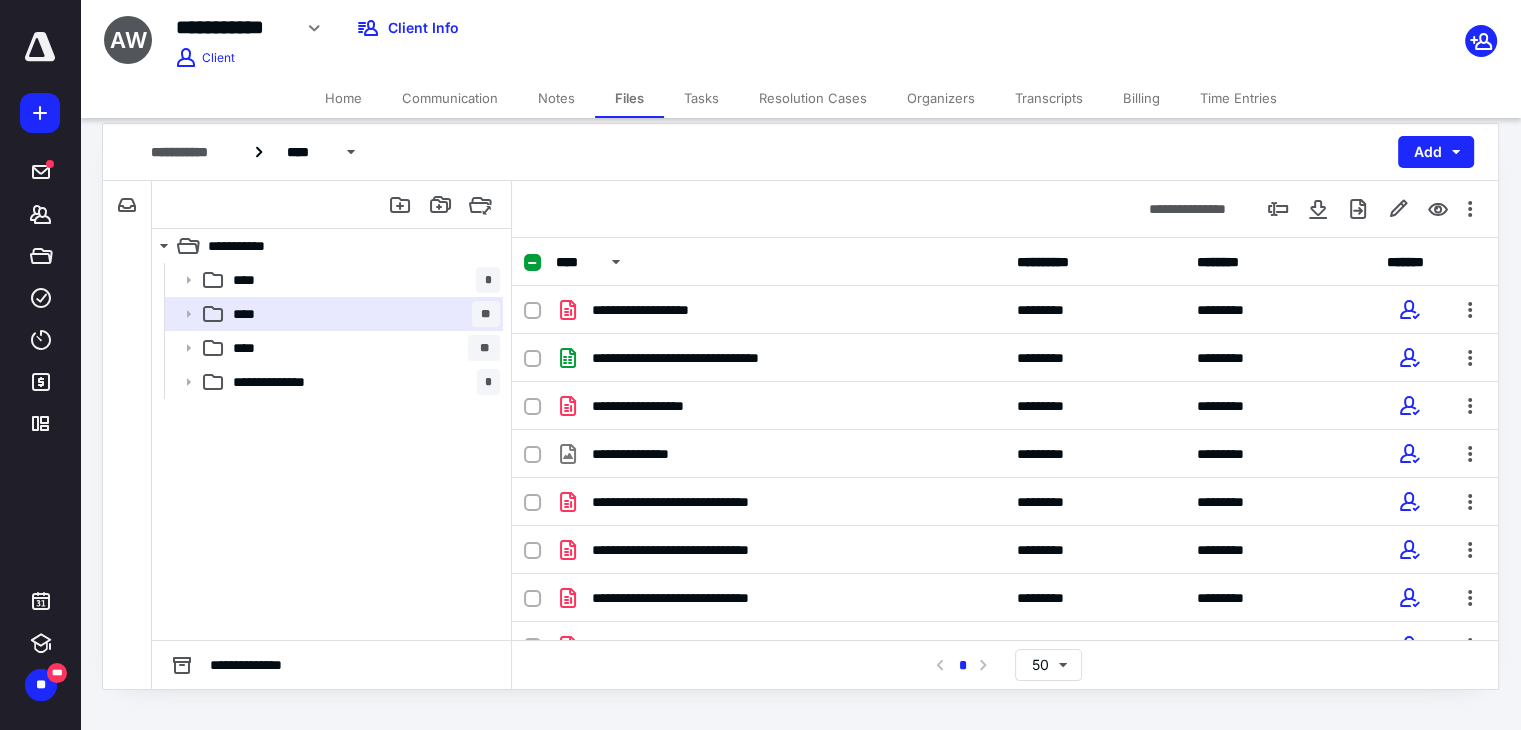 click on "Home" at bounding box center [343, 98] 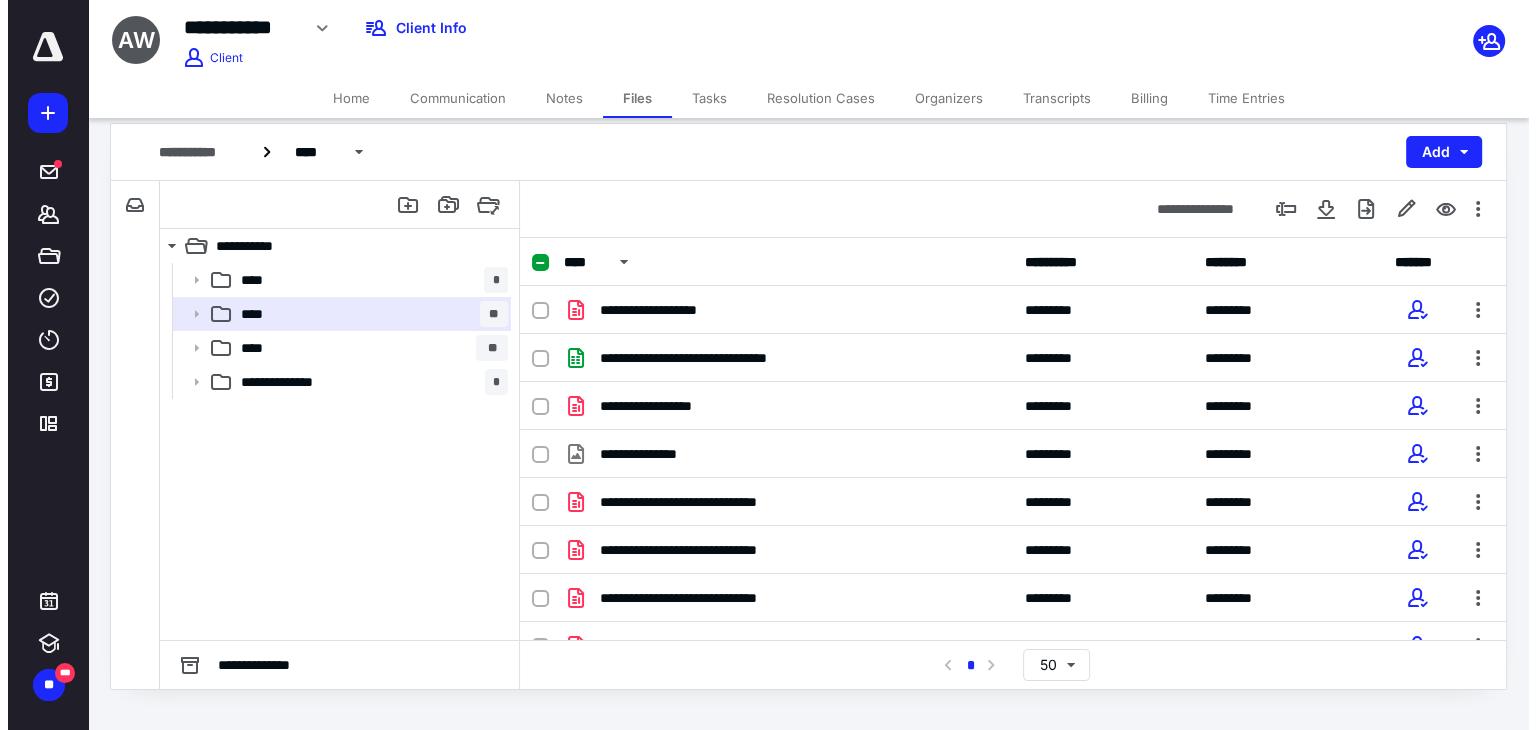scroll, scrollTop: 0, scrollLeft: 0, axis: both 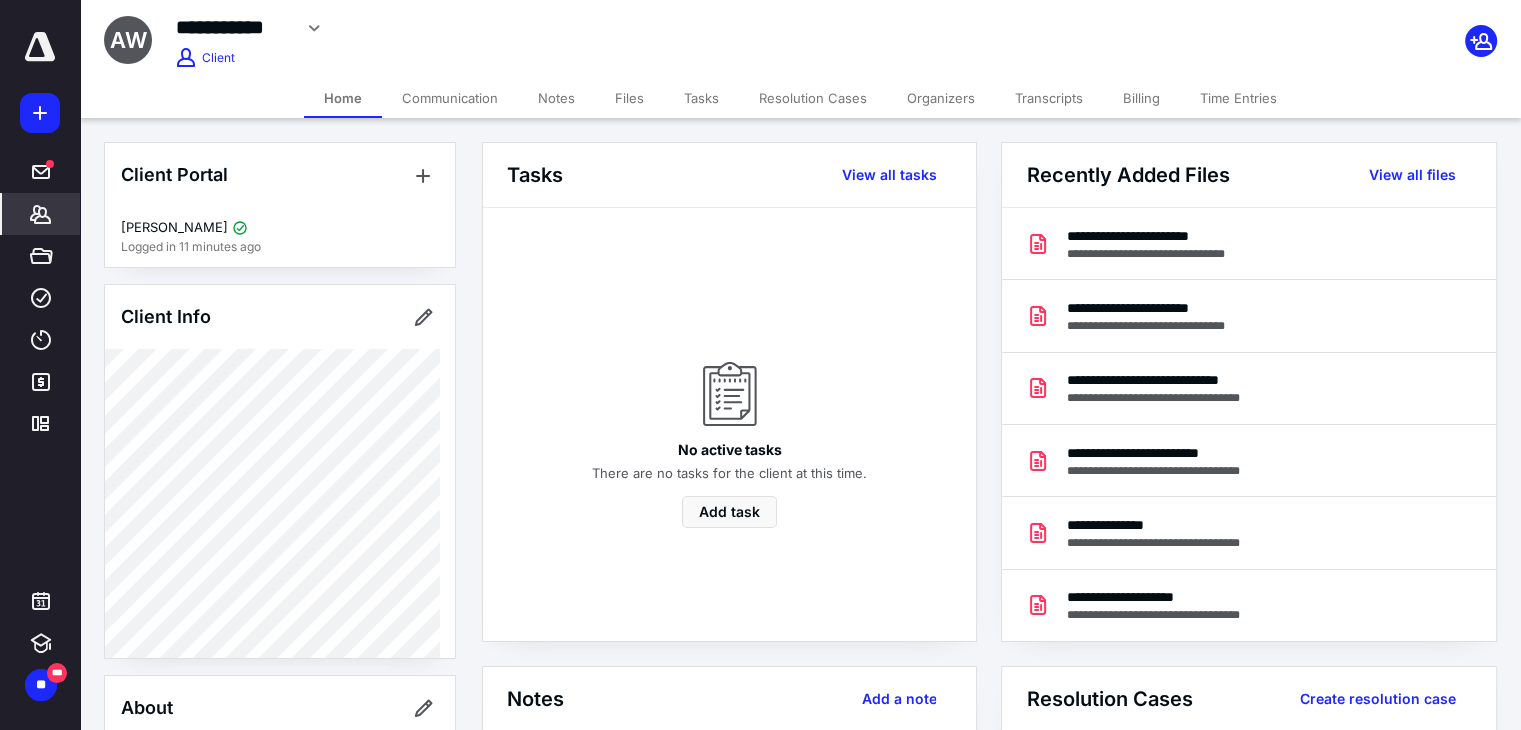 click on "Files" at bounding box center [629, 98] 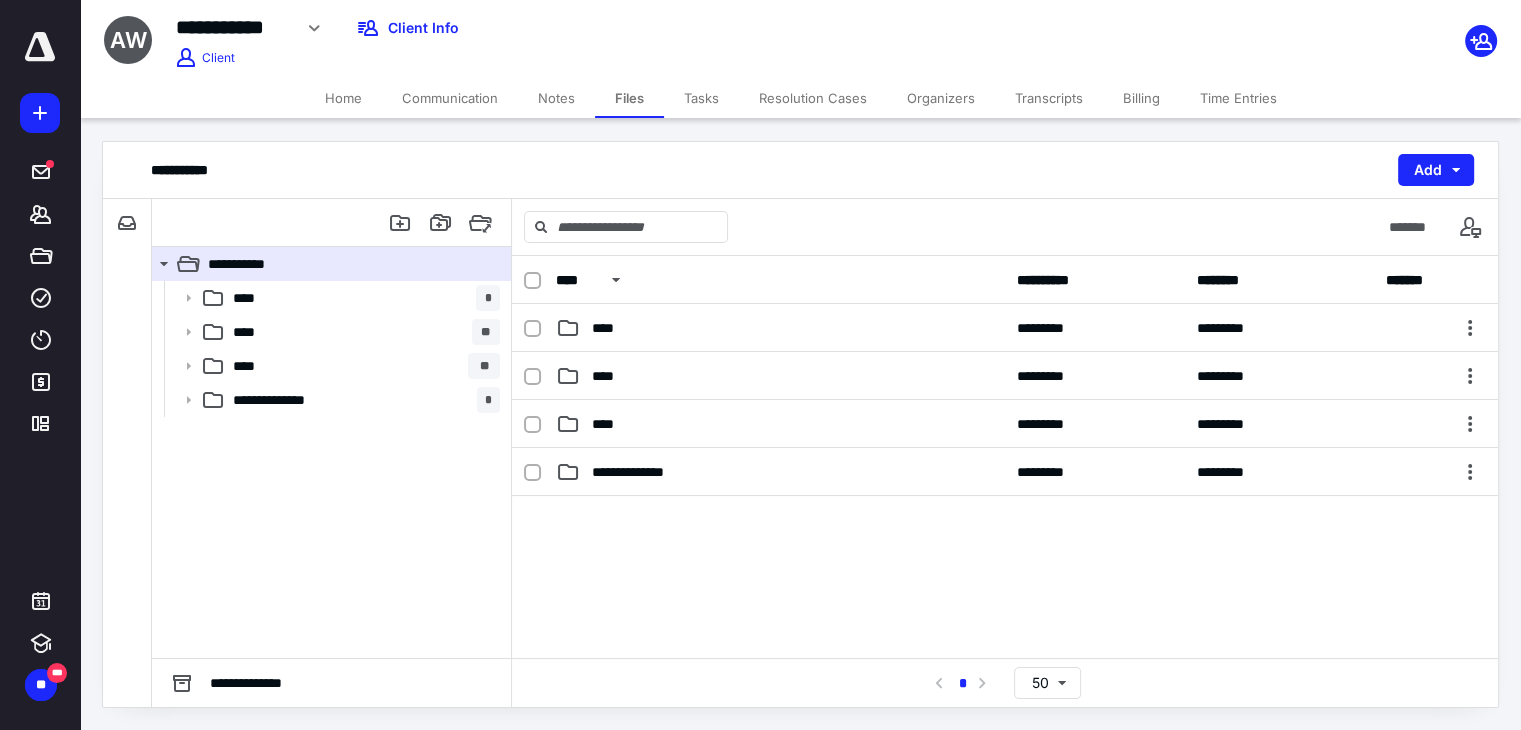 click on "Home" at bounding box center [343, 98] 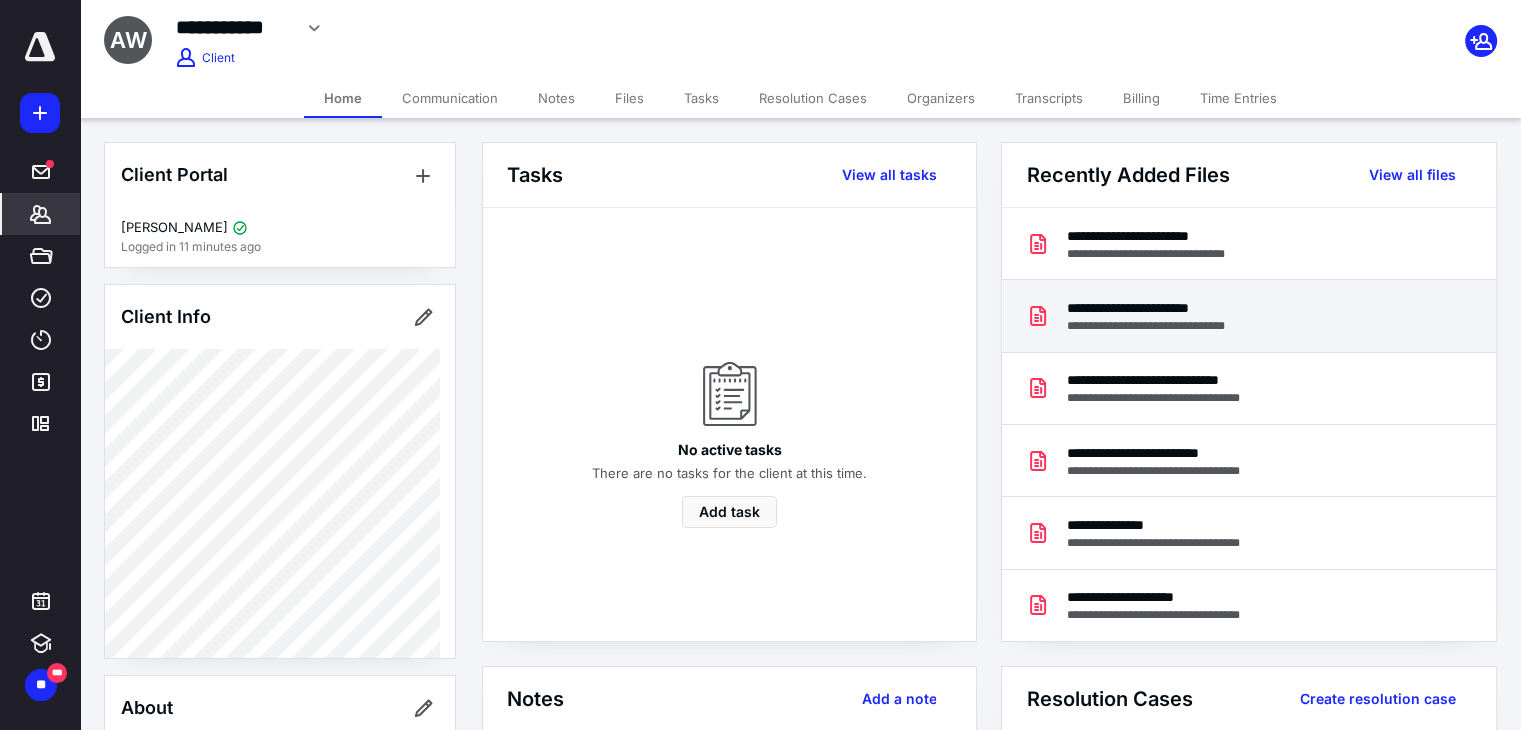 click on "**********" at bounding box center [1160, 326] 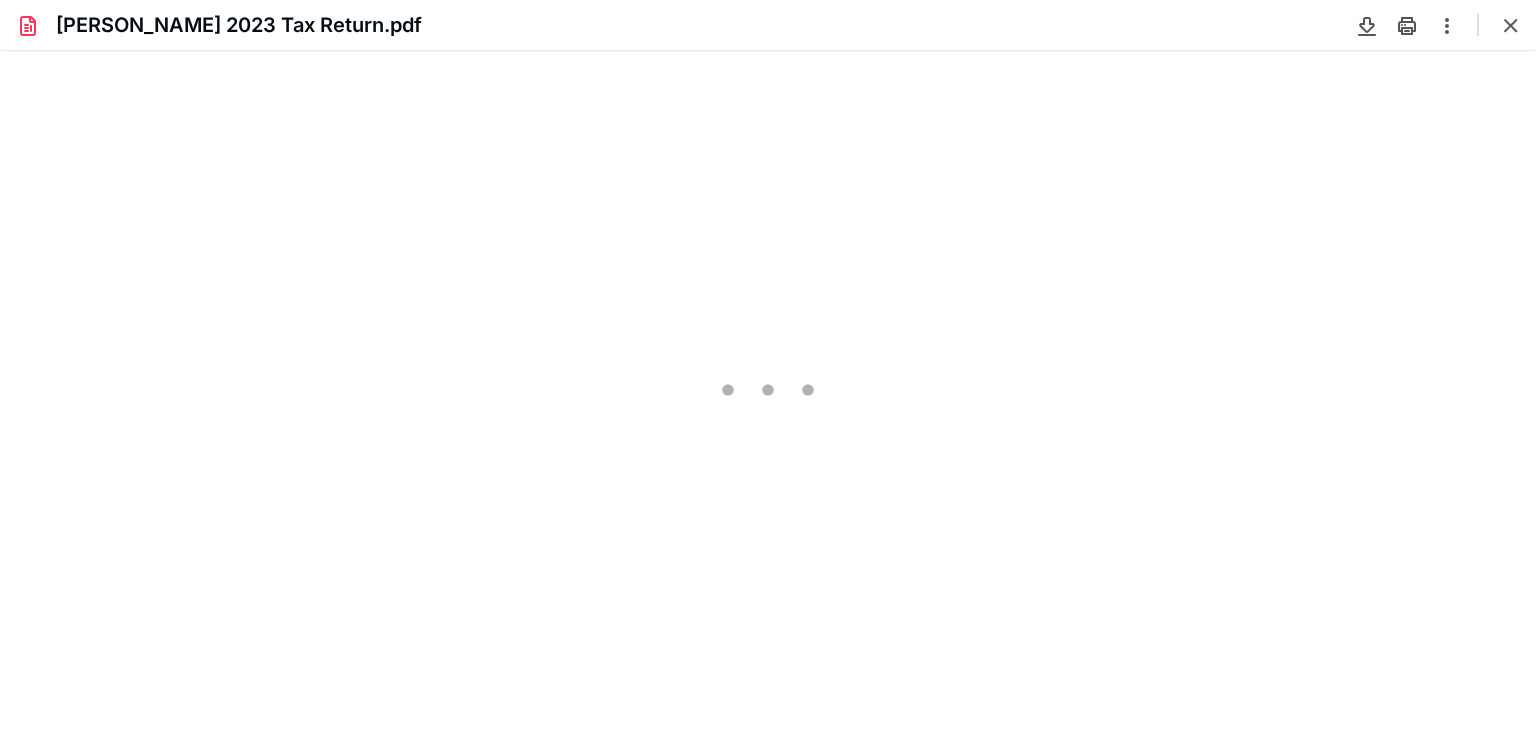 scroll, scrollTop: 0, scrollLeft: 0, axis: both 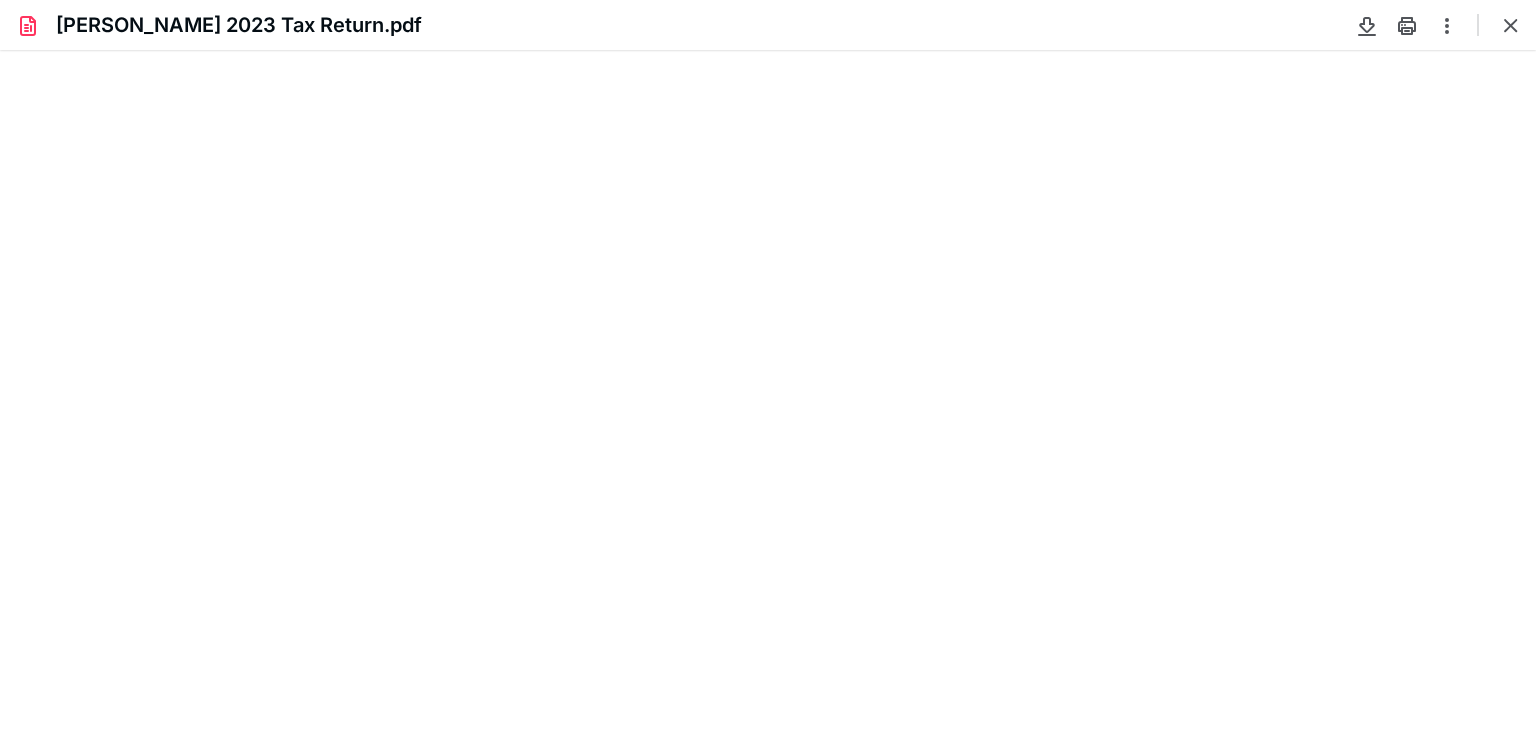 type on "81" 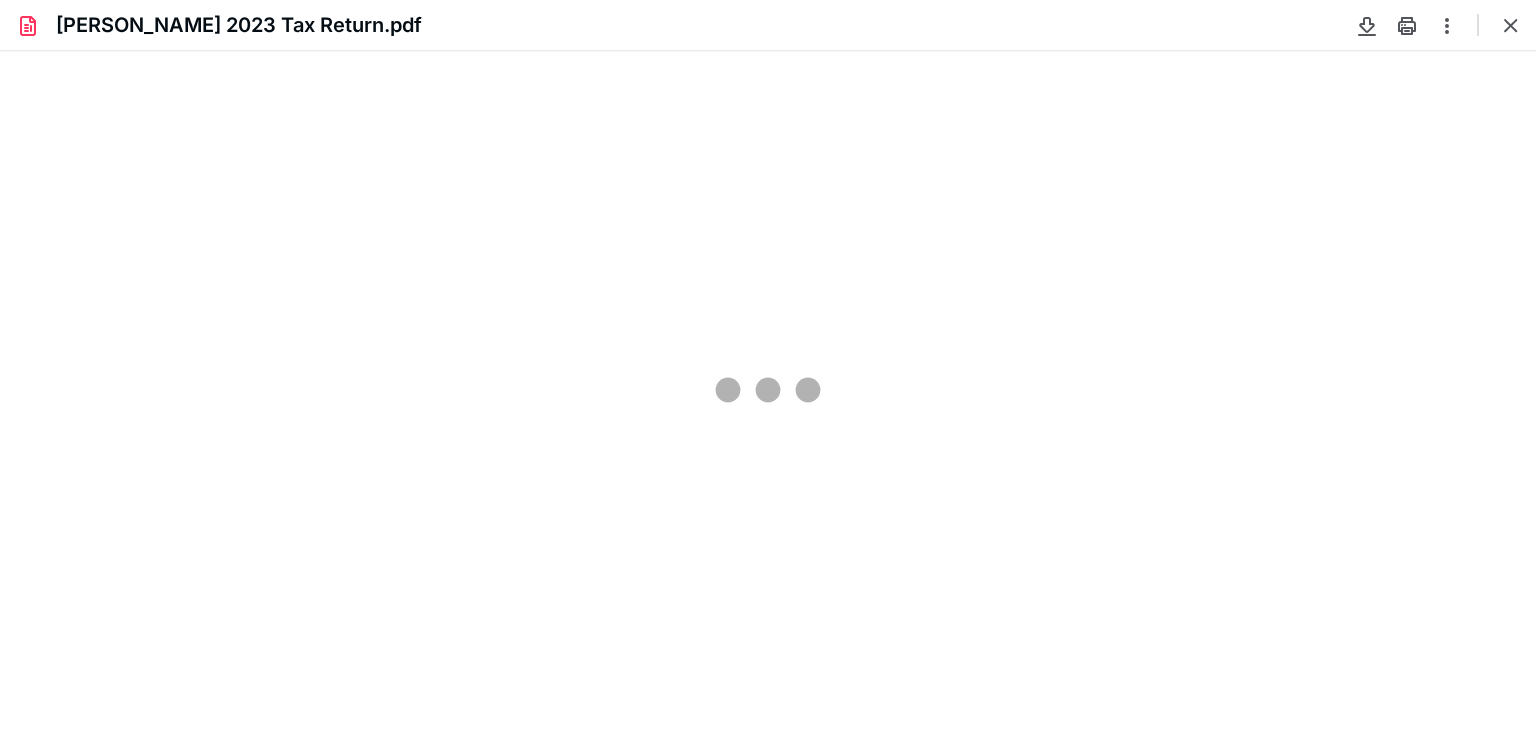 scroll, scrollTop: 39, scrollLeft: 0, axis: vertical 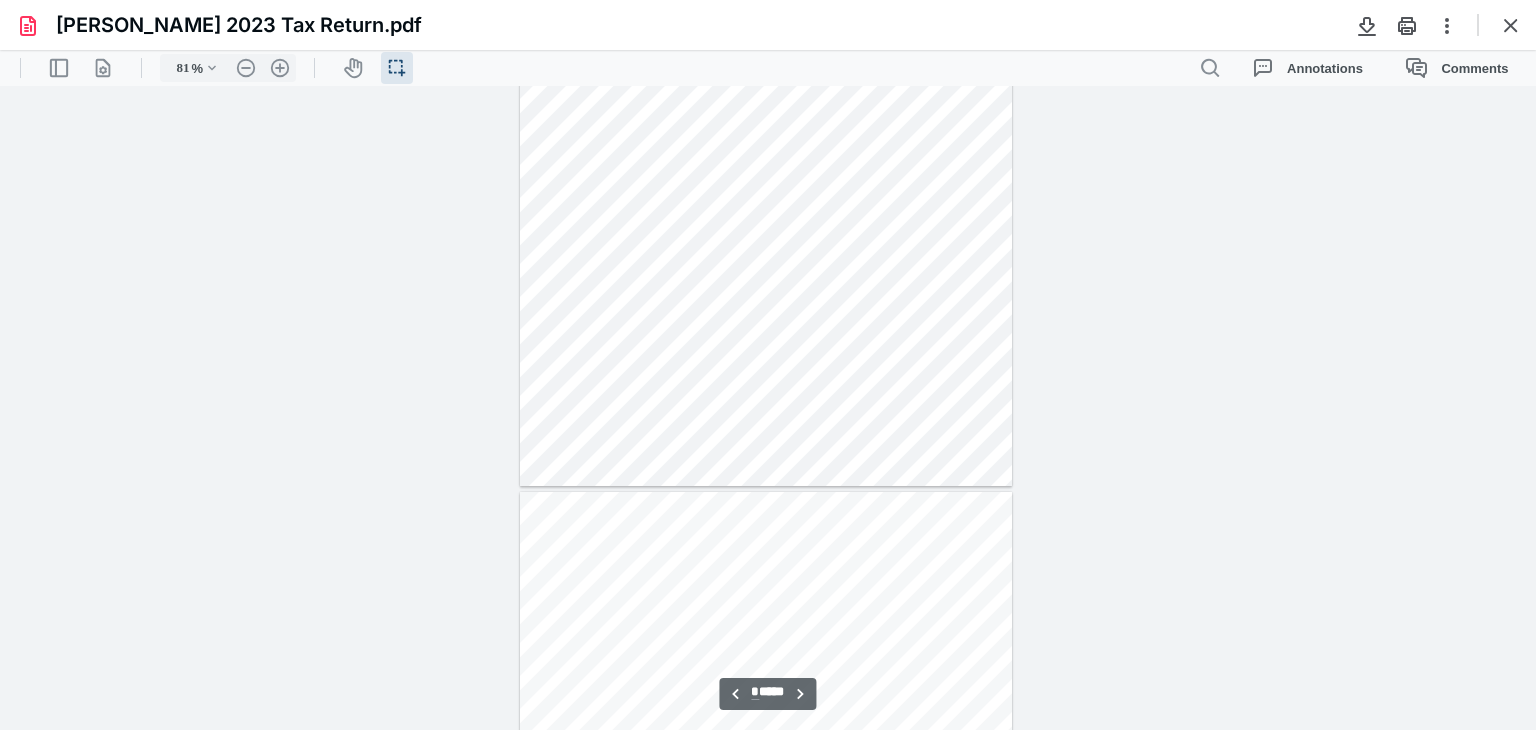 type on "*" 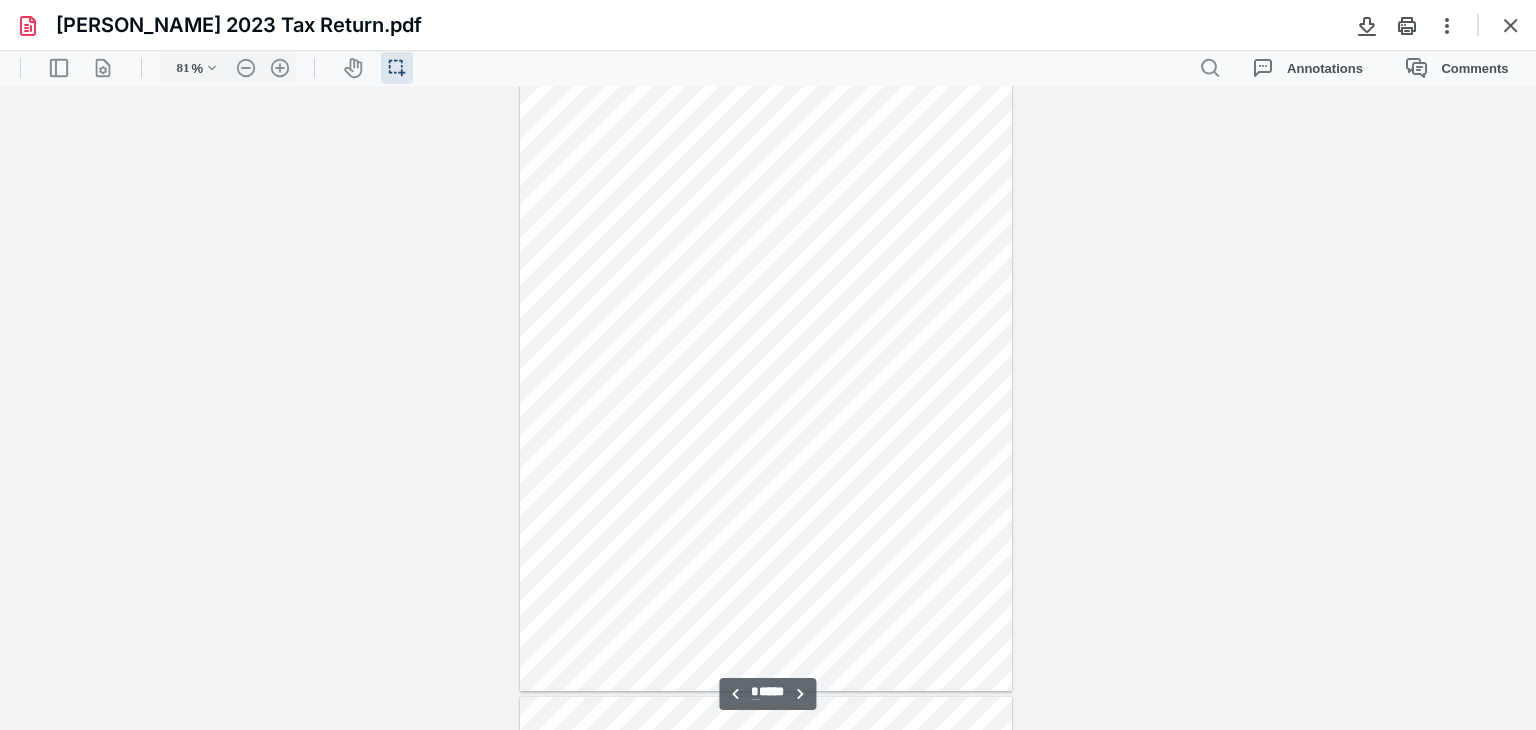 scroll, scrollTop: 2611, scrollLeft: 0, axis: vertical 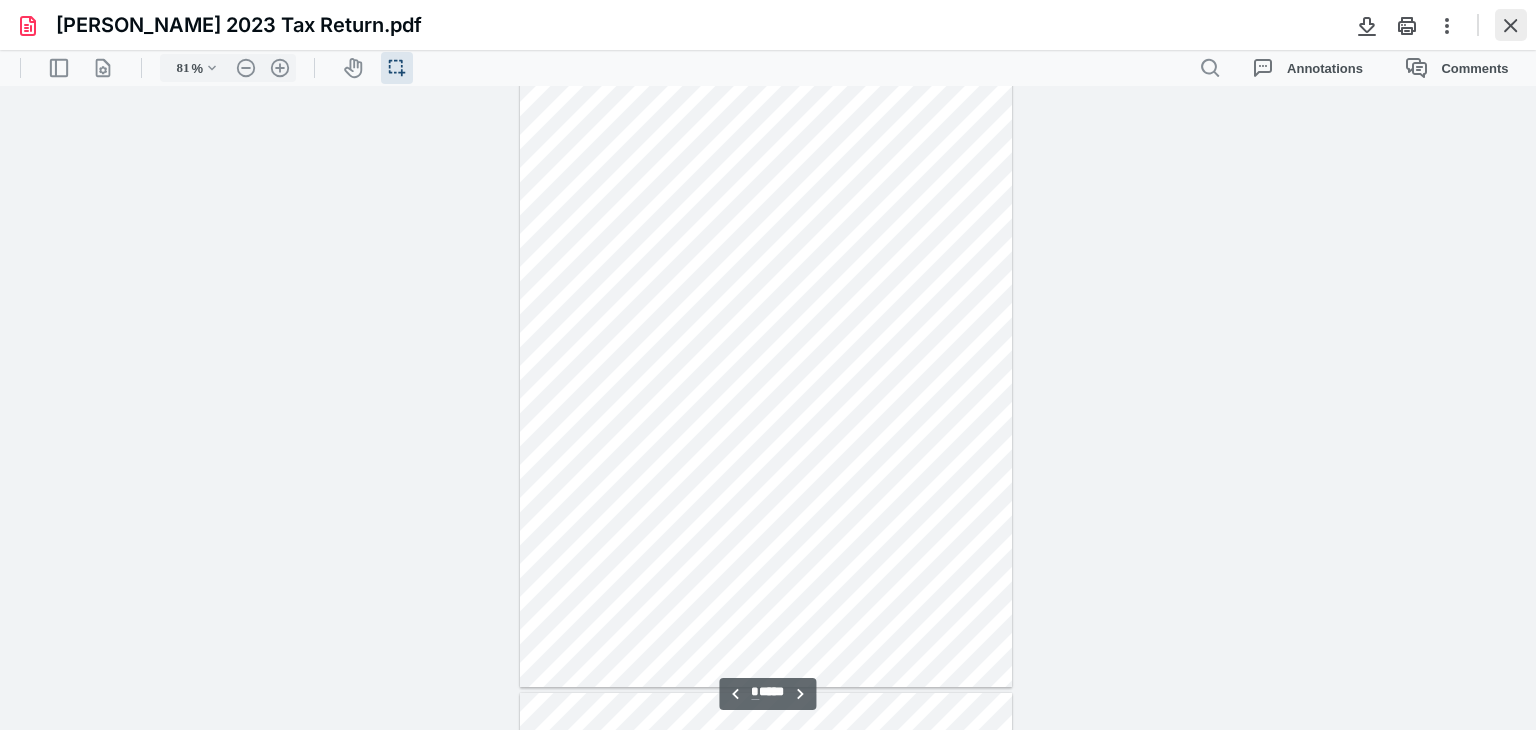 click at bounding box center [1511, 25] 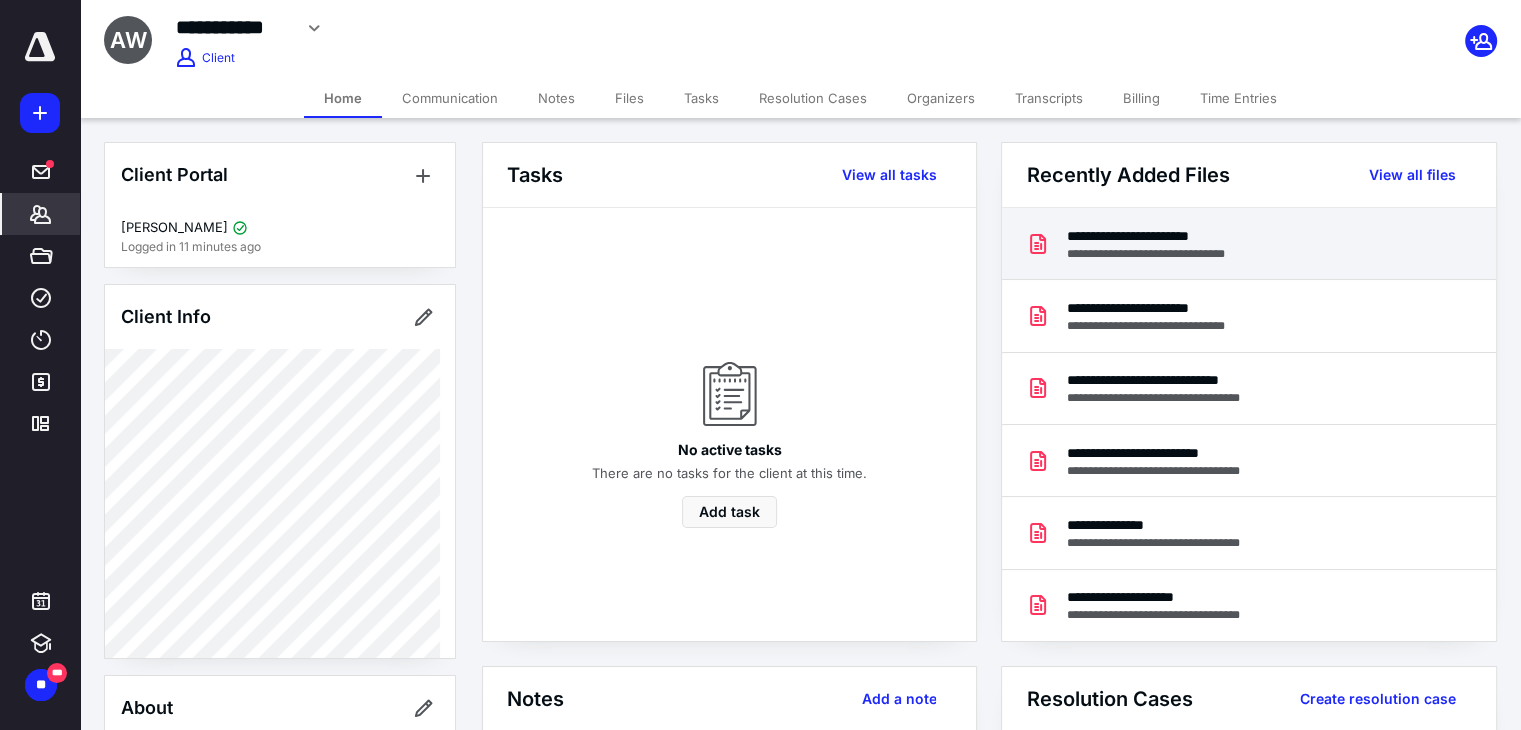 click on "**********" at bounding box center [1159, 254] 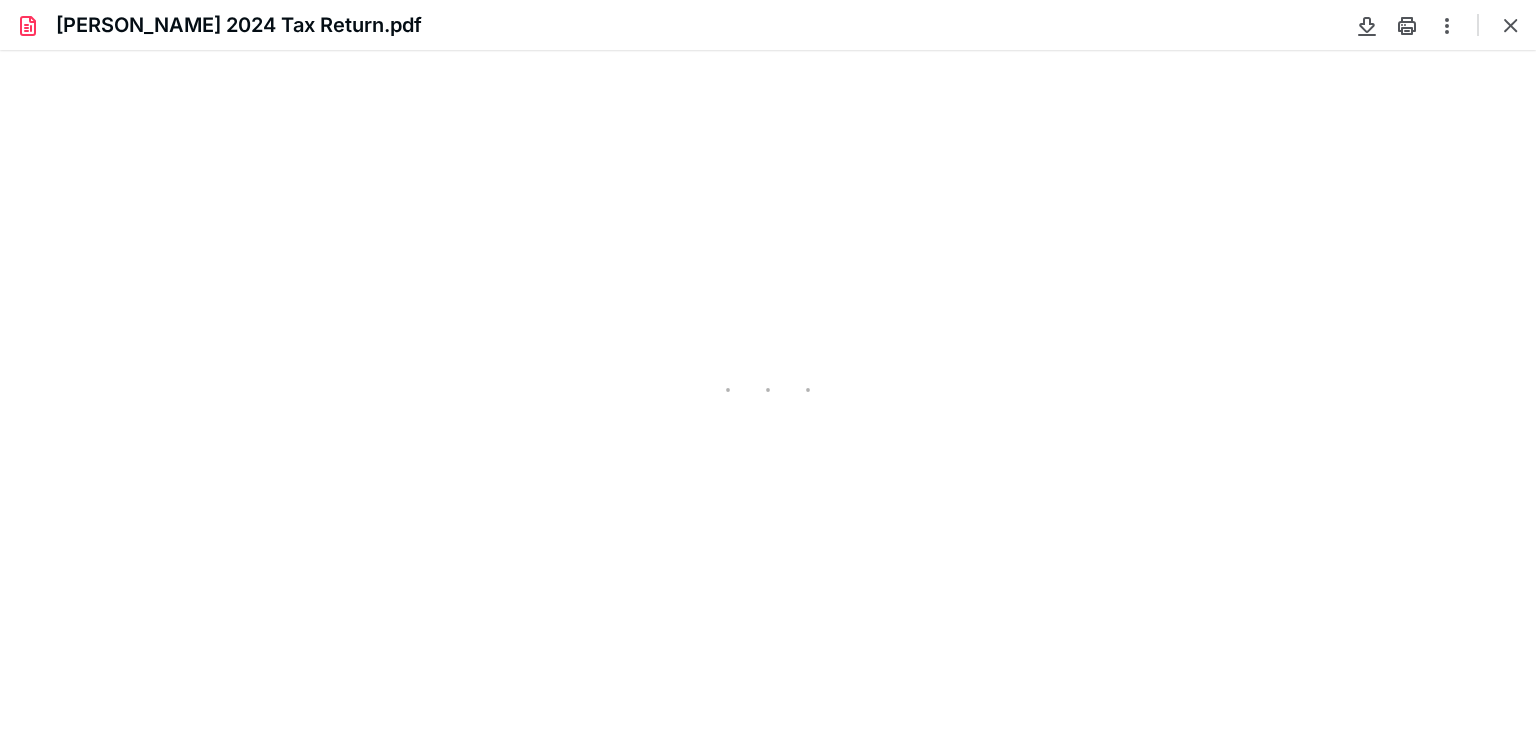 scroll, scrollTop: 0, scrollLeft: 0, axis: both 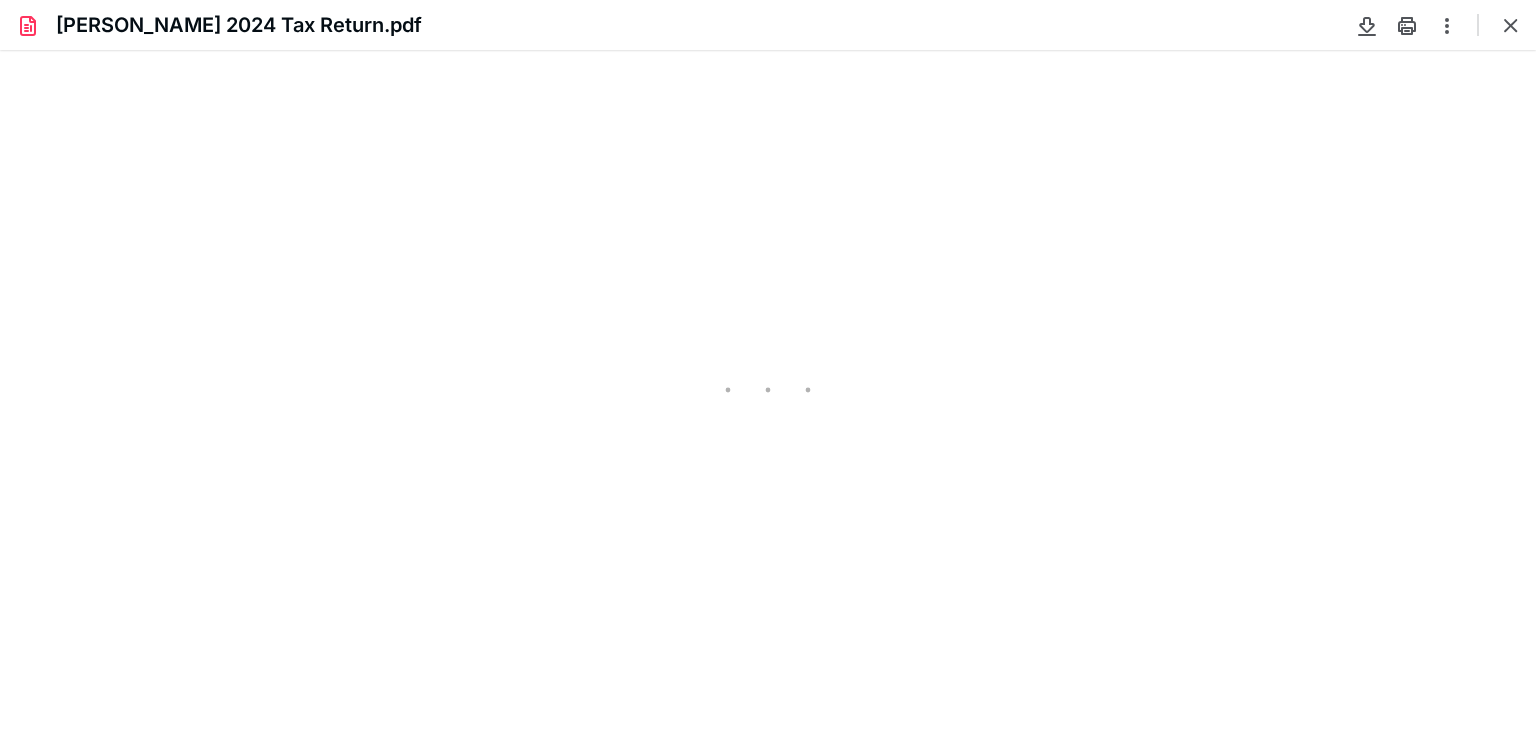 type on "81" 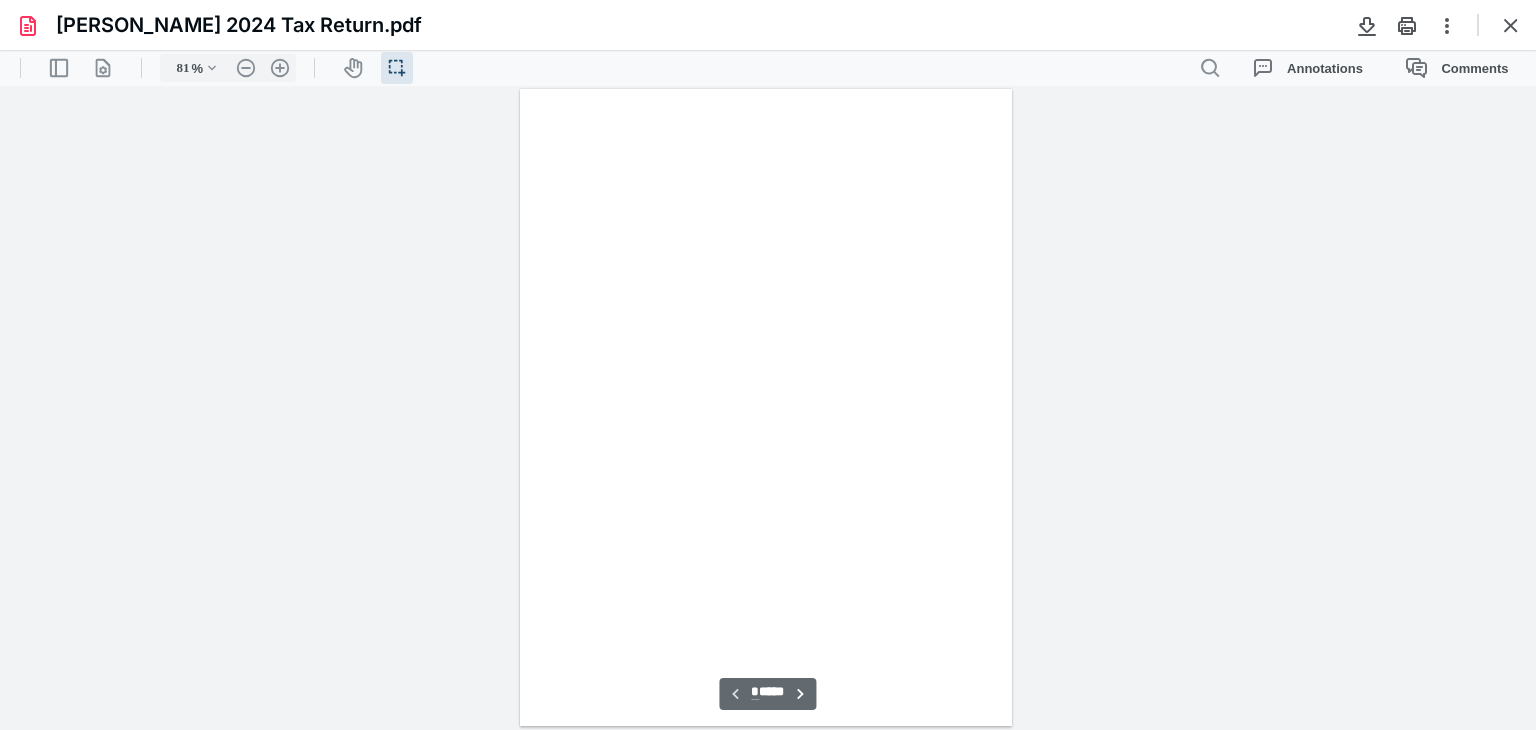 scroll, scrollTop: 39, scrollLeft: 0, axis: vertical 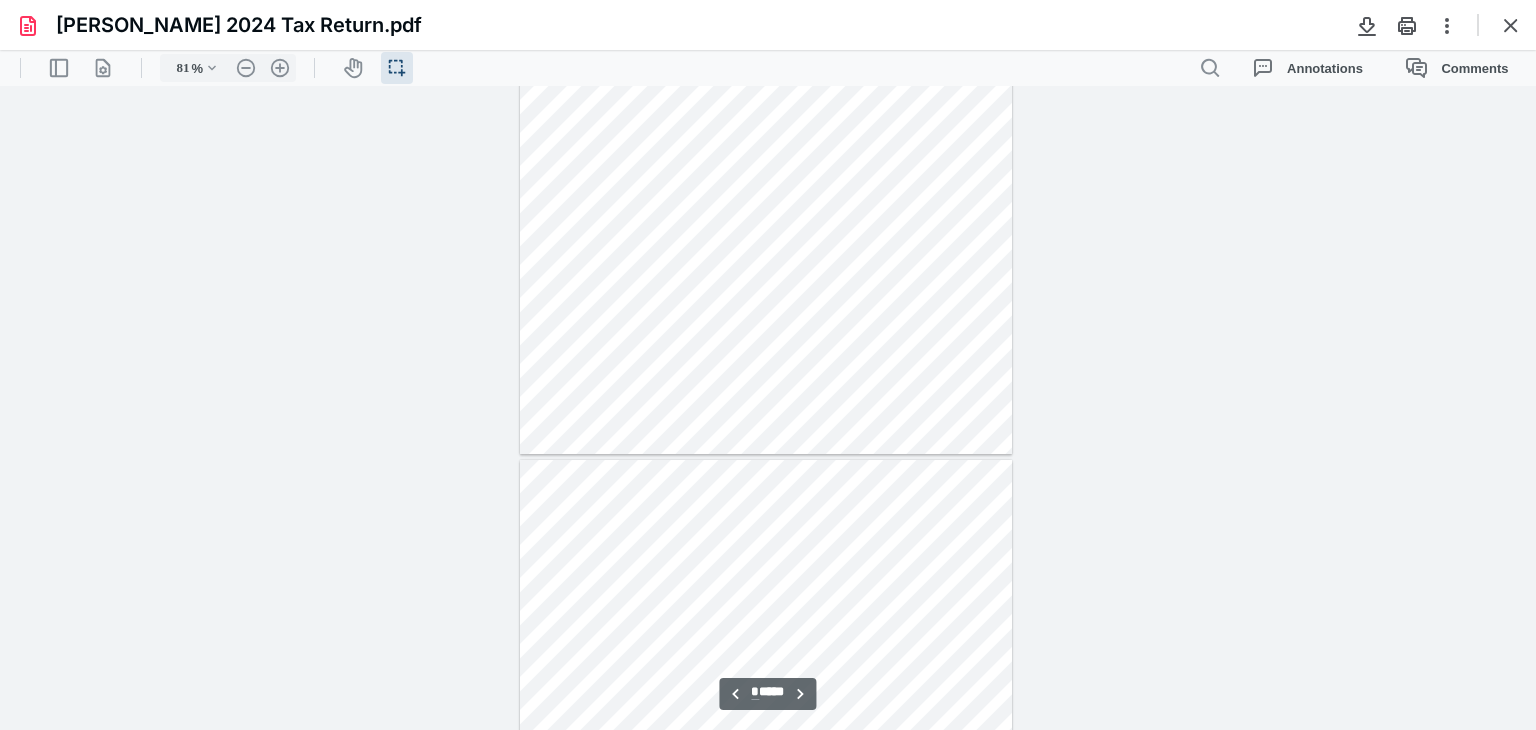 type on "*" 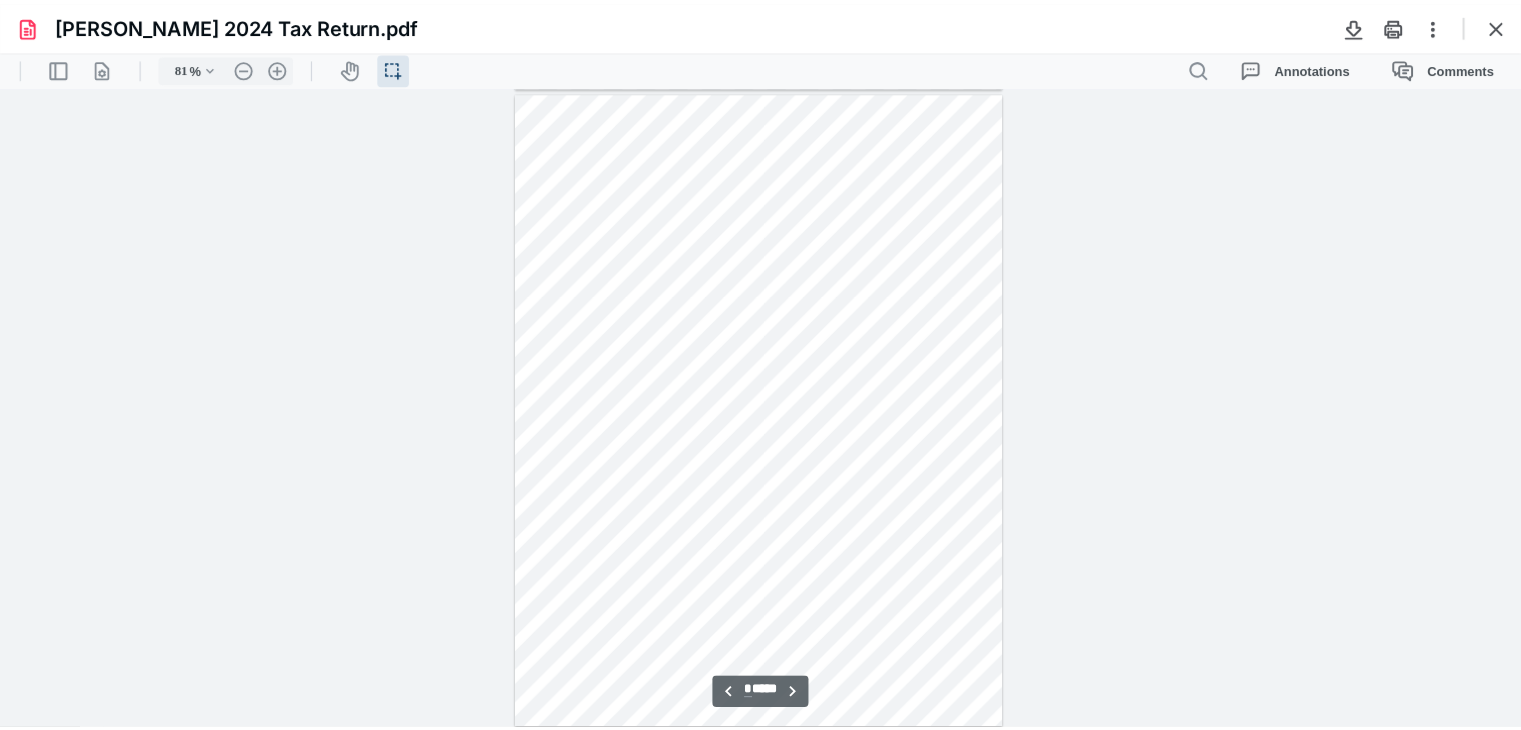 scroll, scrollTop: 3864, scrollLeft: 0, axis: vertical 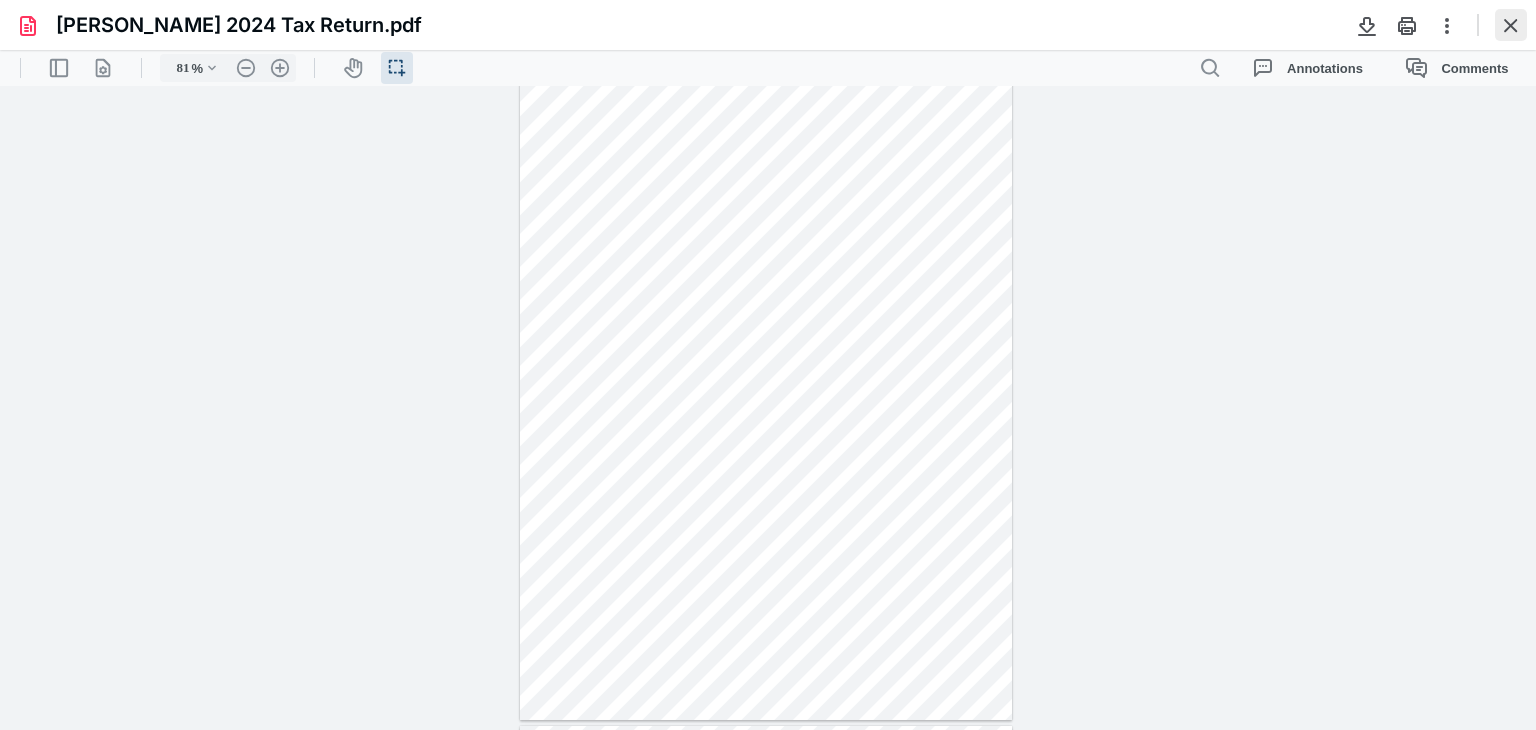 click at bounding box center (1511, 25) 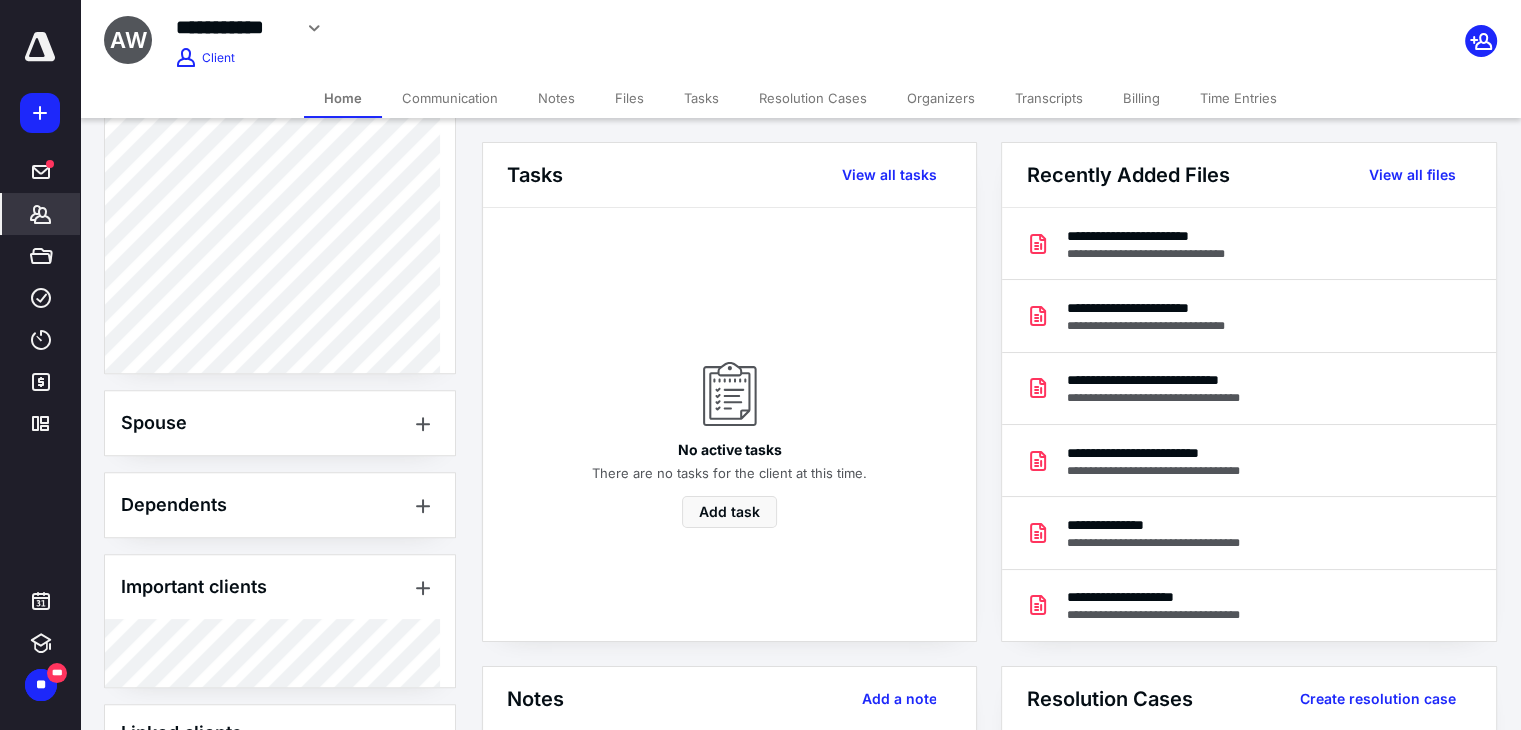 scroll, scrollTop: 901, scrollLeft: 0, axis: vertical 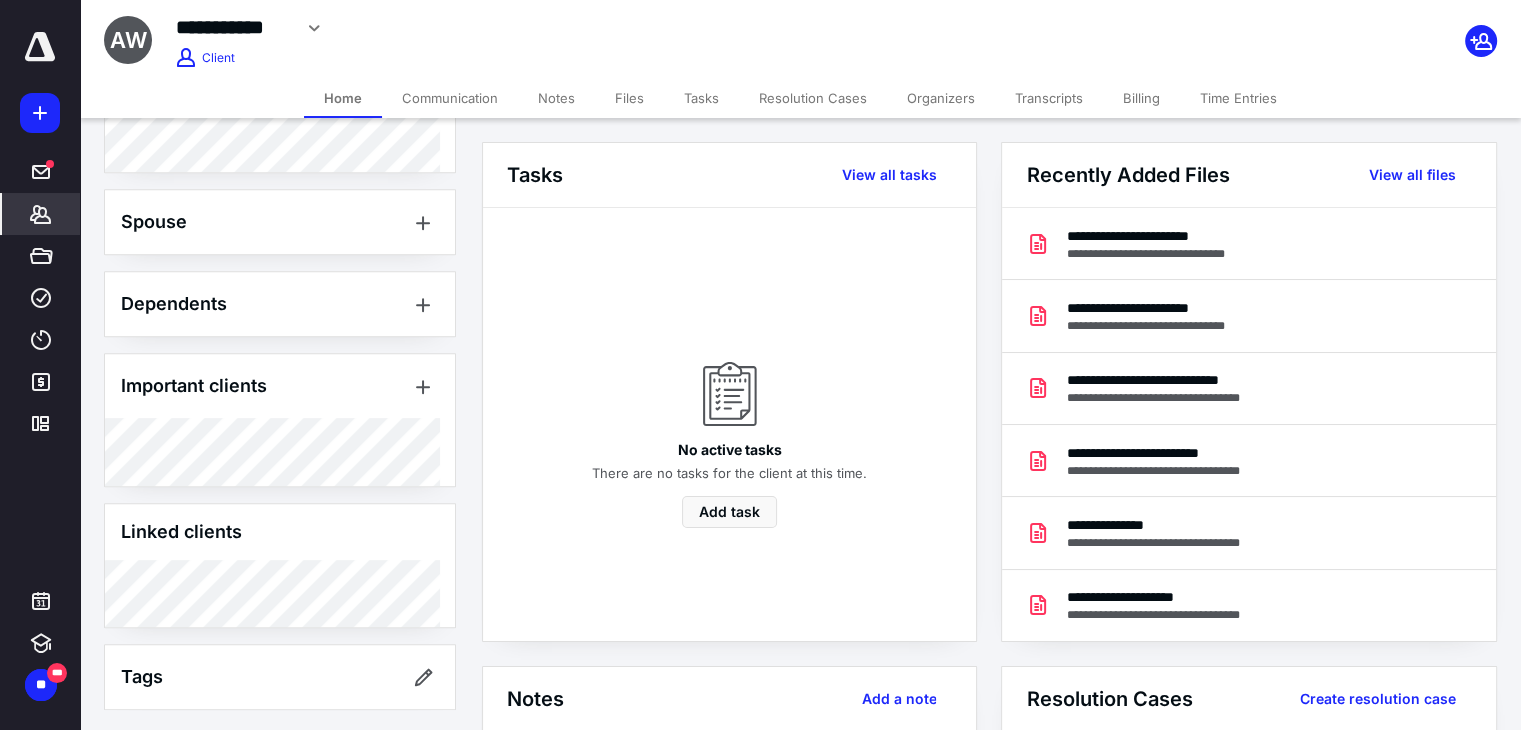click on "Files" at bounding box center [629, 98] 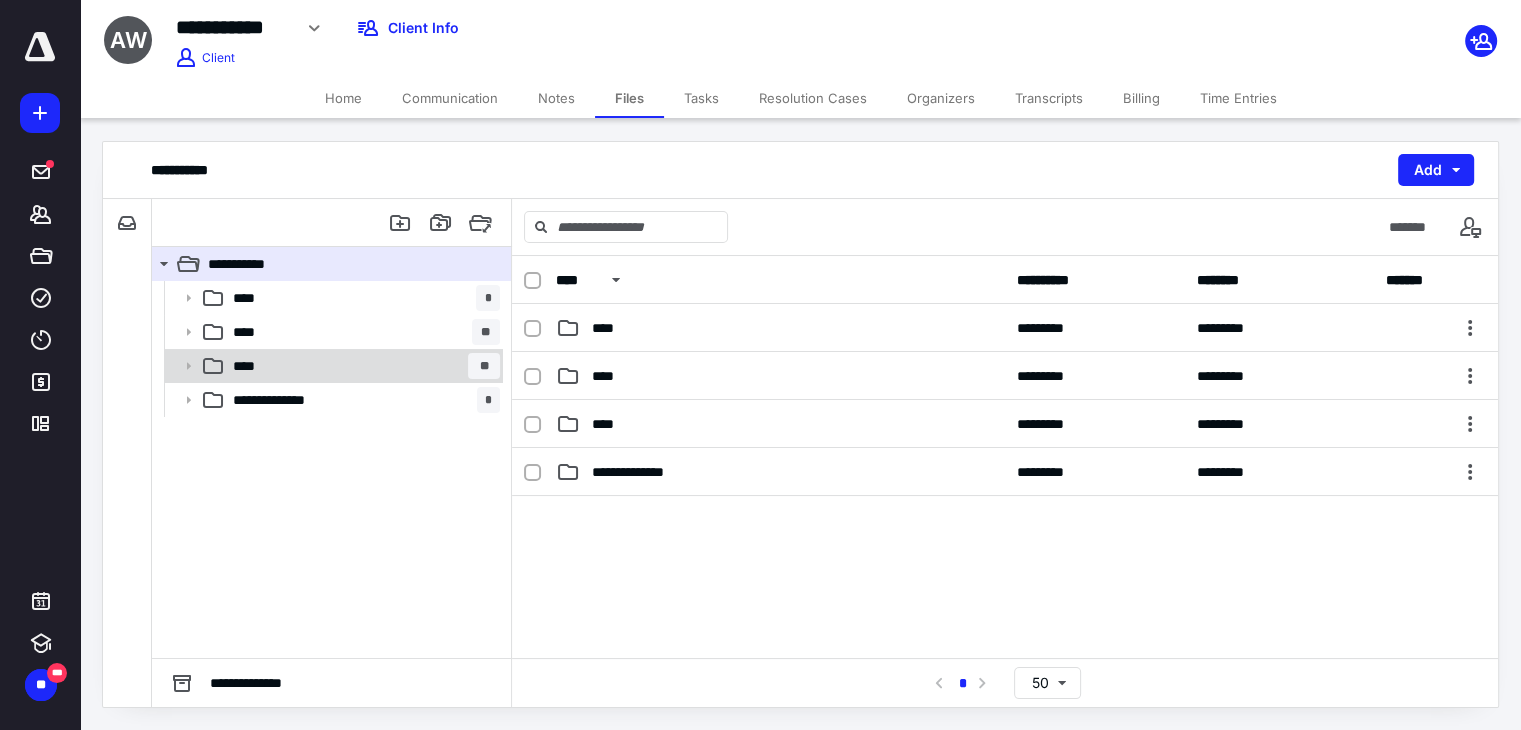 click on "**** **" at bounding box center (362, 366) 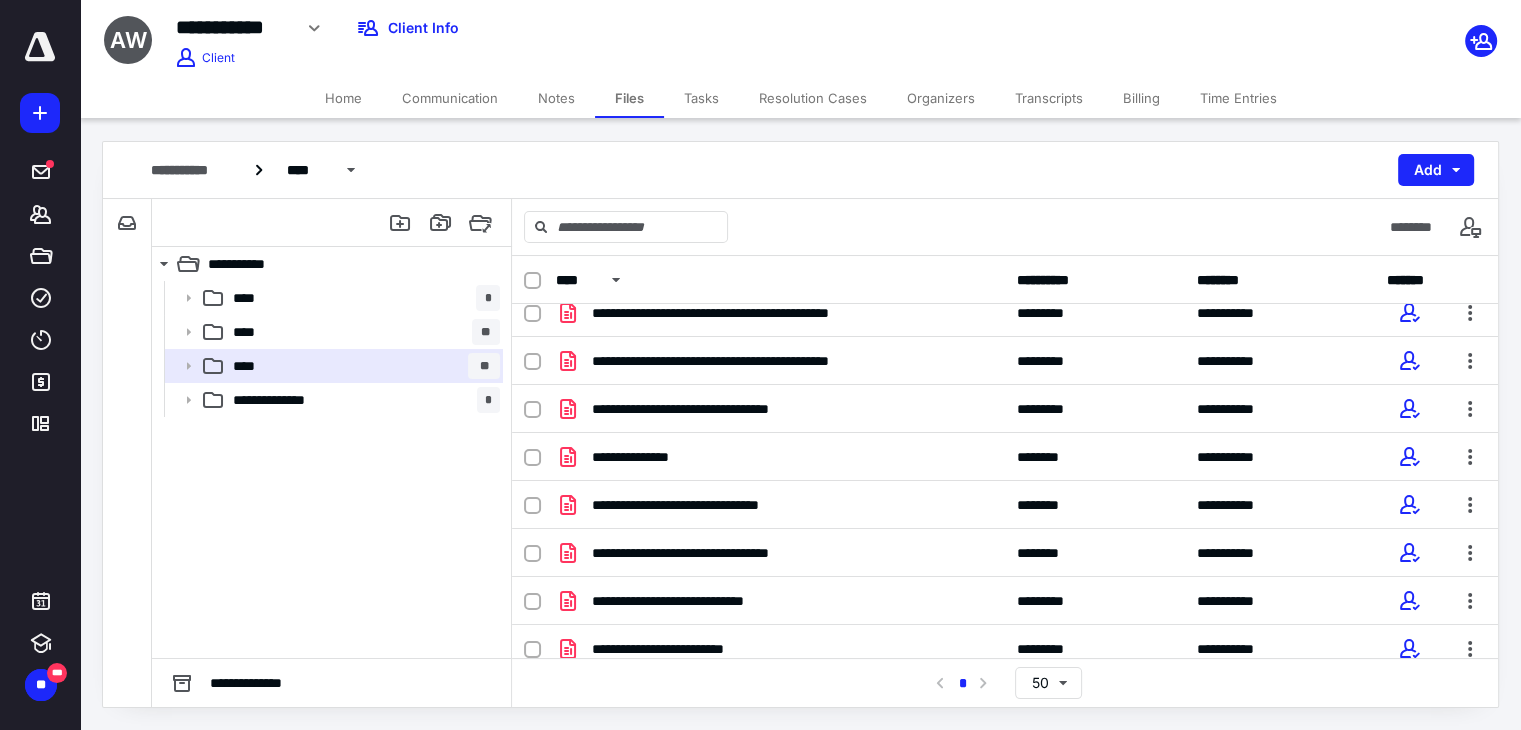 scroll, scrollTop: 1080, scrollLeft: 0, axis: vertical 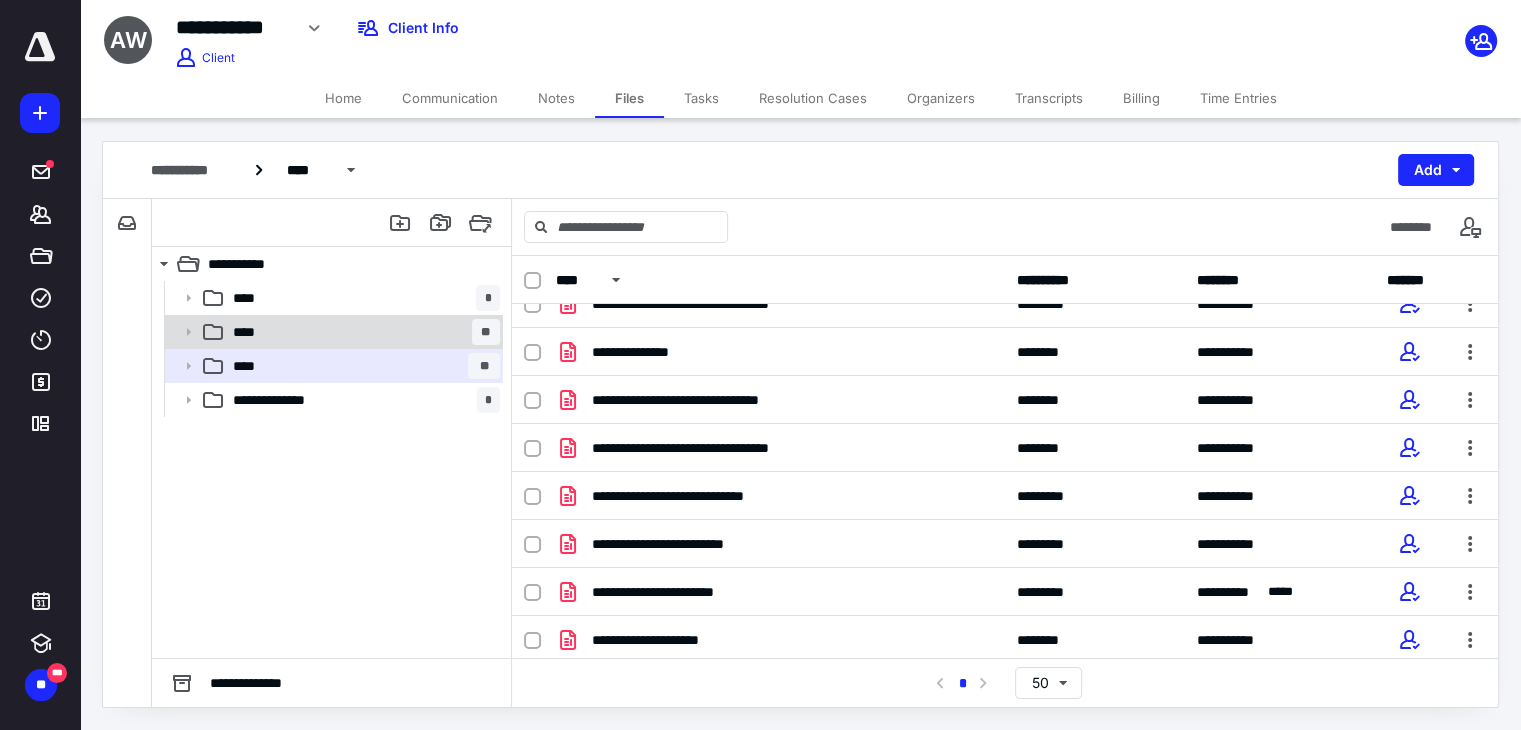 click on "**** **" at bounding box center (362, 332) 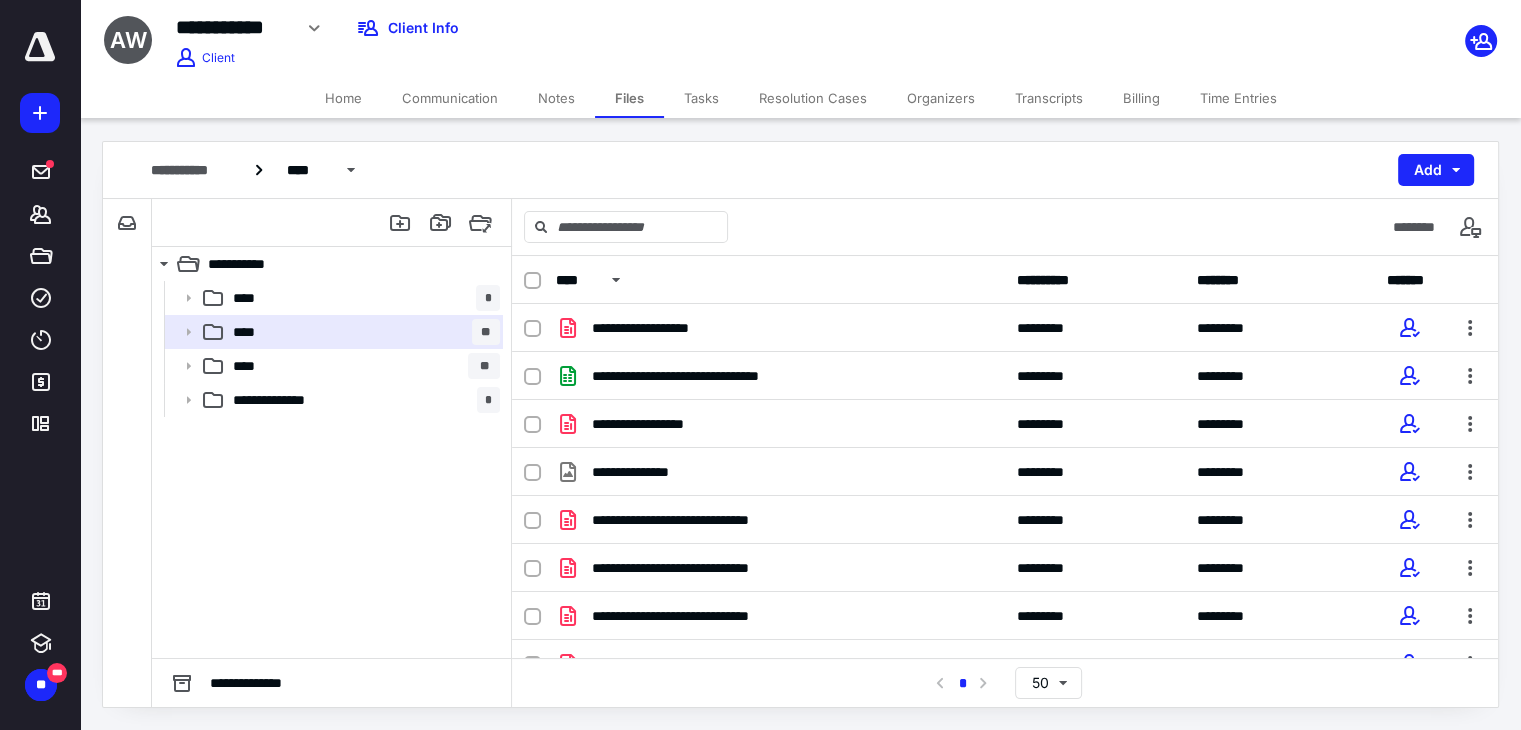 click on "Home" at bounding box center [343, 98] 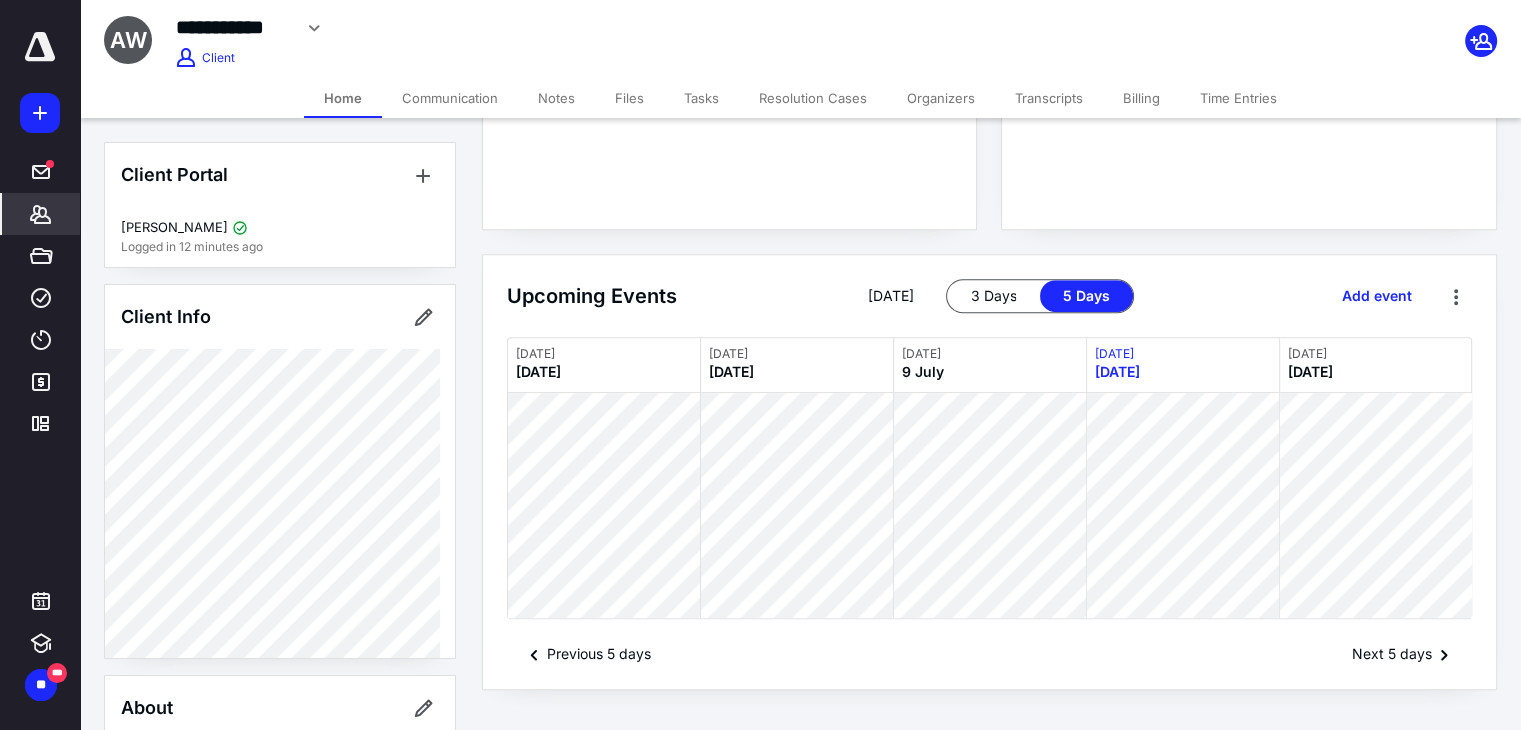 scroll, scrollTop: 938, scrollLeft: 0, axis: vertical 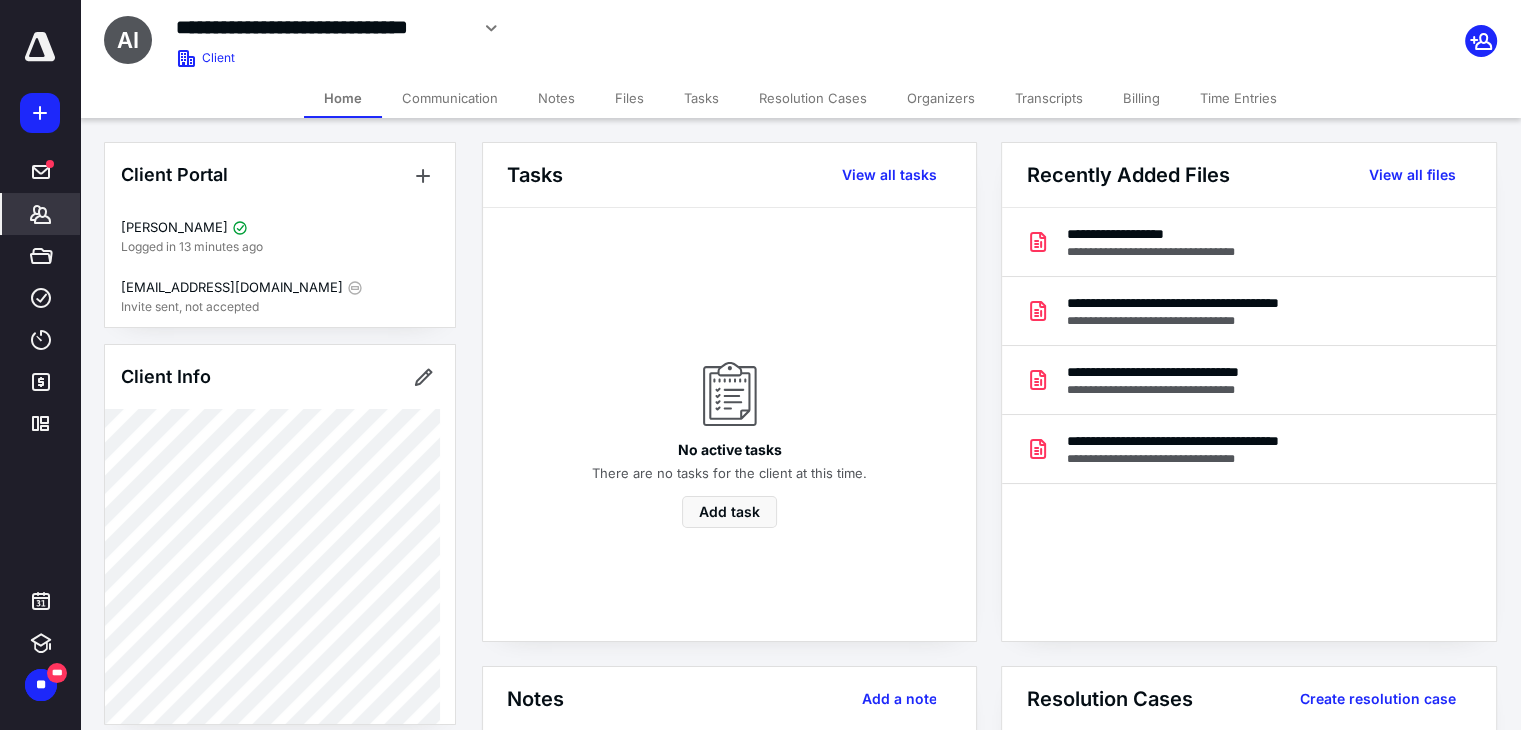click on "Files" at bounding box center (629, 98) 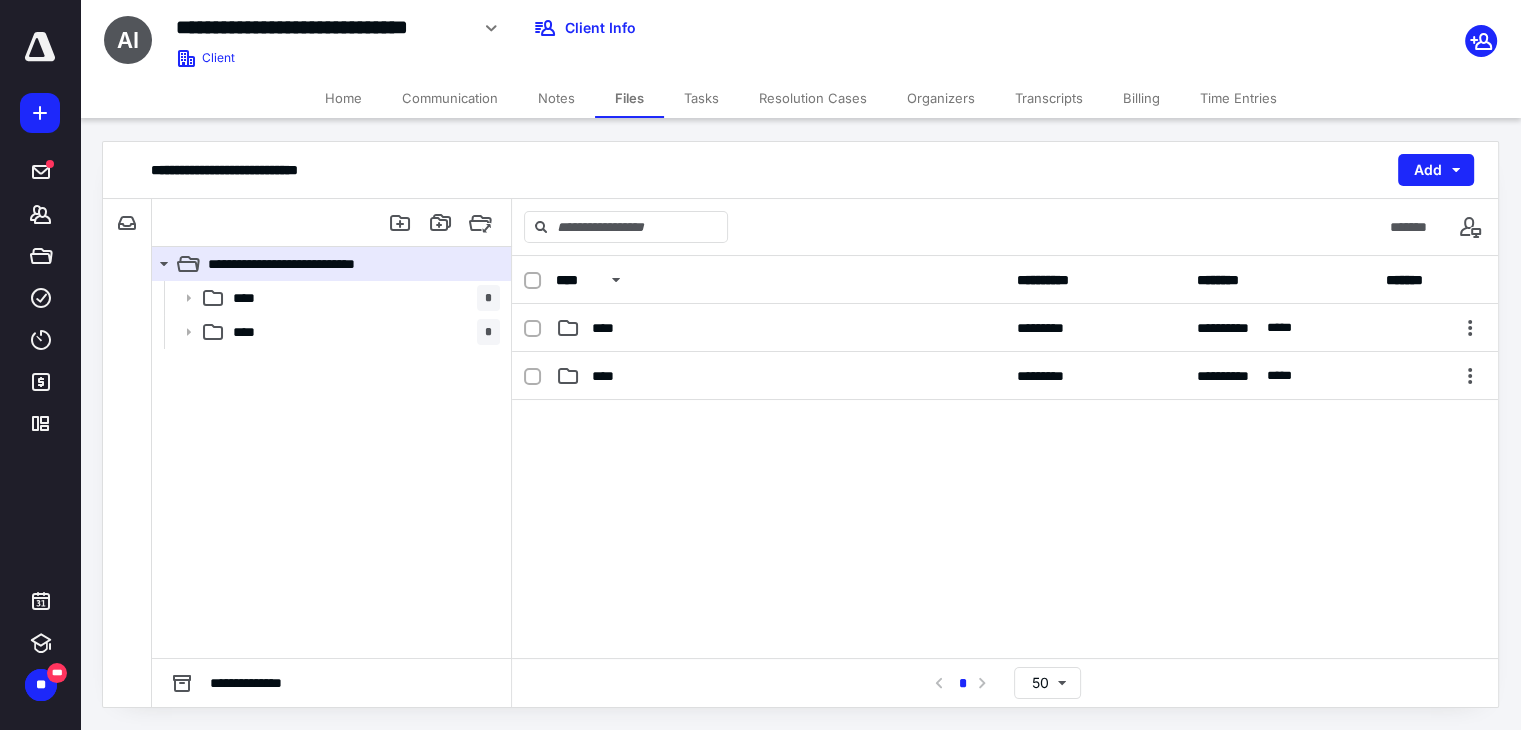 click on "Home" at bounding box center [343, 98] 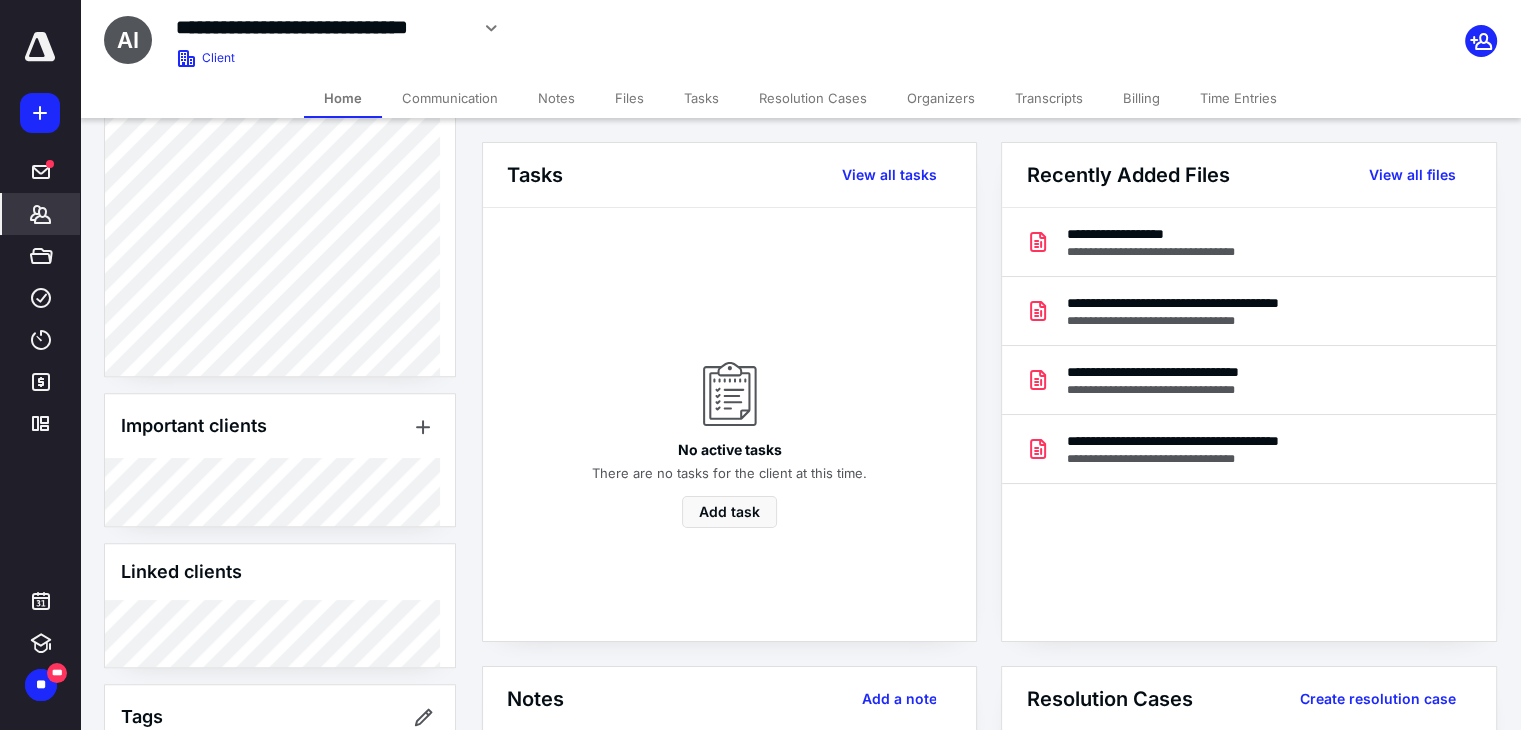 scroll, scrollTop: 800, scrollLeft: 0, axis: vertical 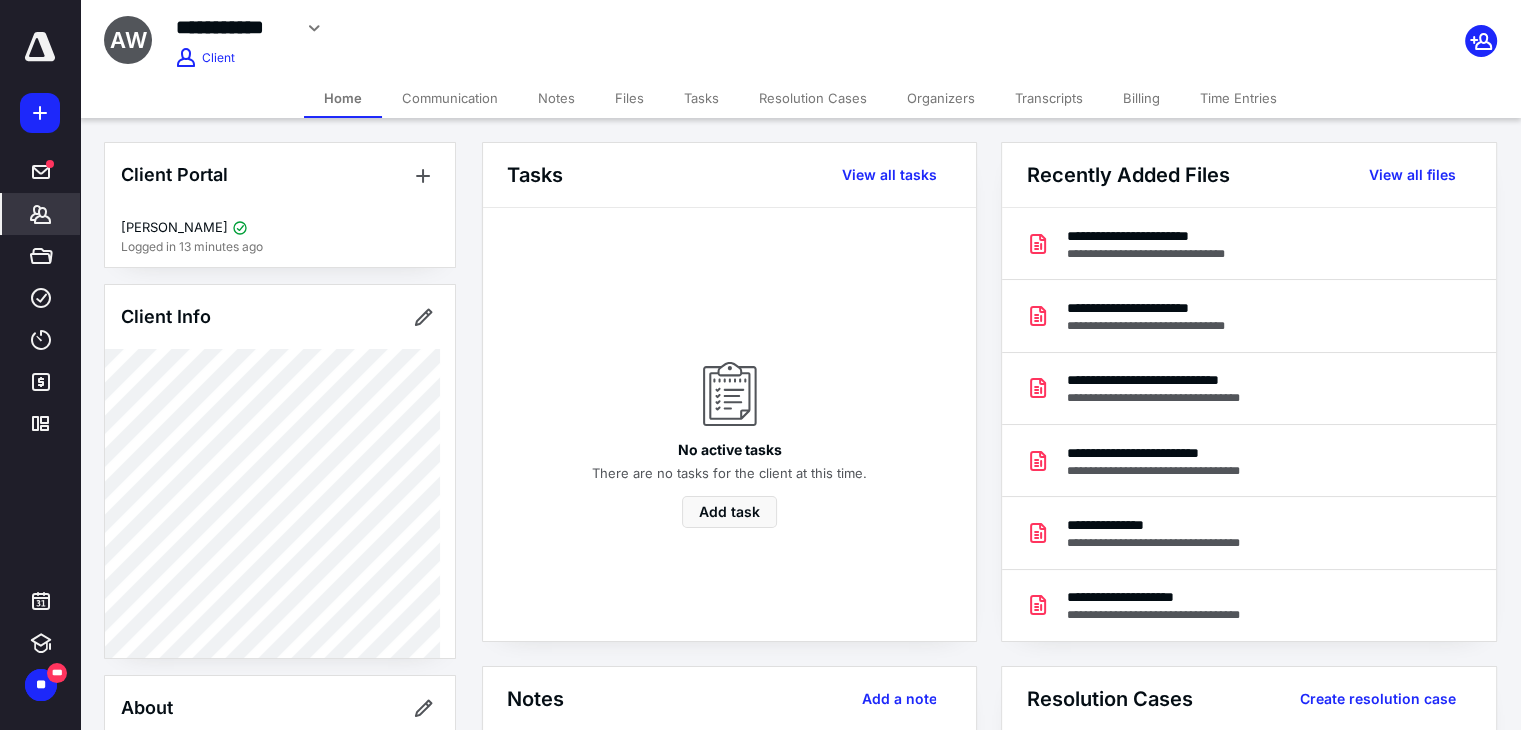 click on "Files" at bounding box center (629, 98) 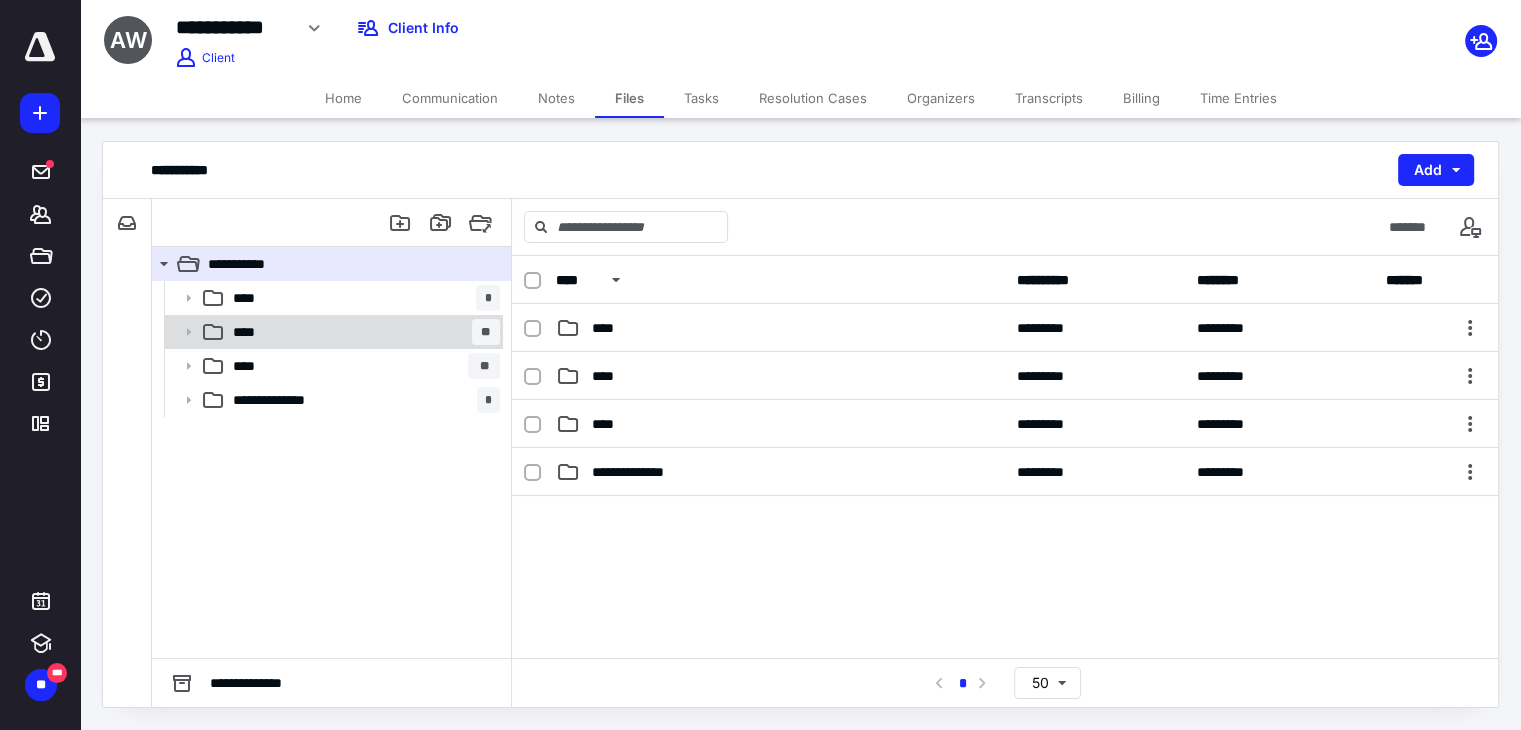 click on "**** **" at bounding box center [362, 332] 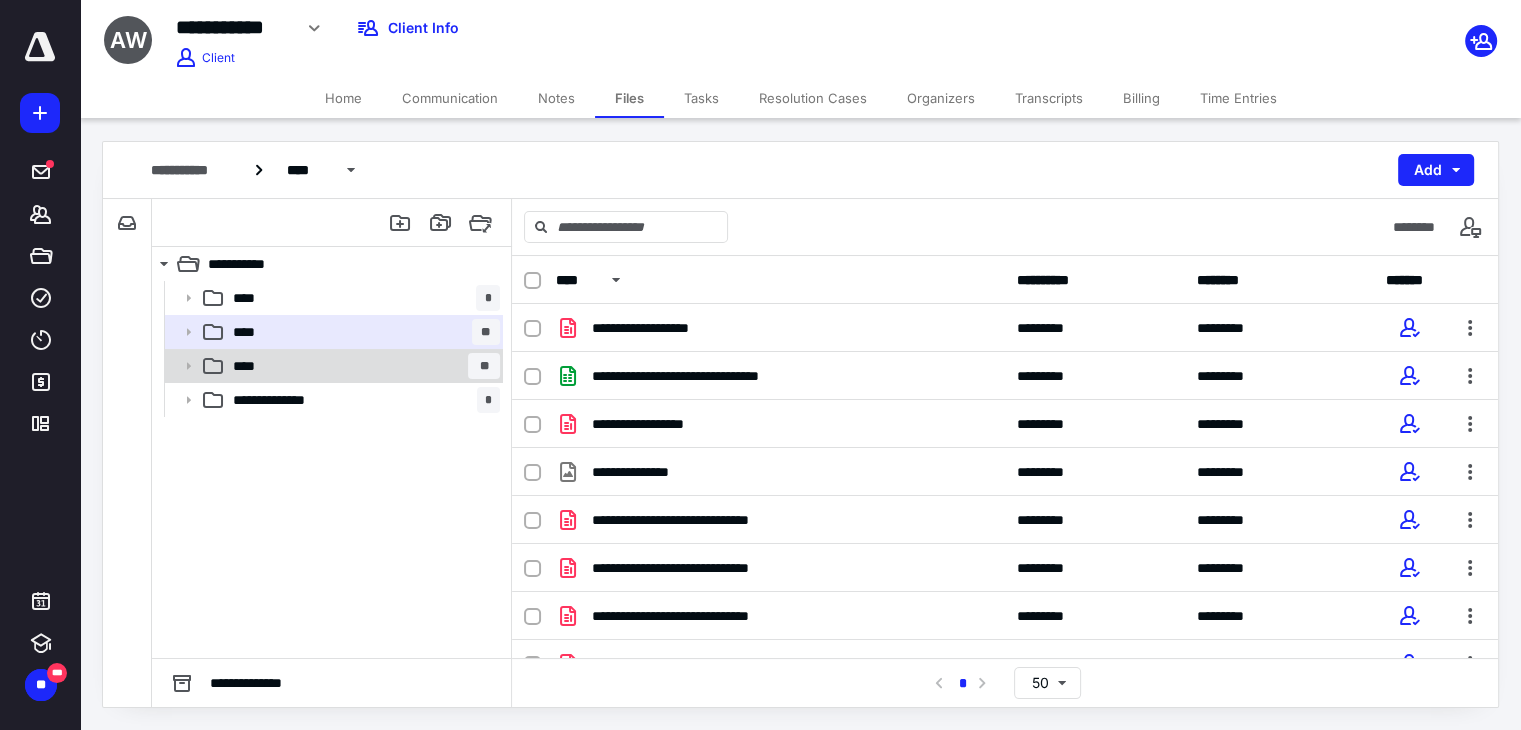 click on "**** **" at bounding box center (362, 366) 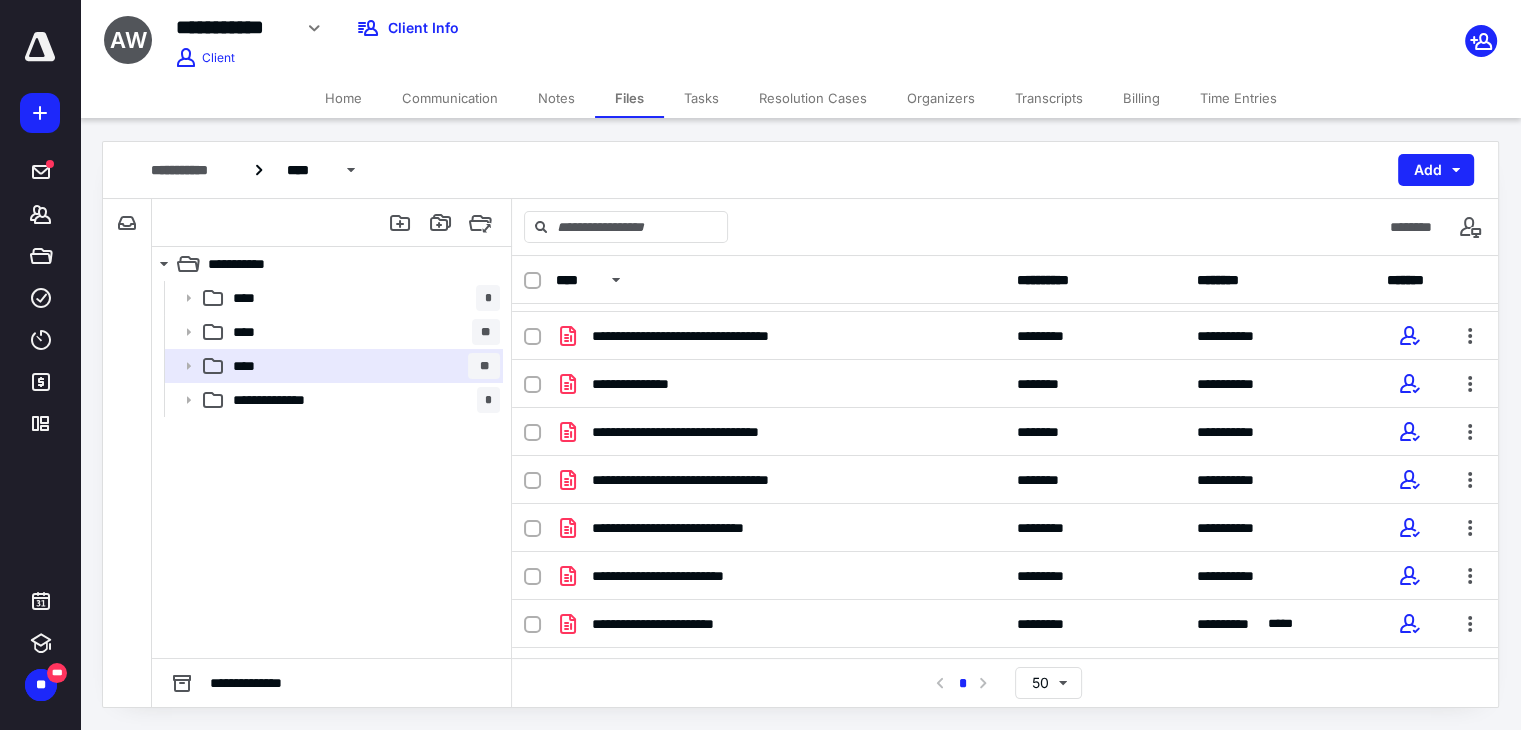 scroll, scrollTop: 1080, scrollLeft: 0, axis: vertical 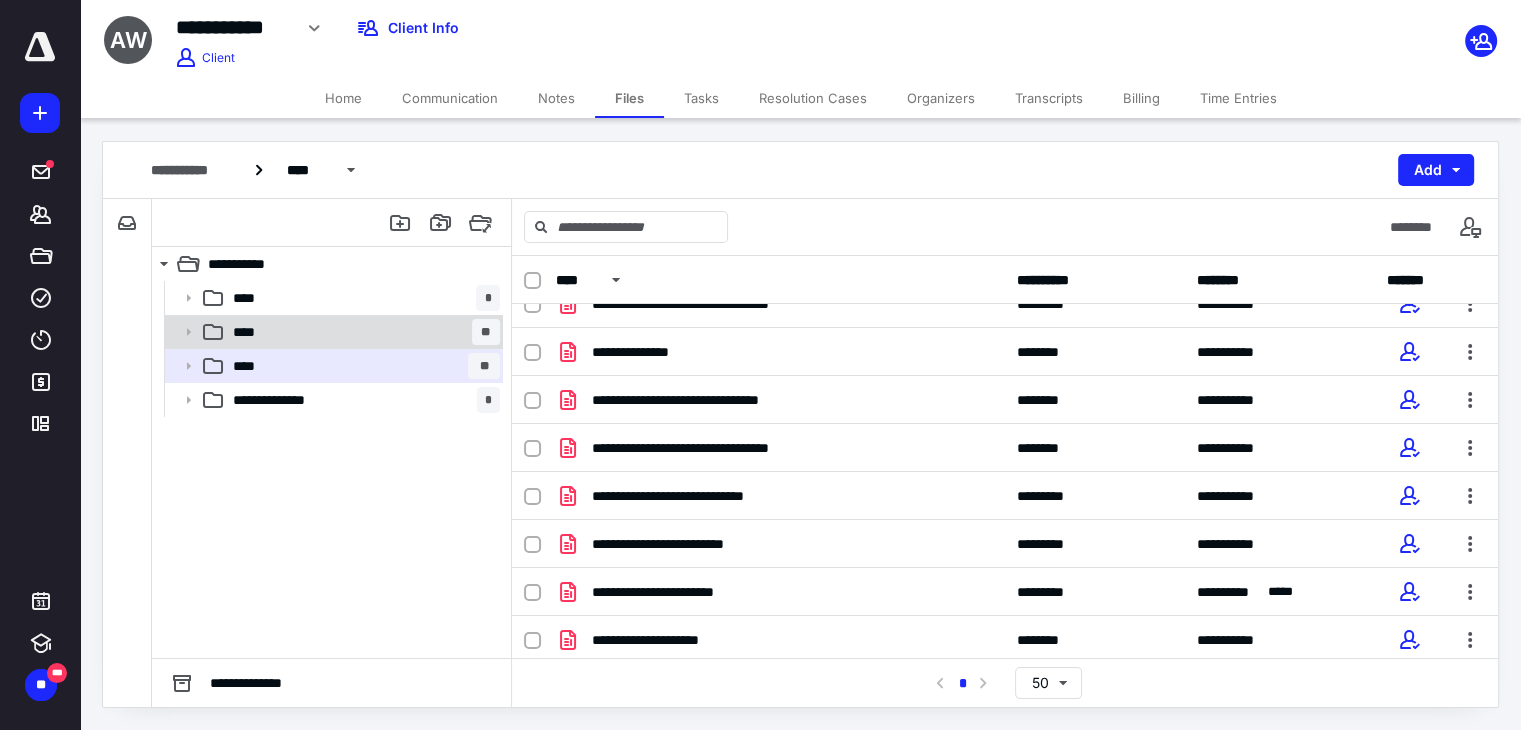 click on "**** **" at bounding box center [362, 332] 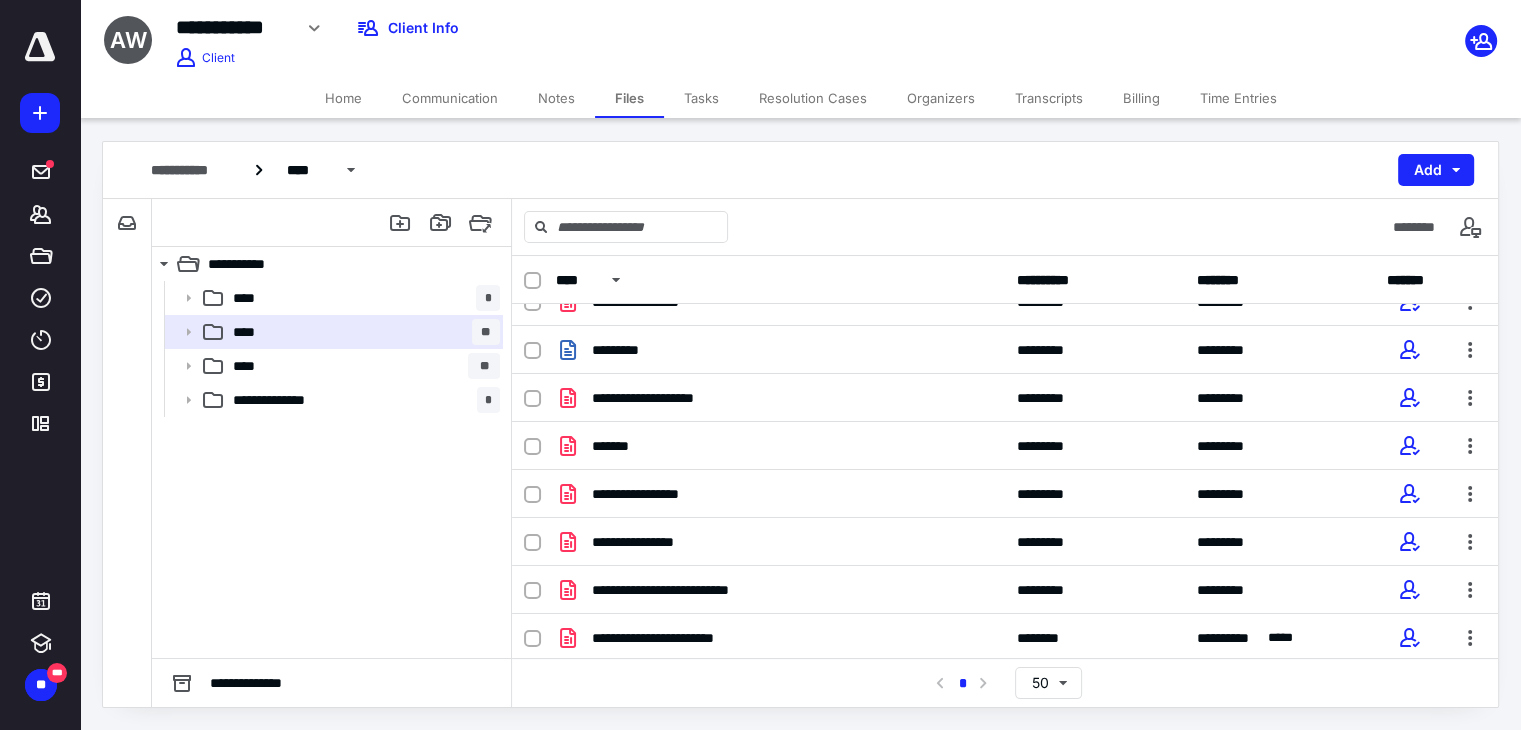 scroll, scrollTop: 0, scrollLeft: 0, axis: both 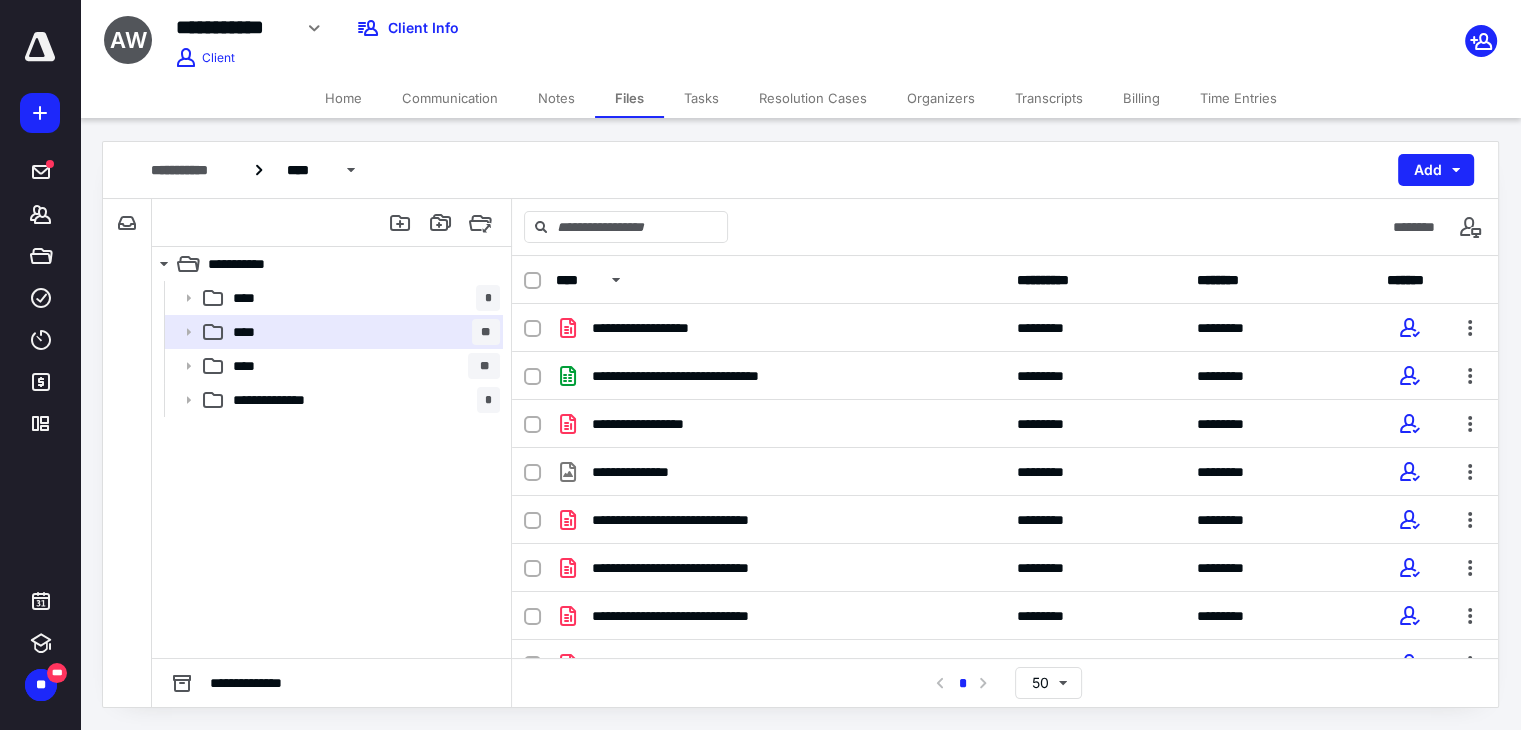 click on "**********" at bounding box center (800, 170) 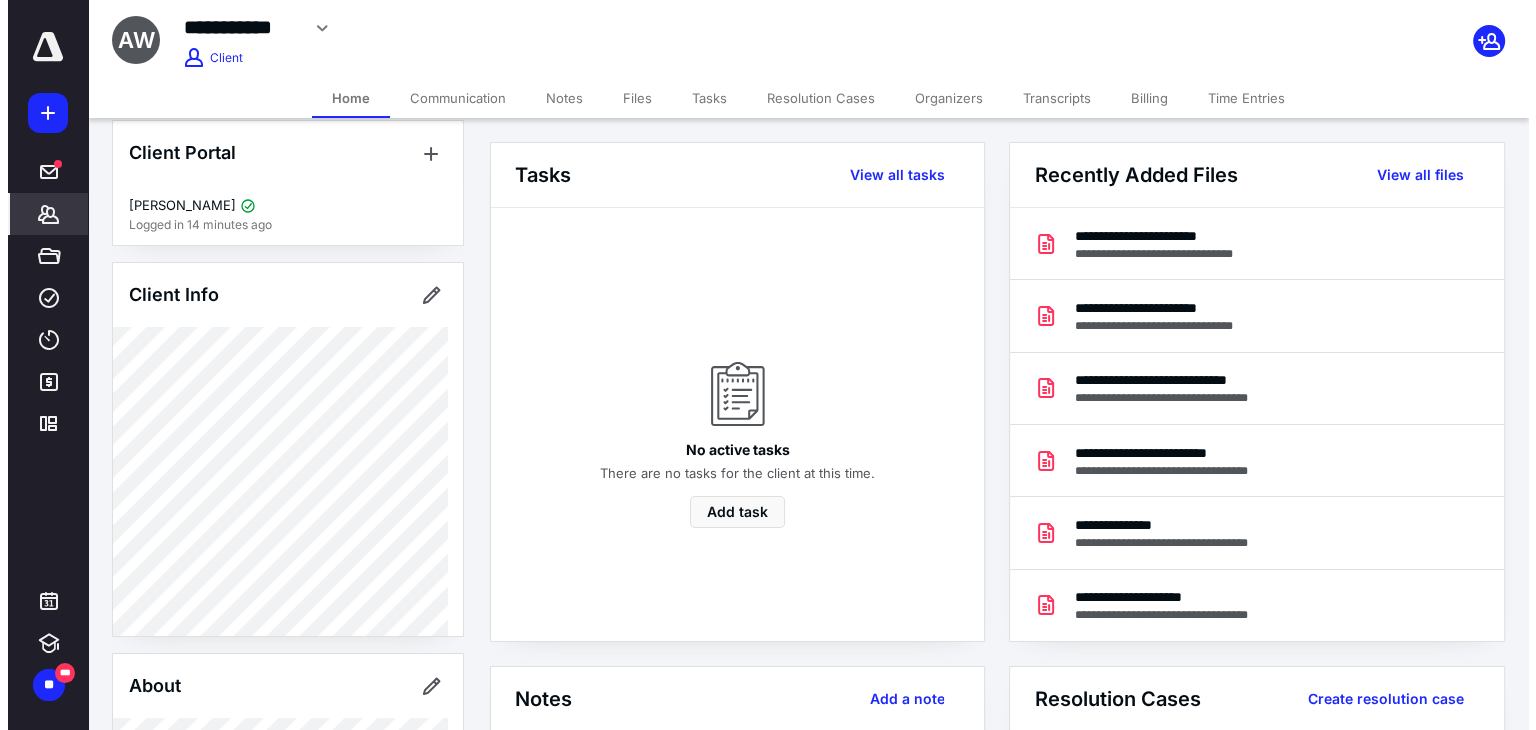 scroll, scrollTop: 20, scrollLeft: 0, axis: vertical 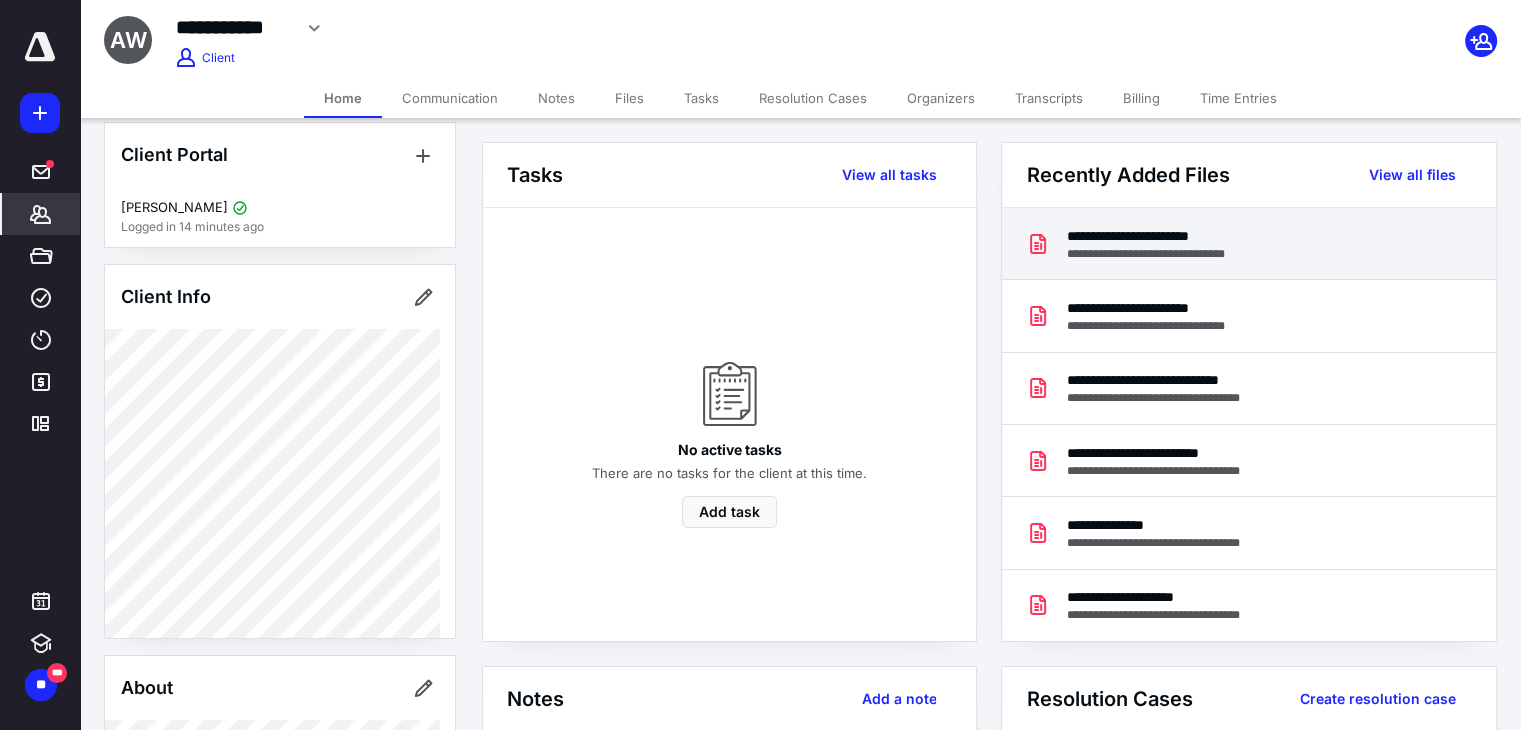click on "**********" at bounding box center (1159, 254) 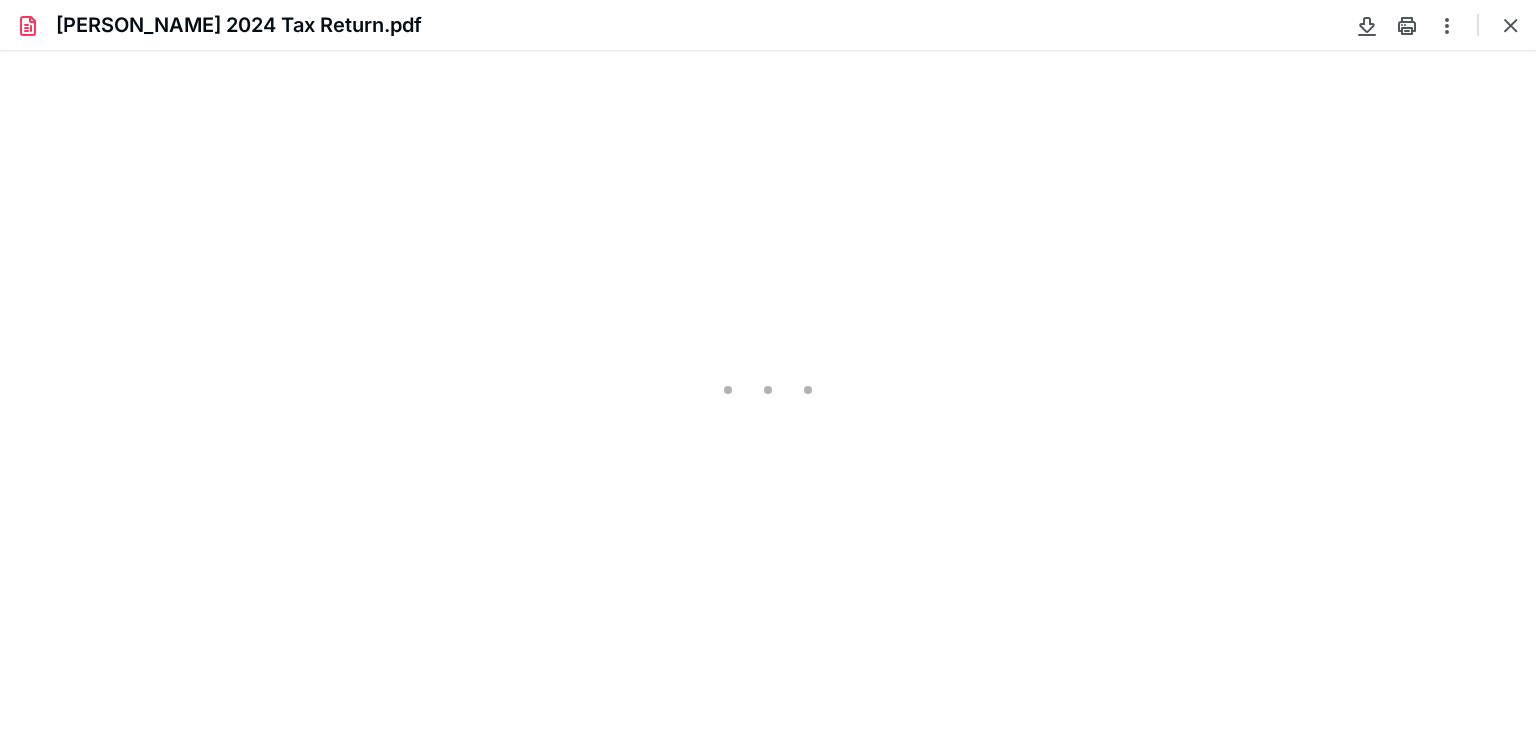 scroll, scrollTop: 0, scrollLeft: 0, axis: both 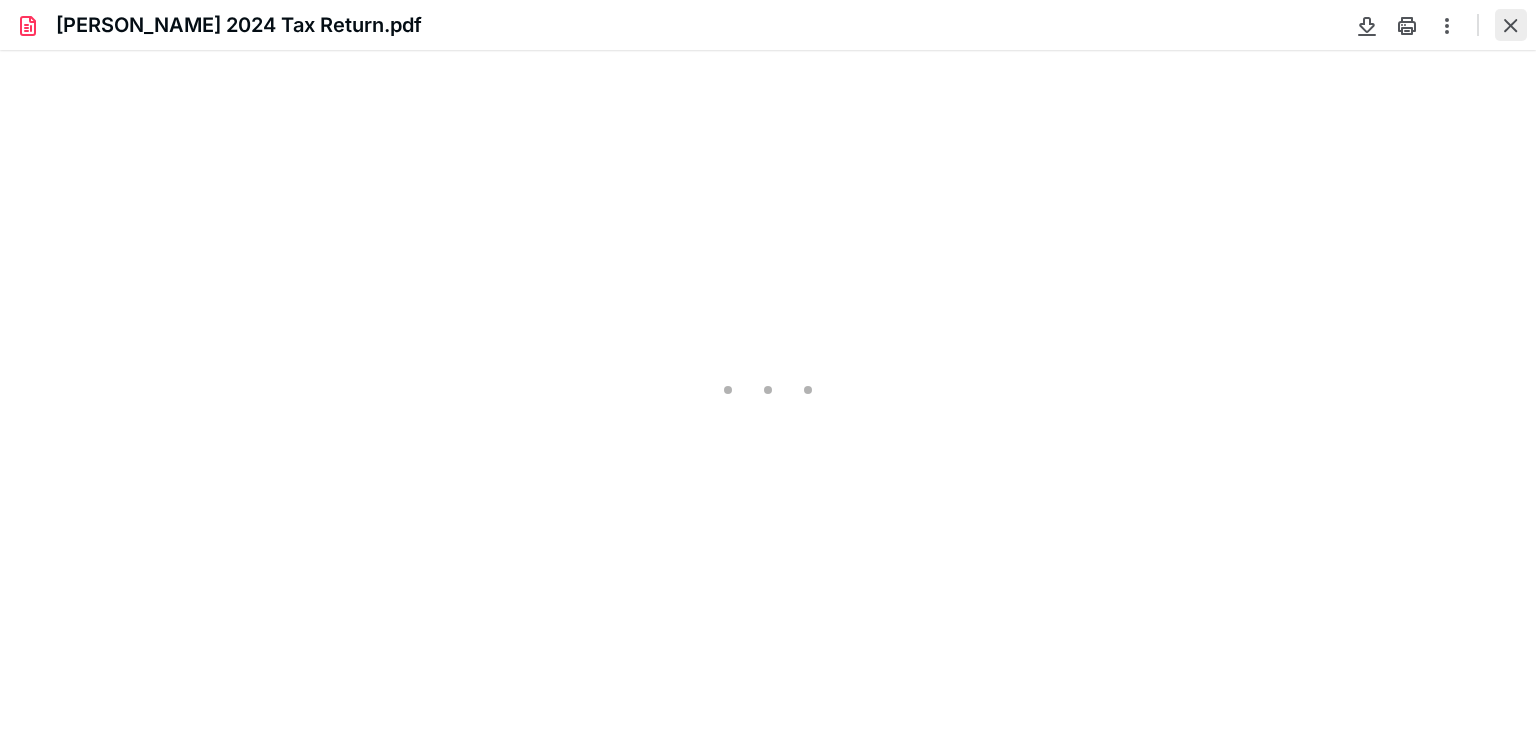 type on "81" 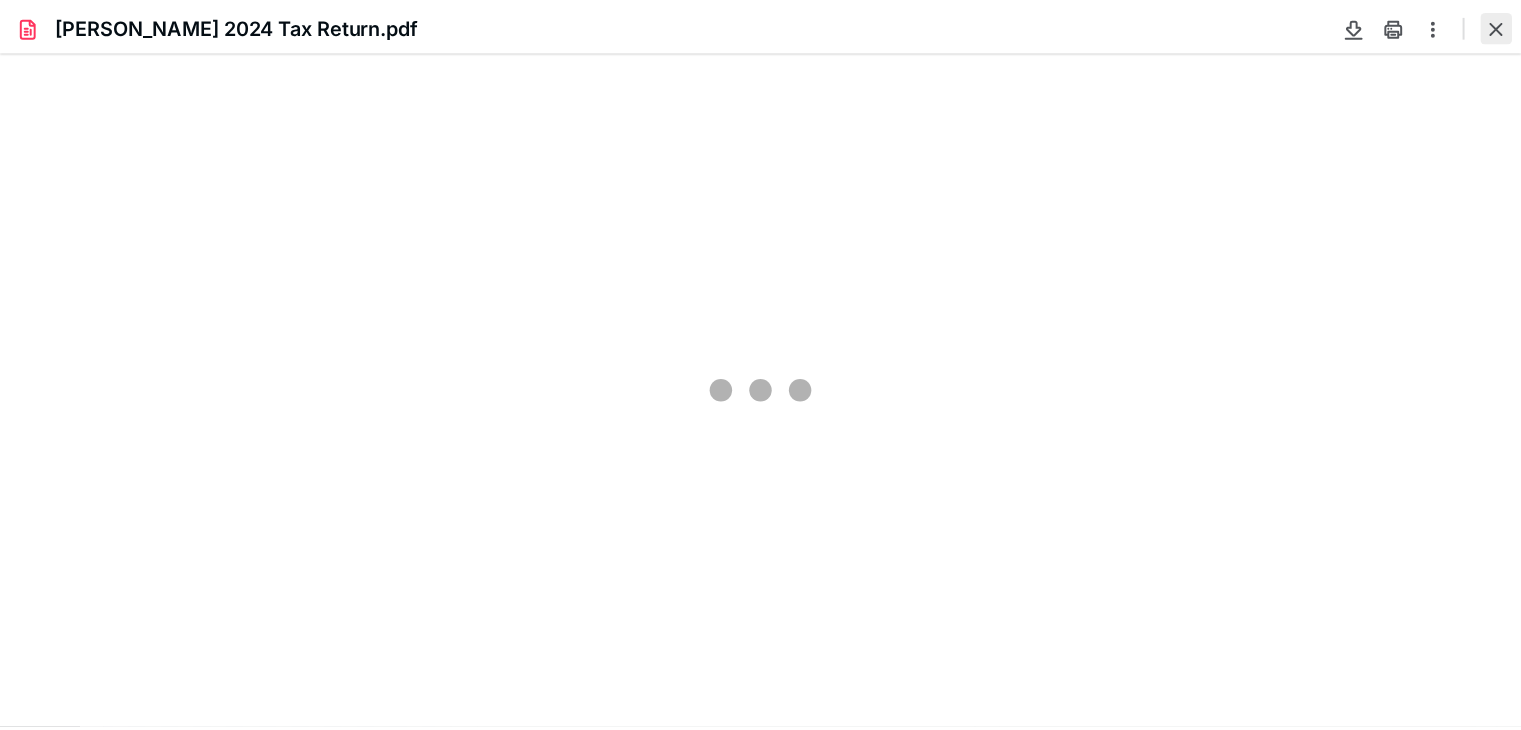 scroll, scrollTop: 39, scrollLeft: 0, axis: vertical 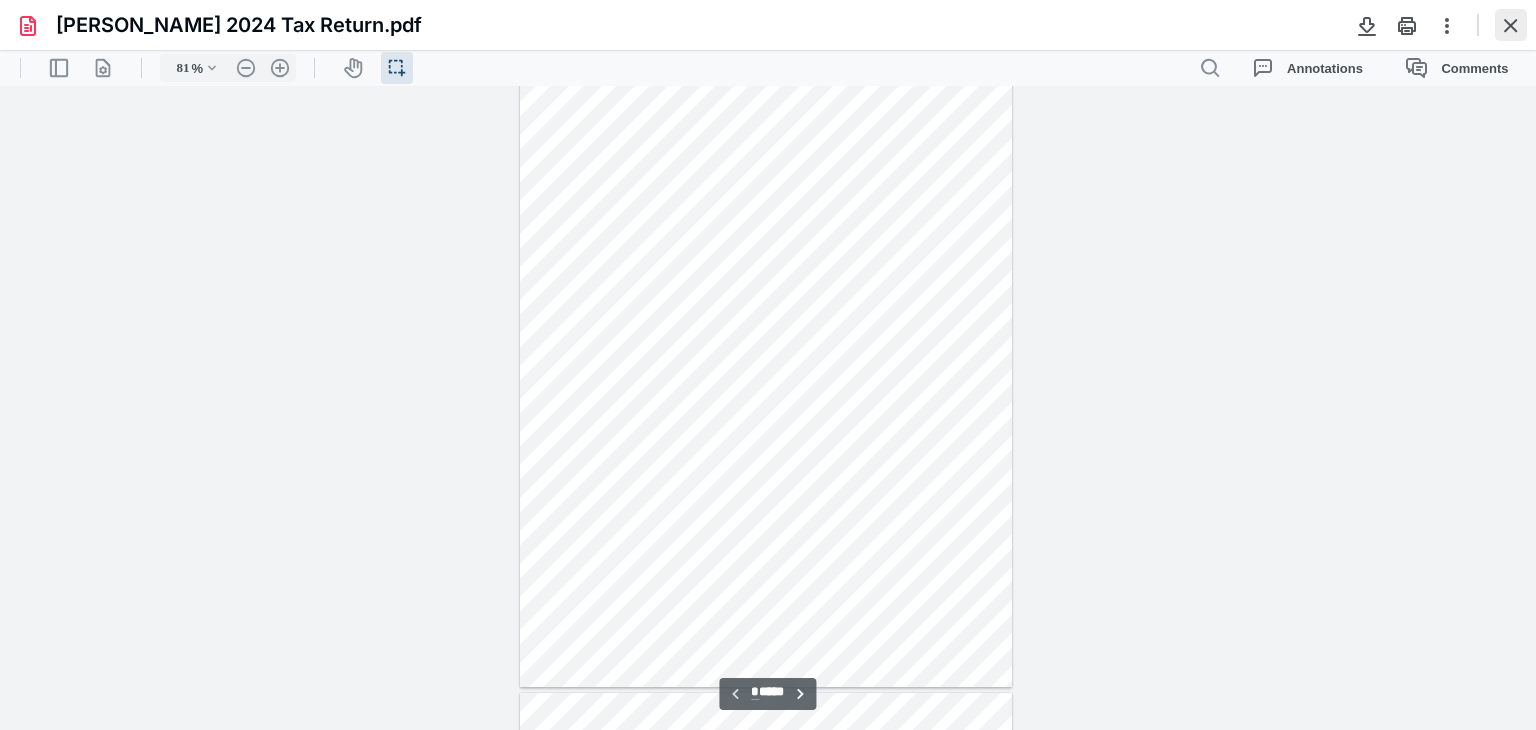click at bounding box center [1511, 25] 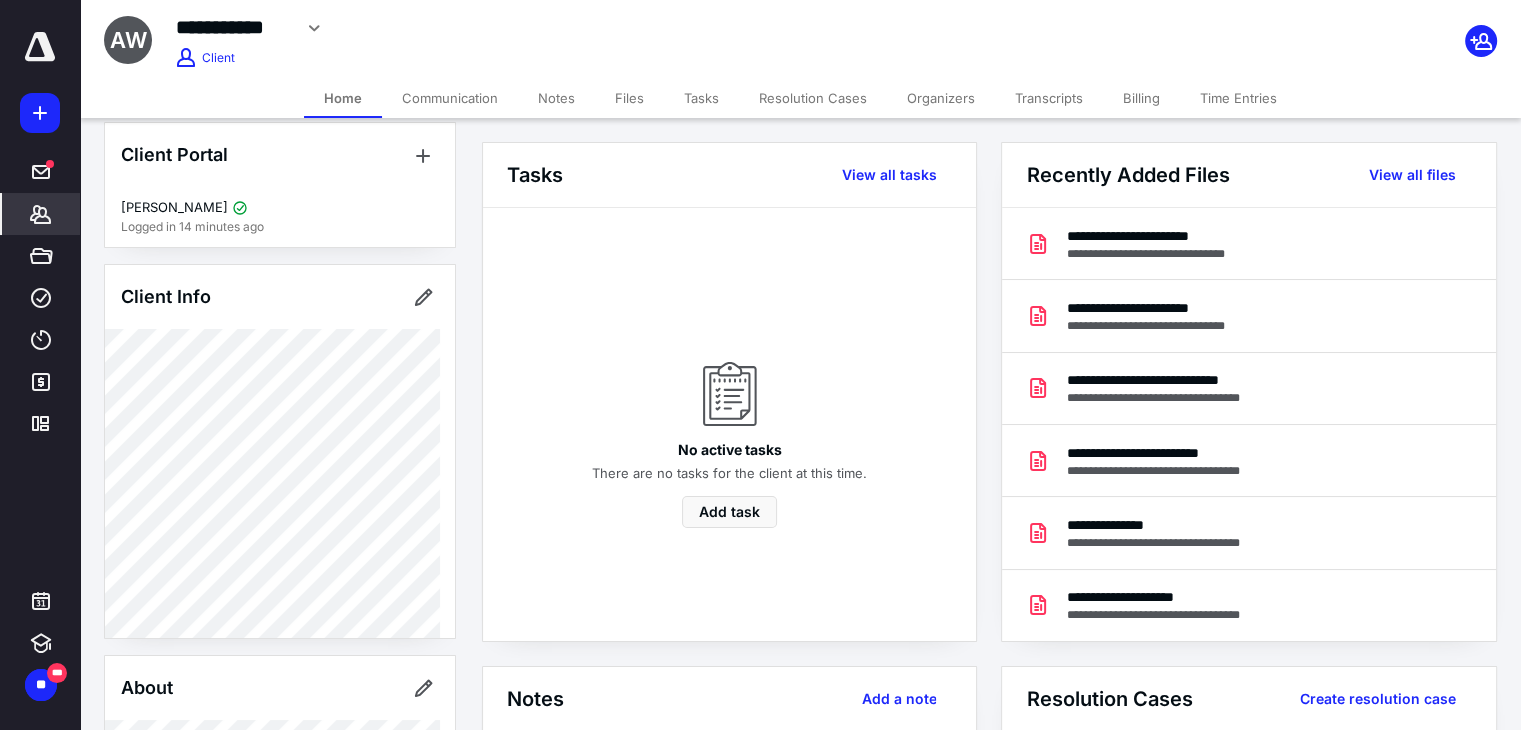 click on "Files" at bounding box center (629, 98) 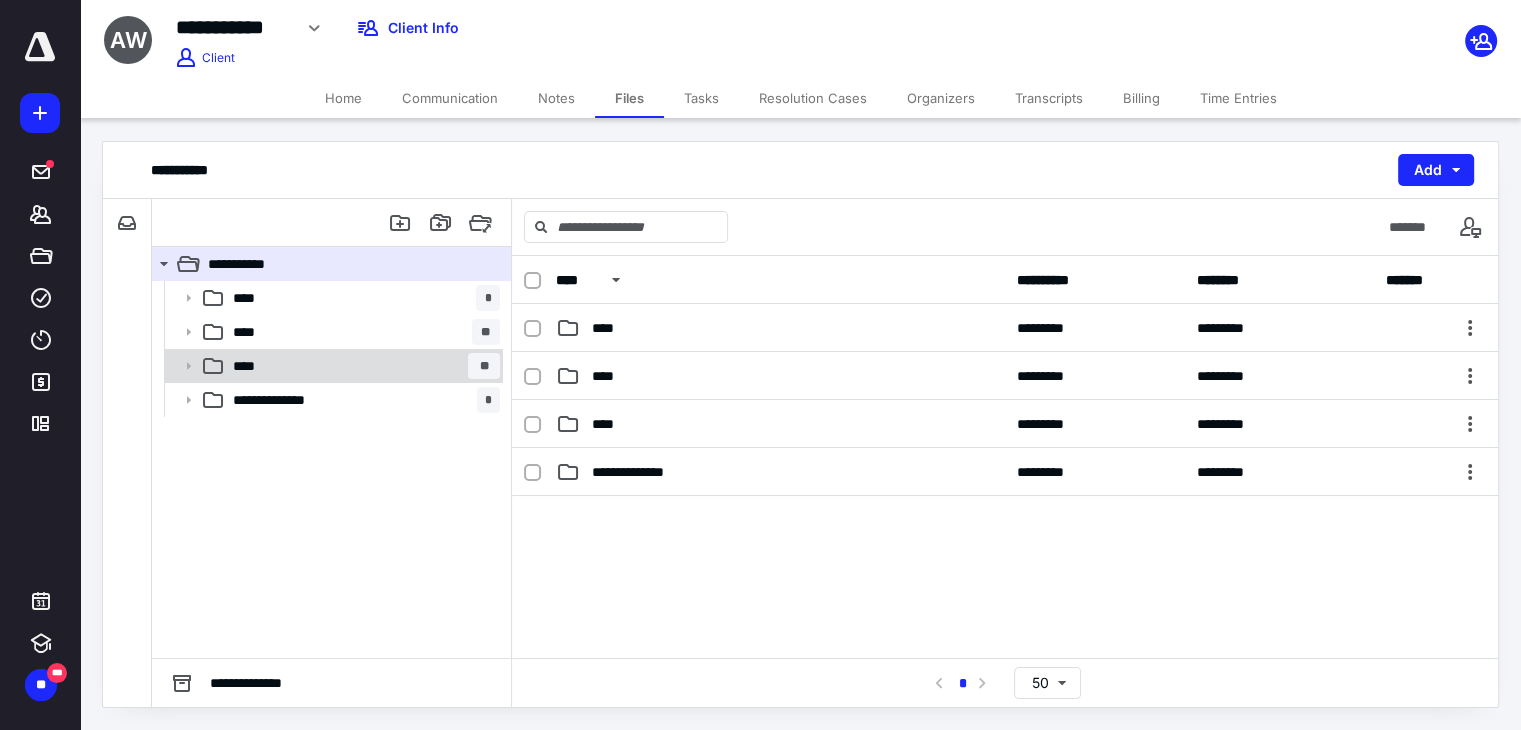 click on "**** **" at bounding box center [362, 366] 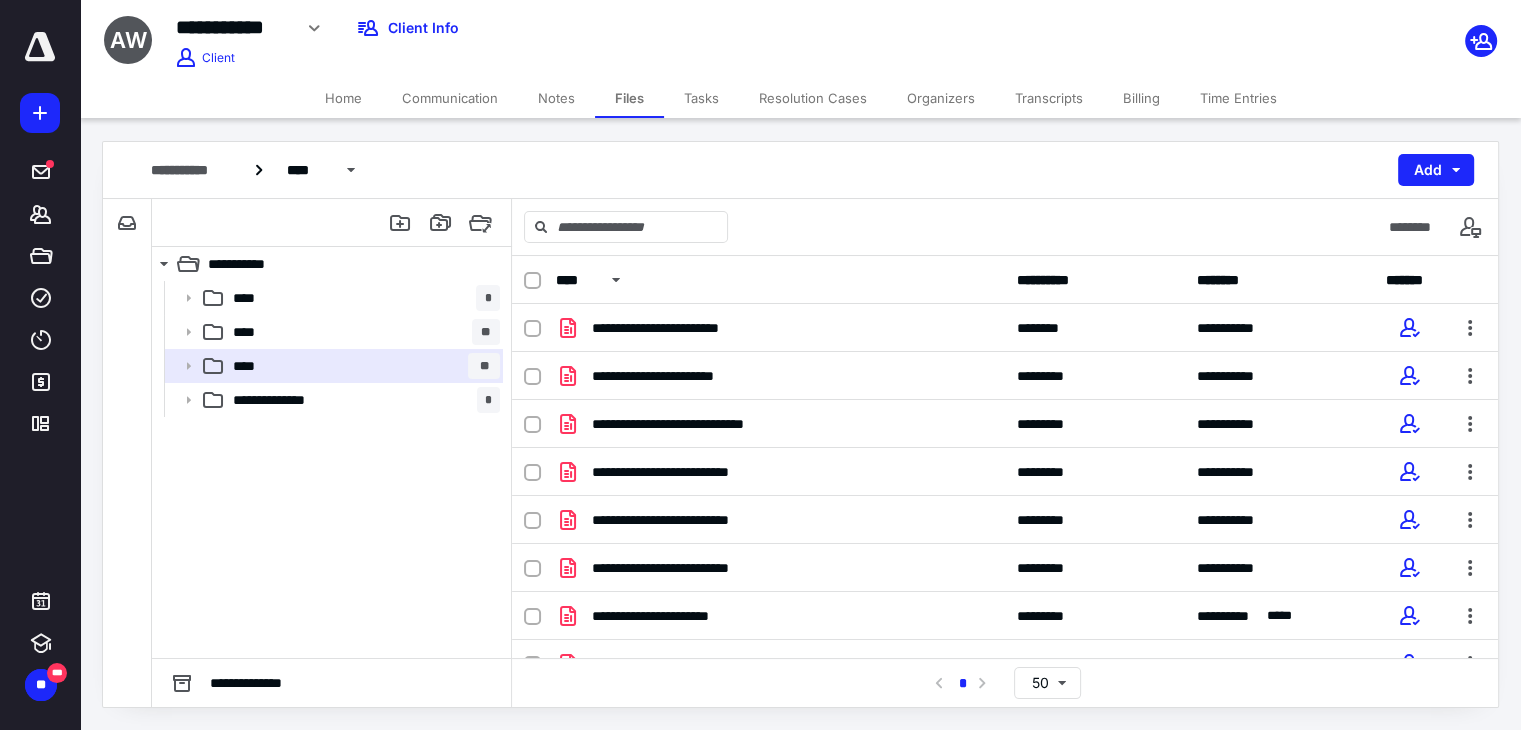 click on "**********" at bounding box center [565, 35] 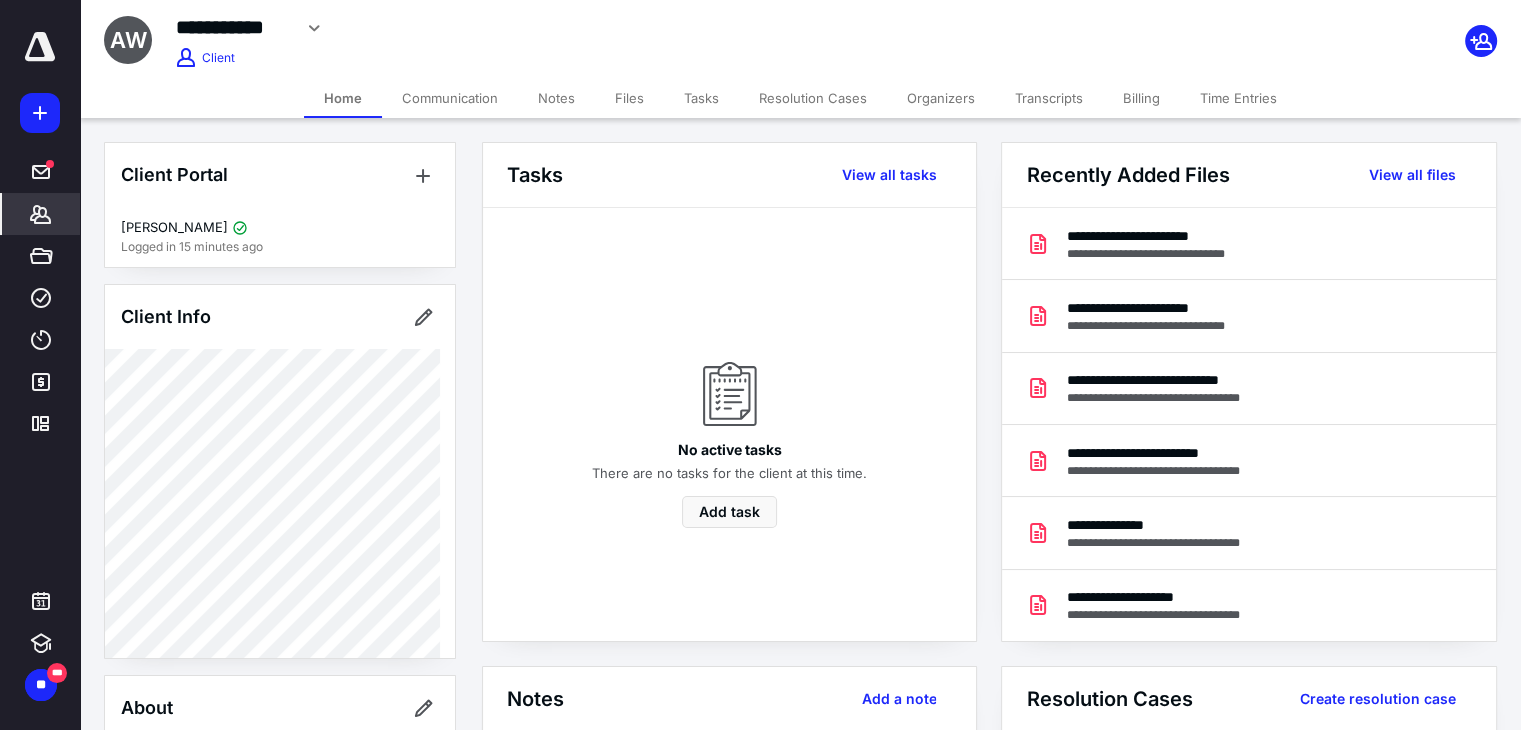 click on "Files" at bounding box center (629, 98) 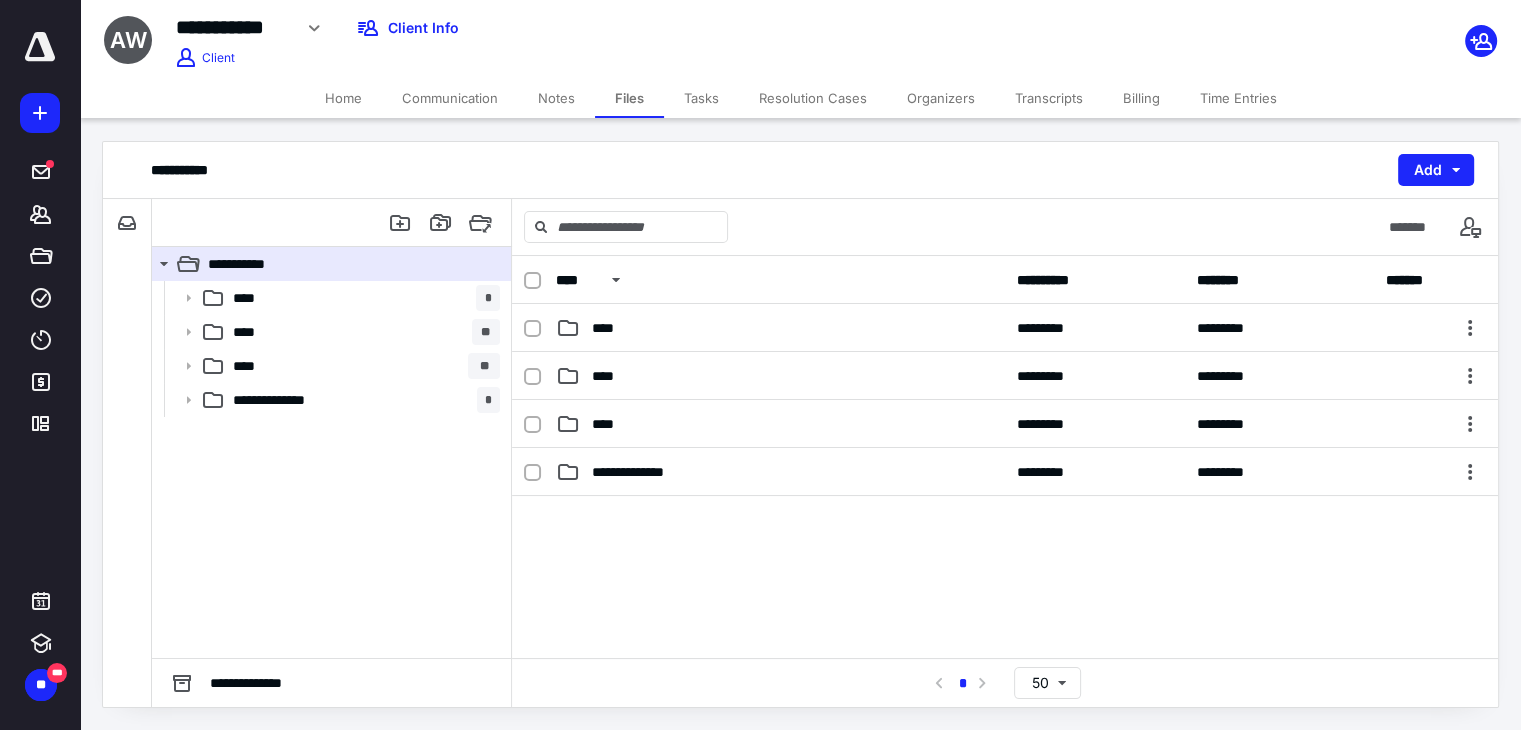 click on "**********" at bounding box center (565, 35) 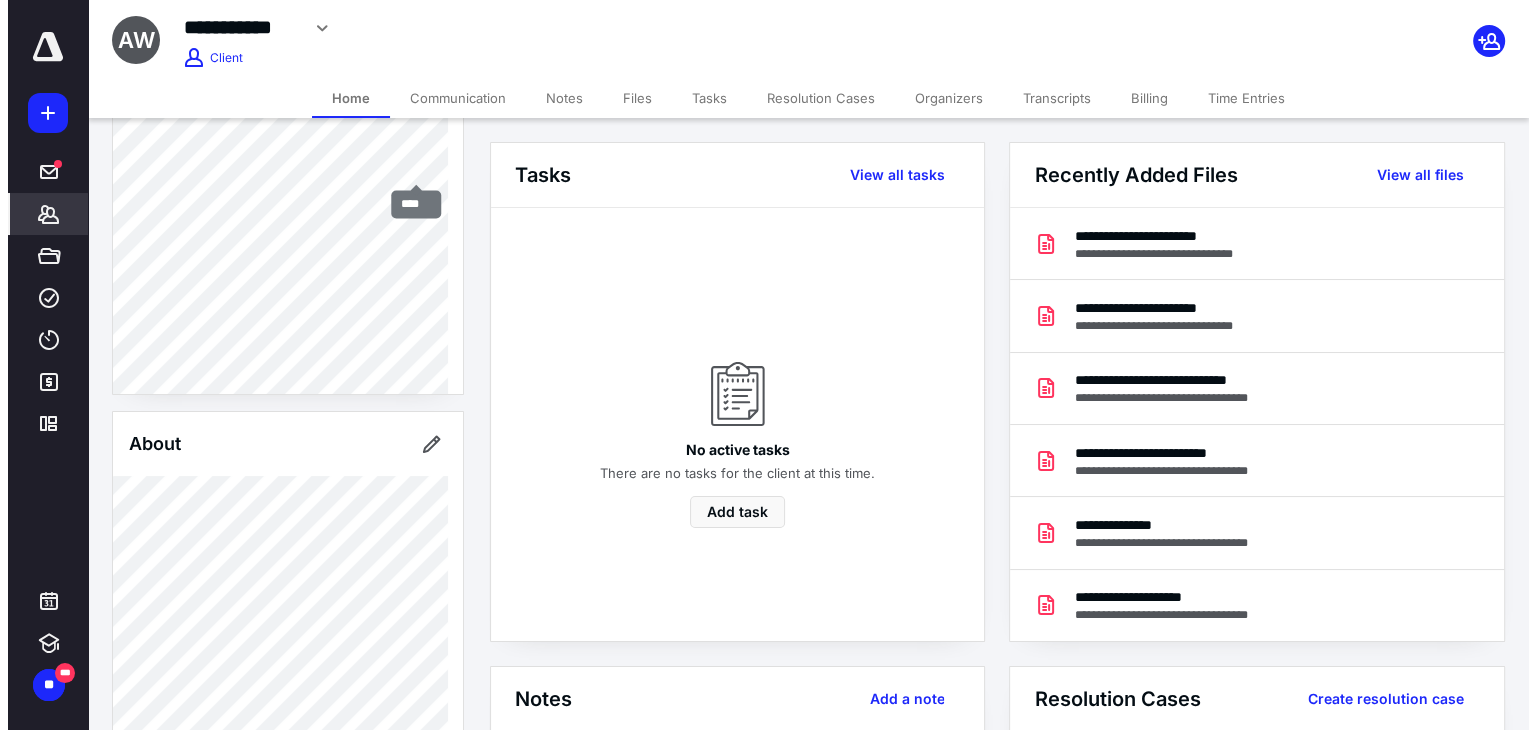 scroll, scrollTop: 264, scrollLeft: 0, axis: vertical 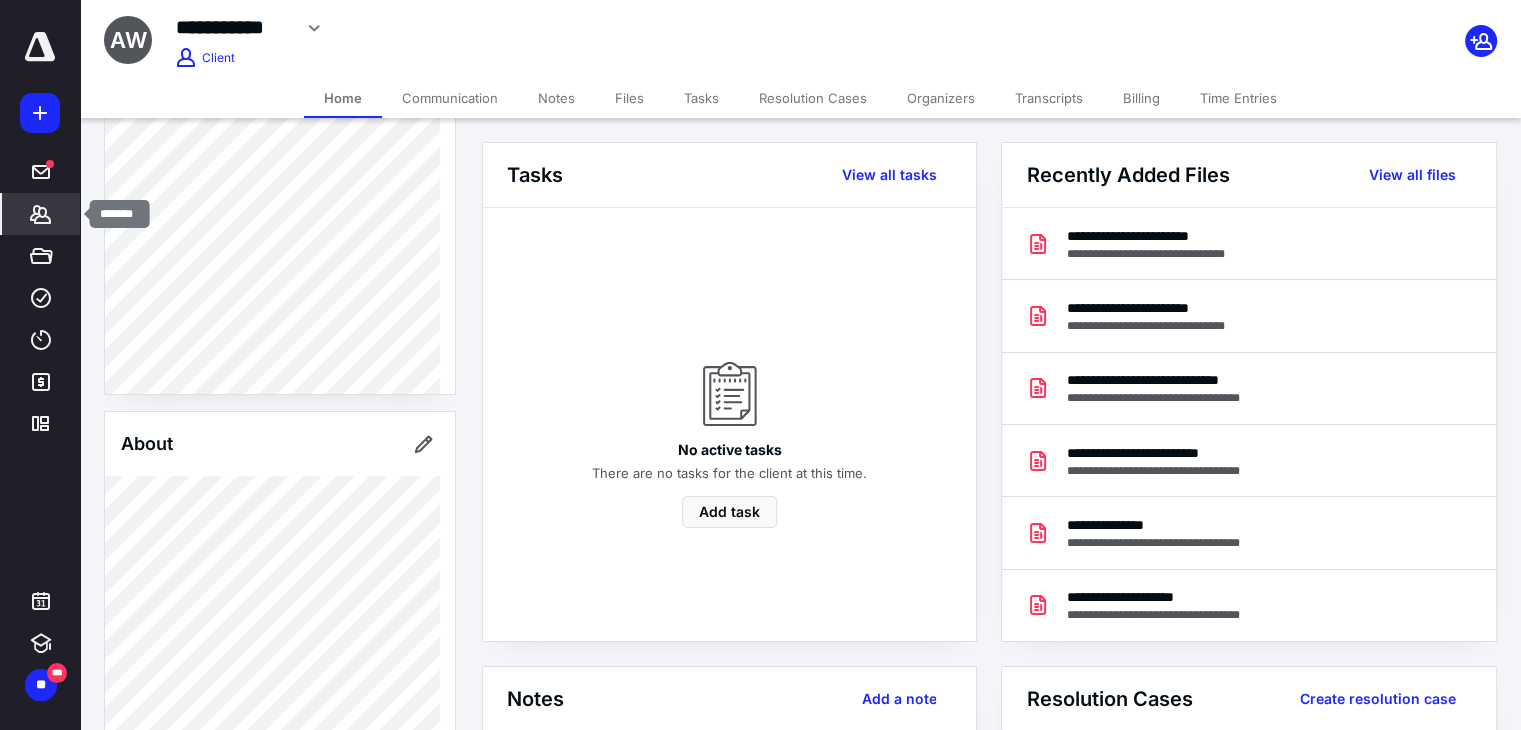click 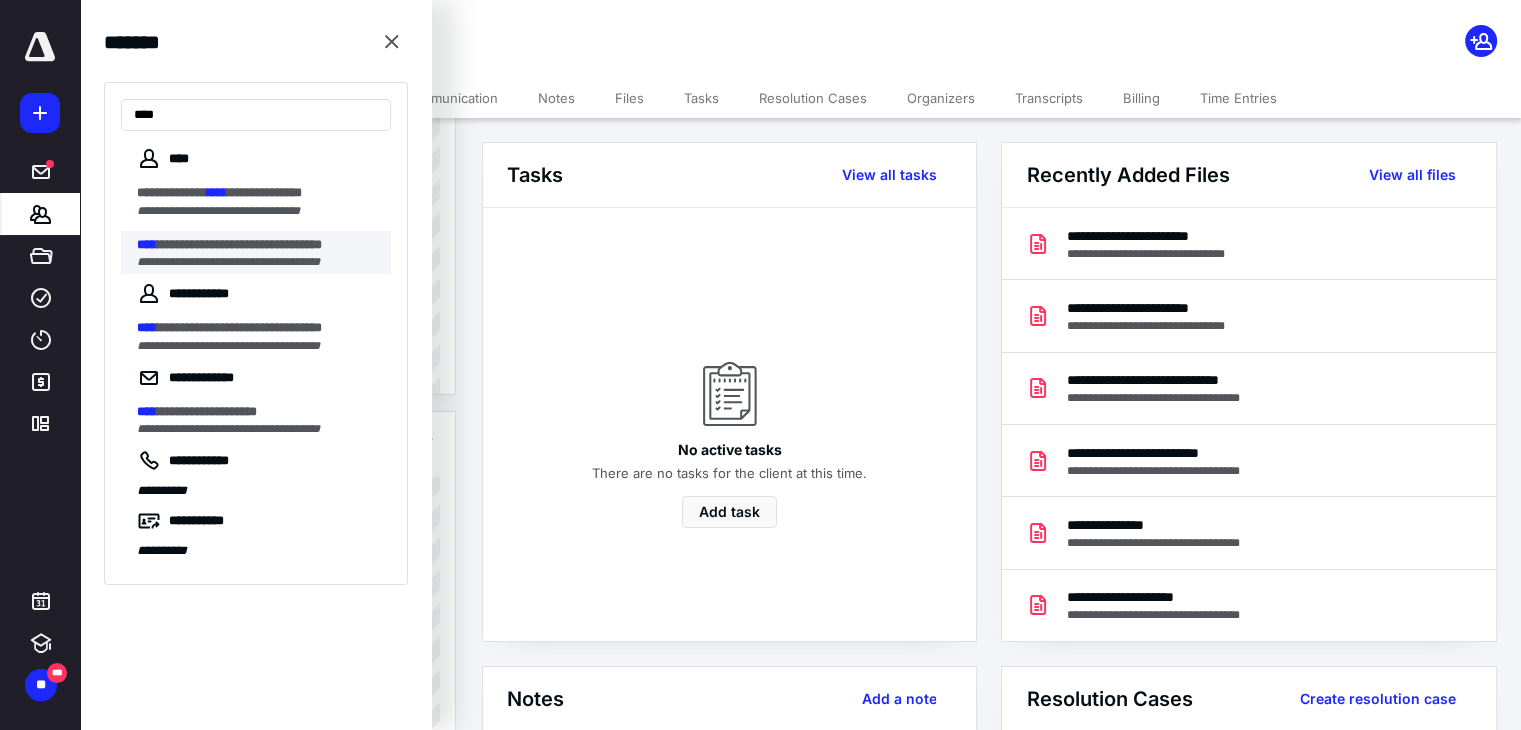 type on "****" 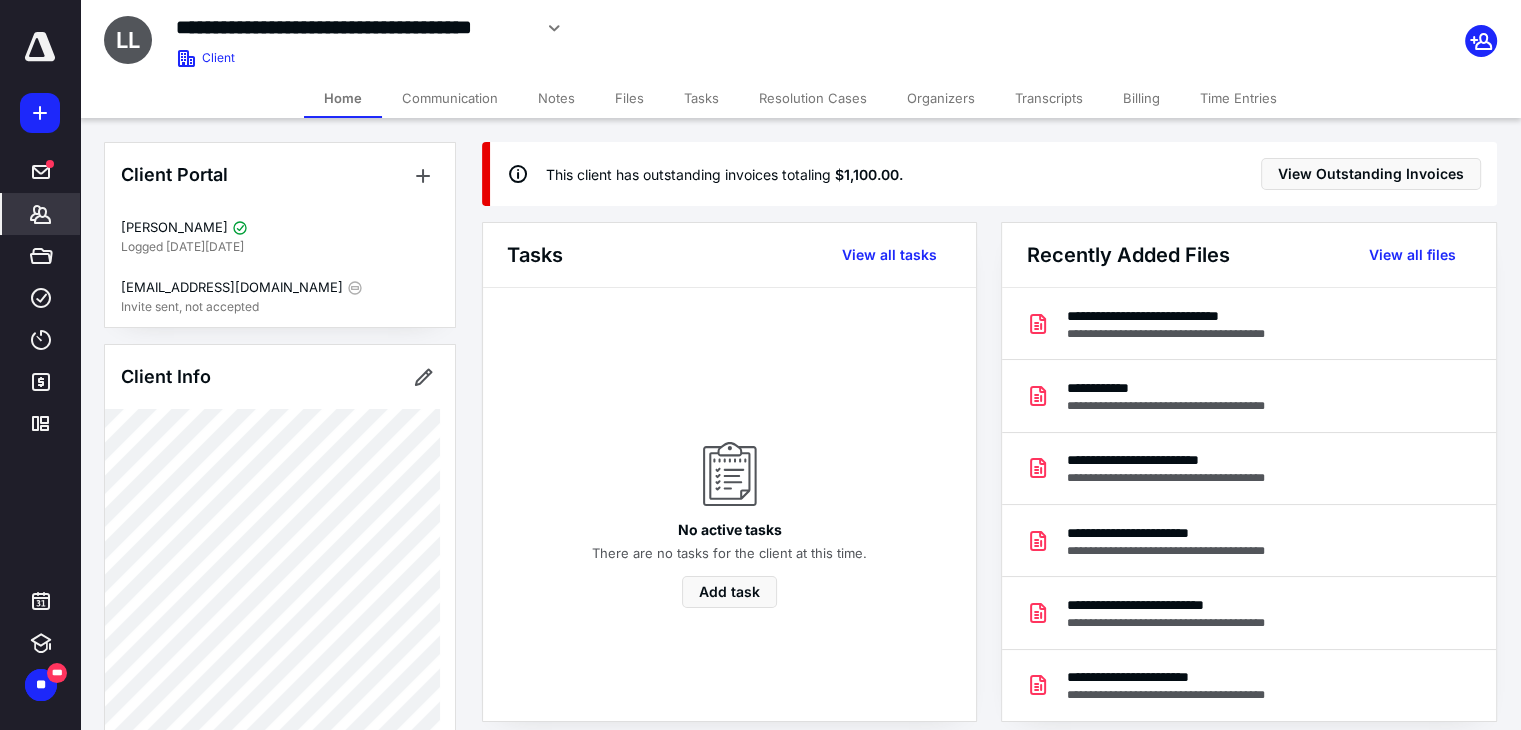 click on "Tasks" at bounding box center [701, 98] 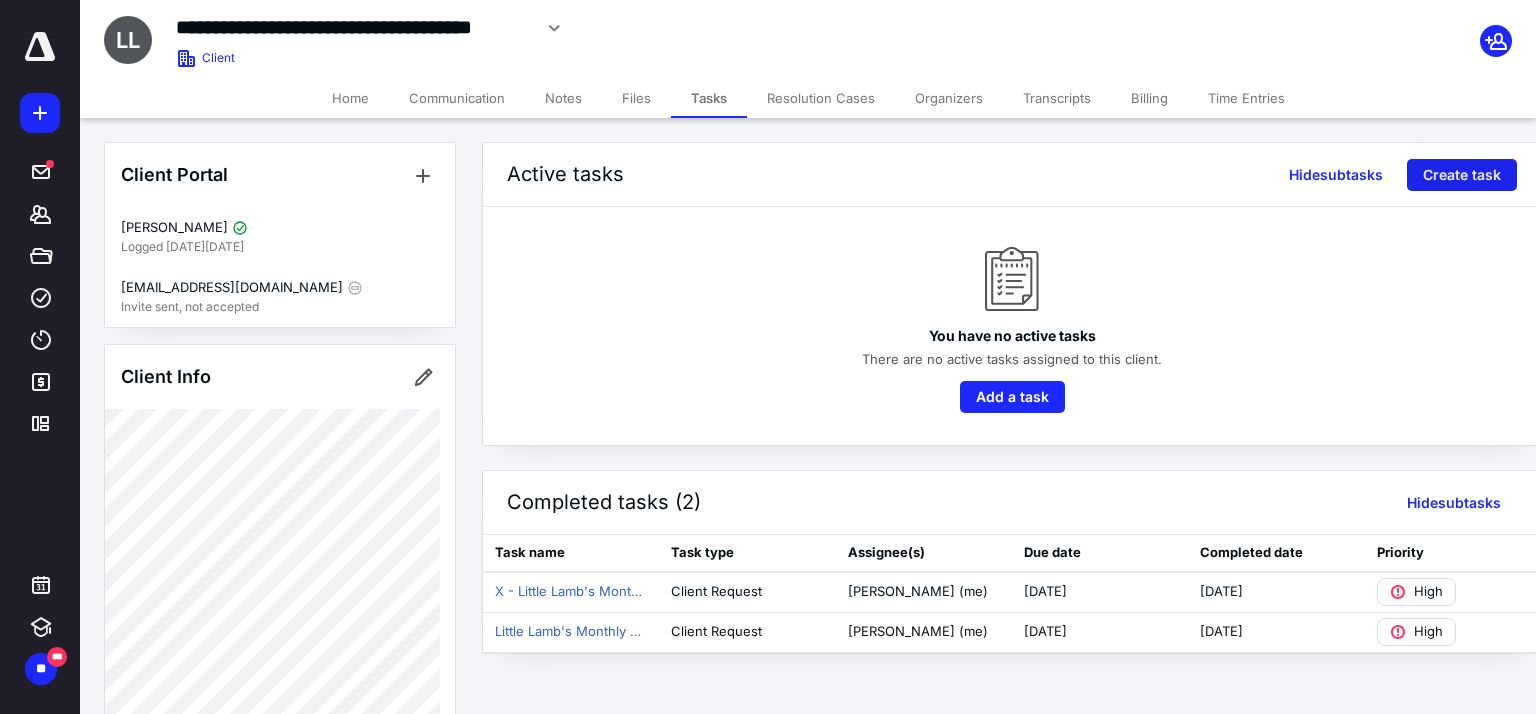 click on "Create task" at bounding box center (1462, 175) 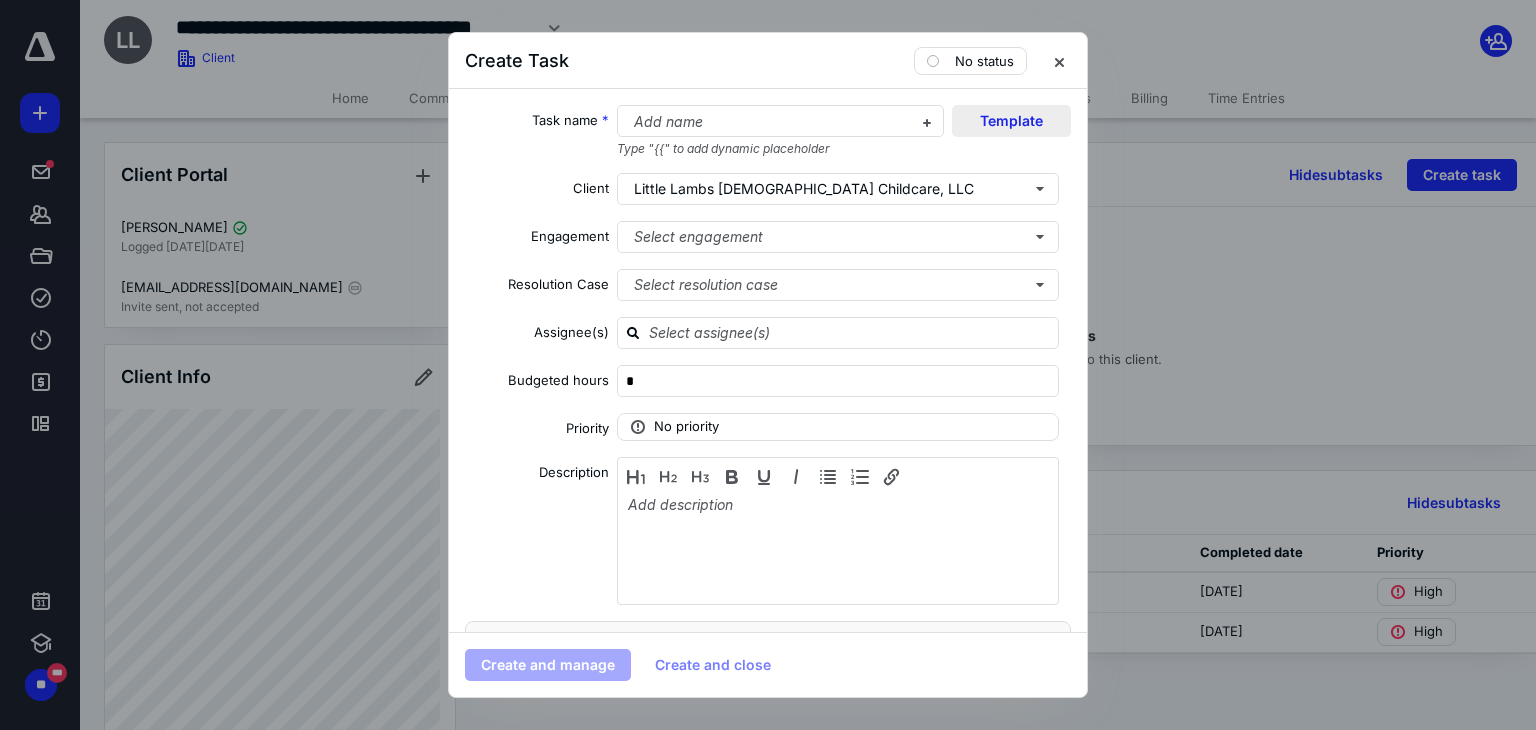 click on "Template" at bounding box center [1011, 121] 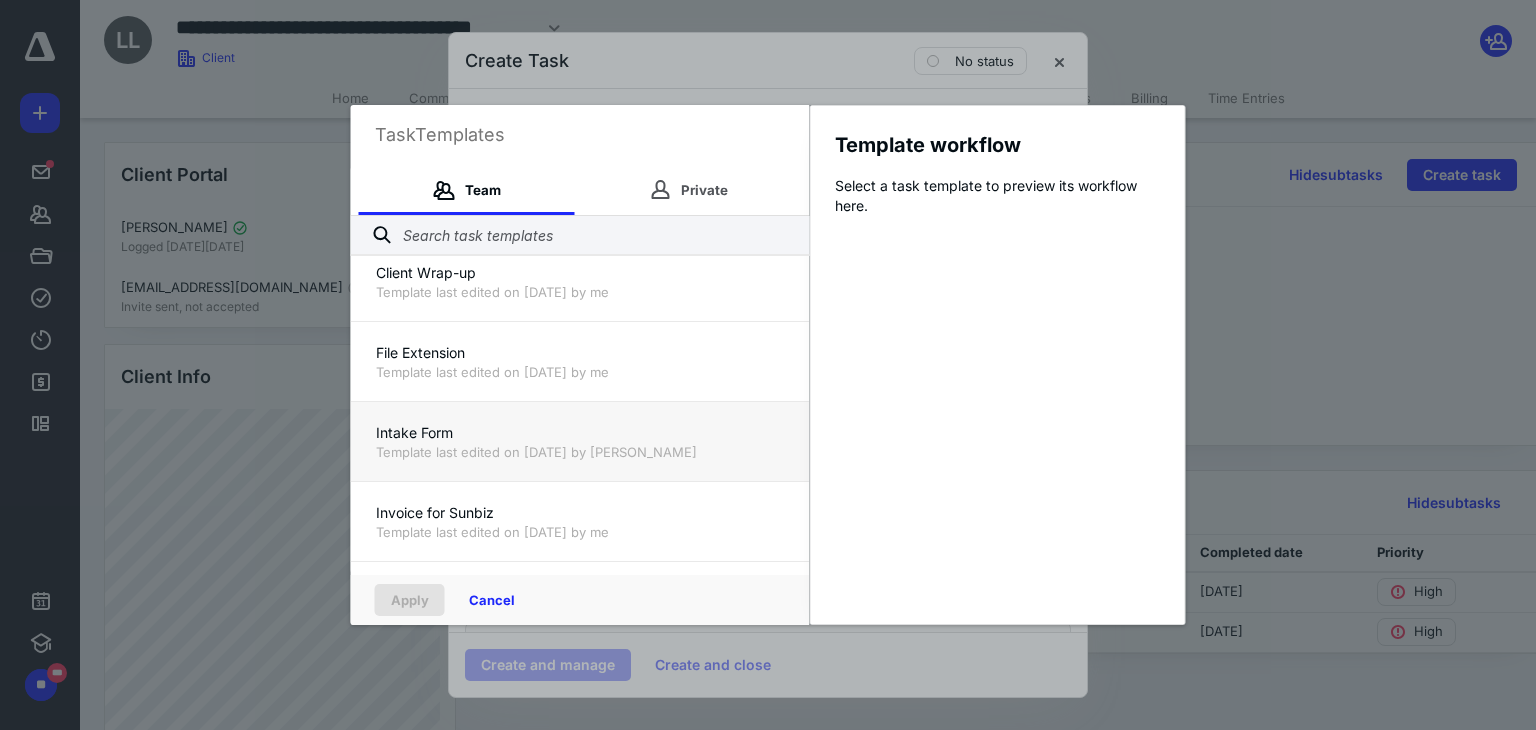 scroll, scrollTop: 0, scrollLeft: 0, axis: both 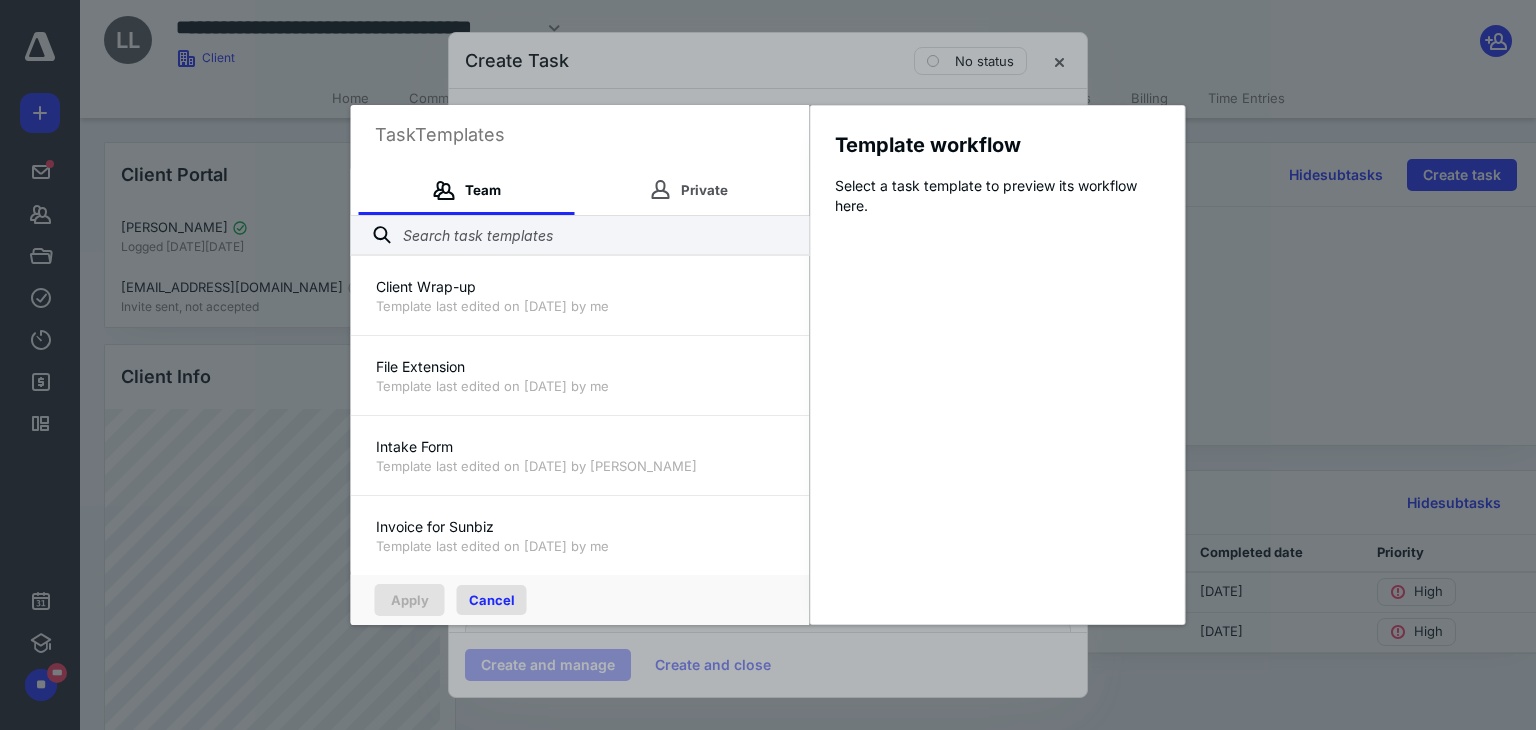 click on "Cancel" at bounding box center [492, 600] 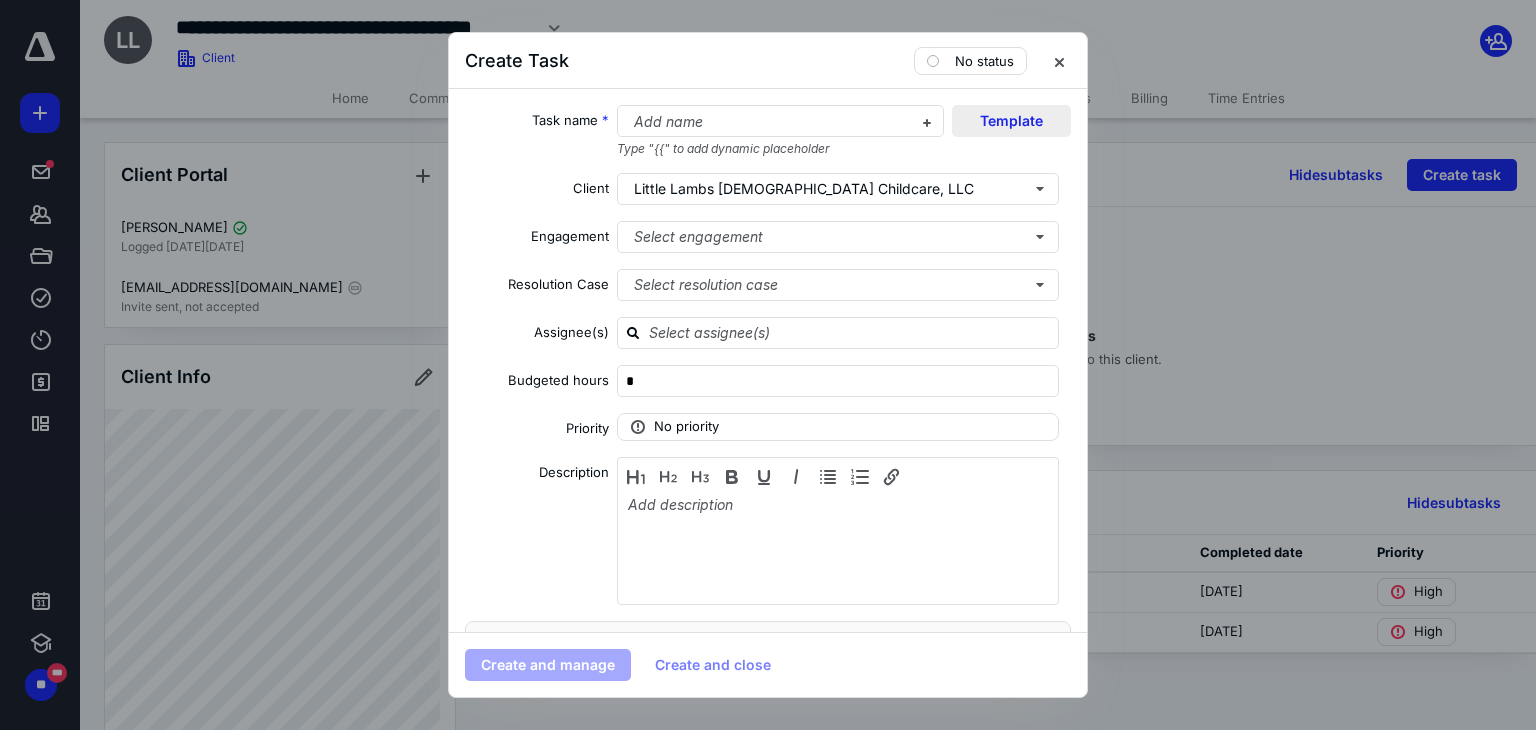 click on "Template" at bounding box center [1011, 121] 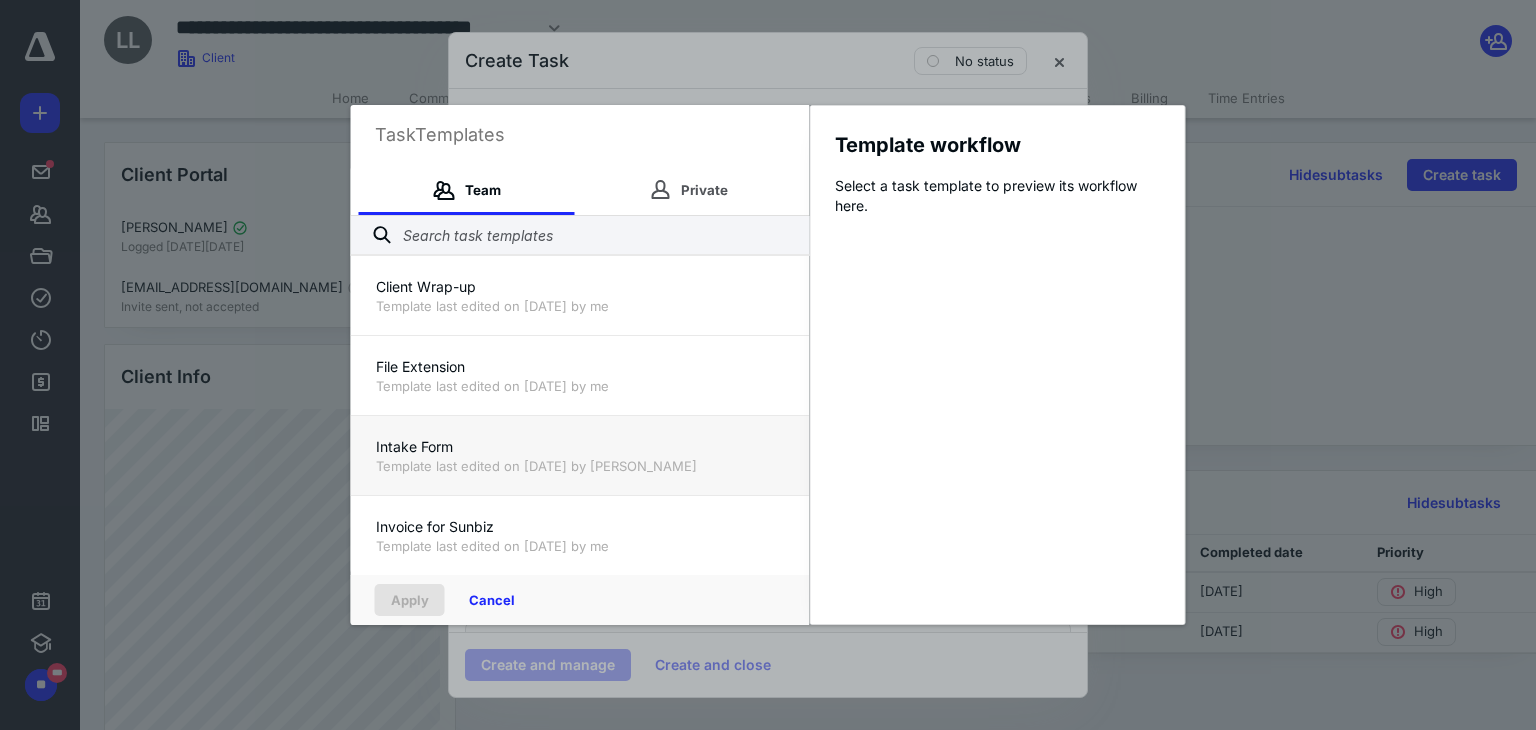 scroll, scrollTop: 240, scrollLeft: 0, axis: vertical 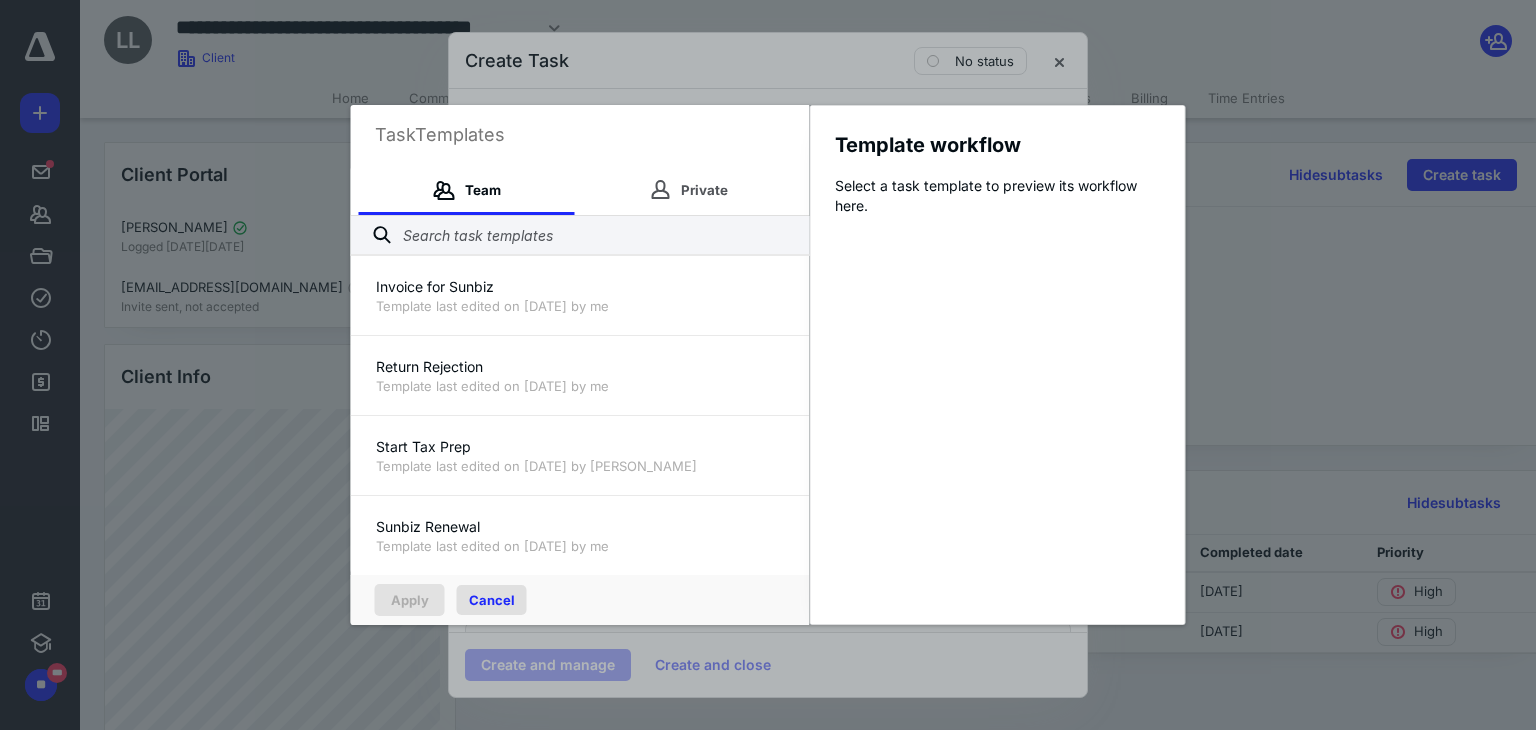 click on "Cancel" at bounding box center (492, 600) 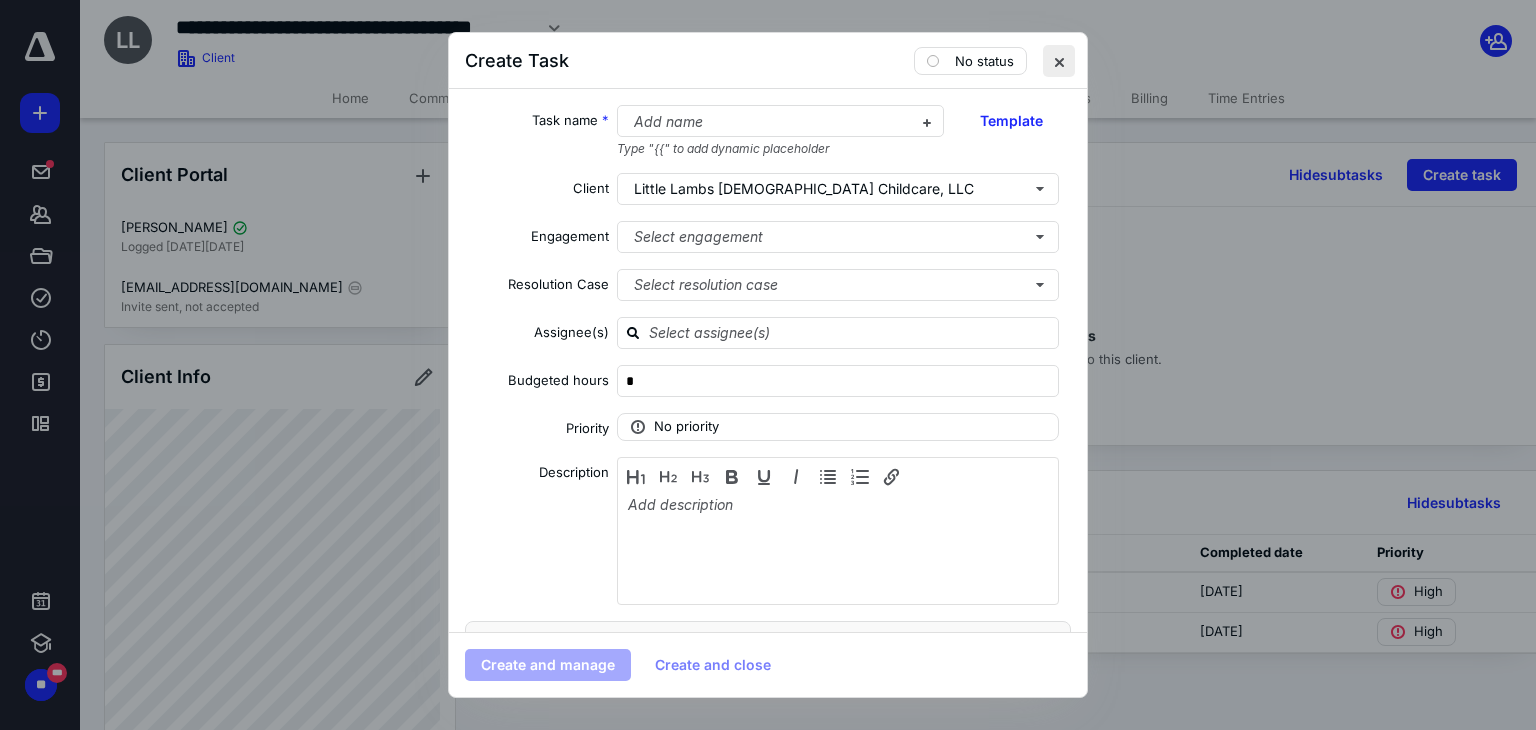 click at bounding box center (1059, 61) 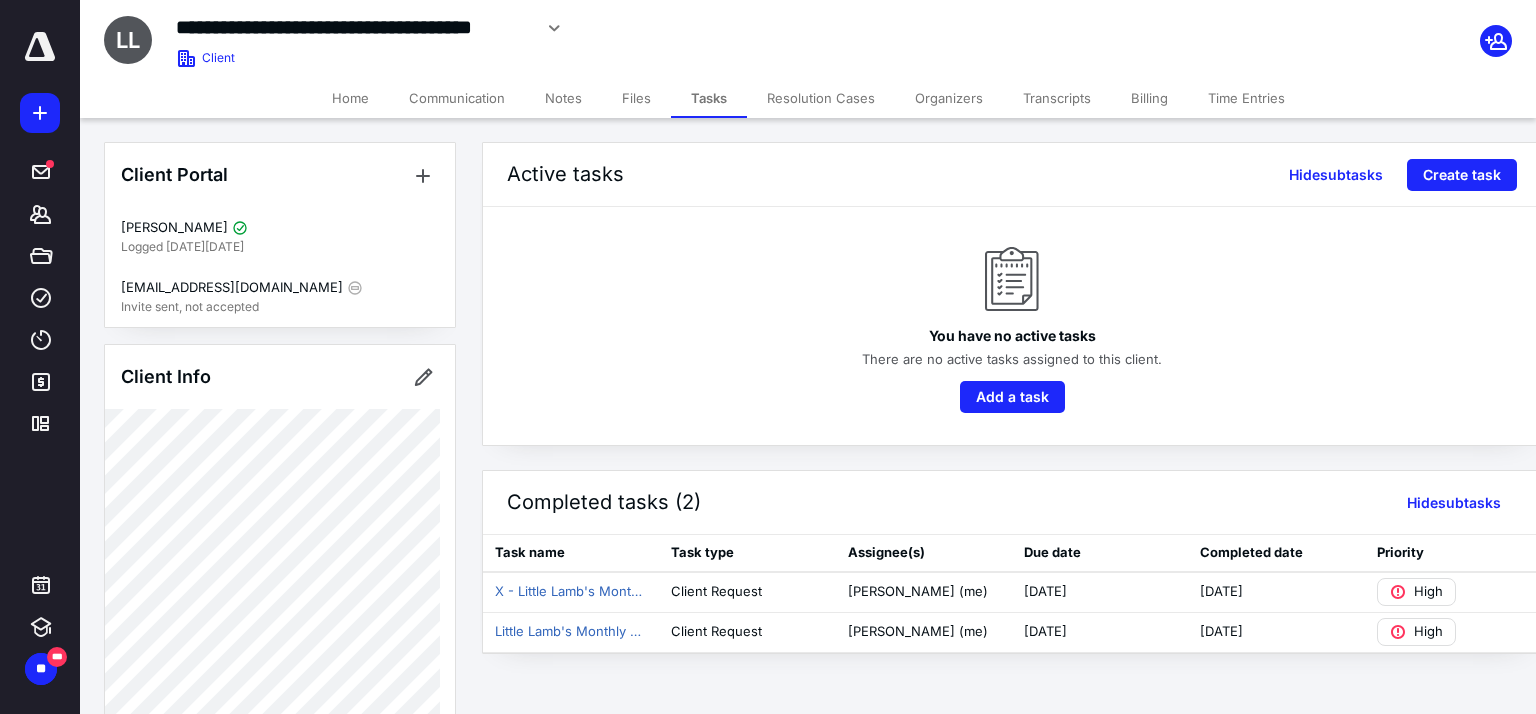 click 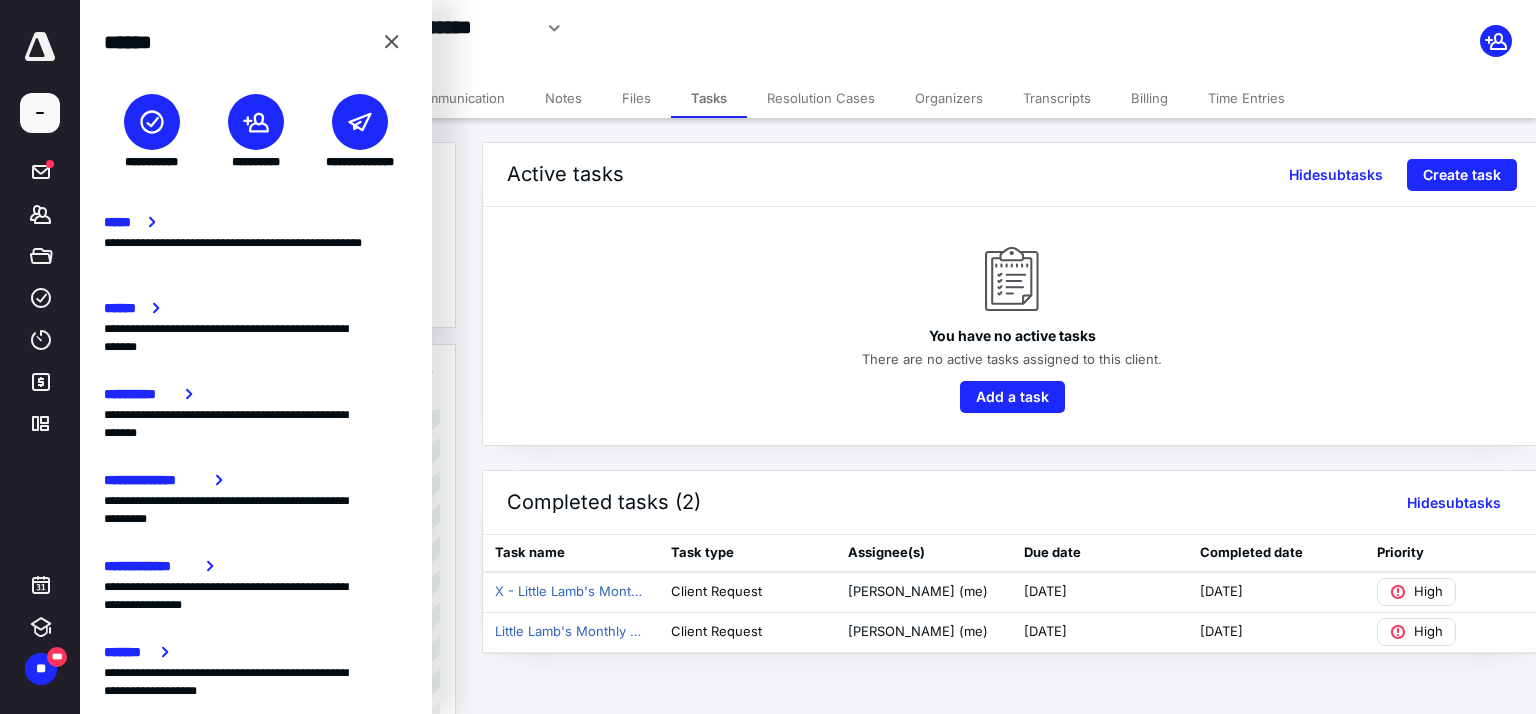click 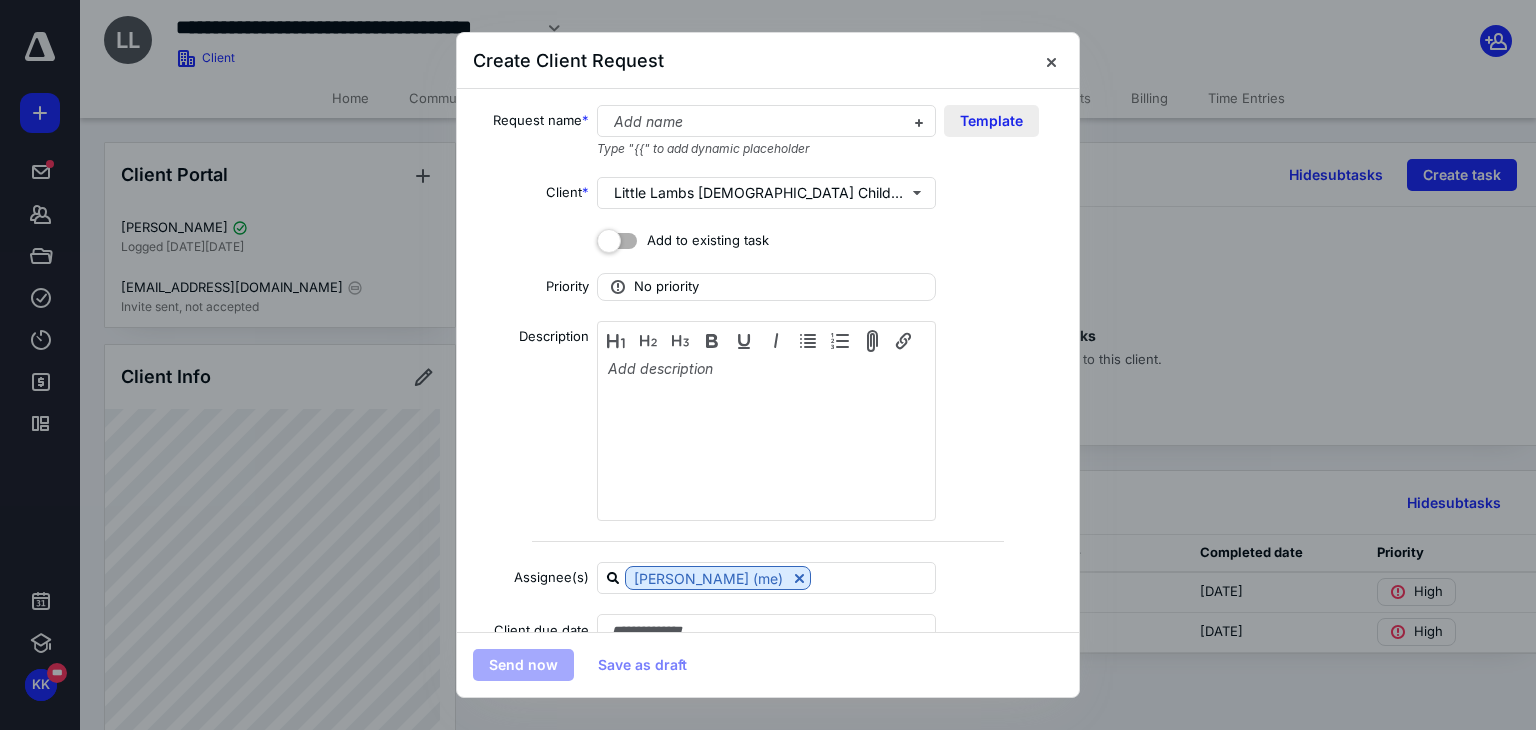 click on "Template" at bounding box center [991, 121] 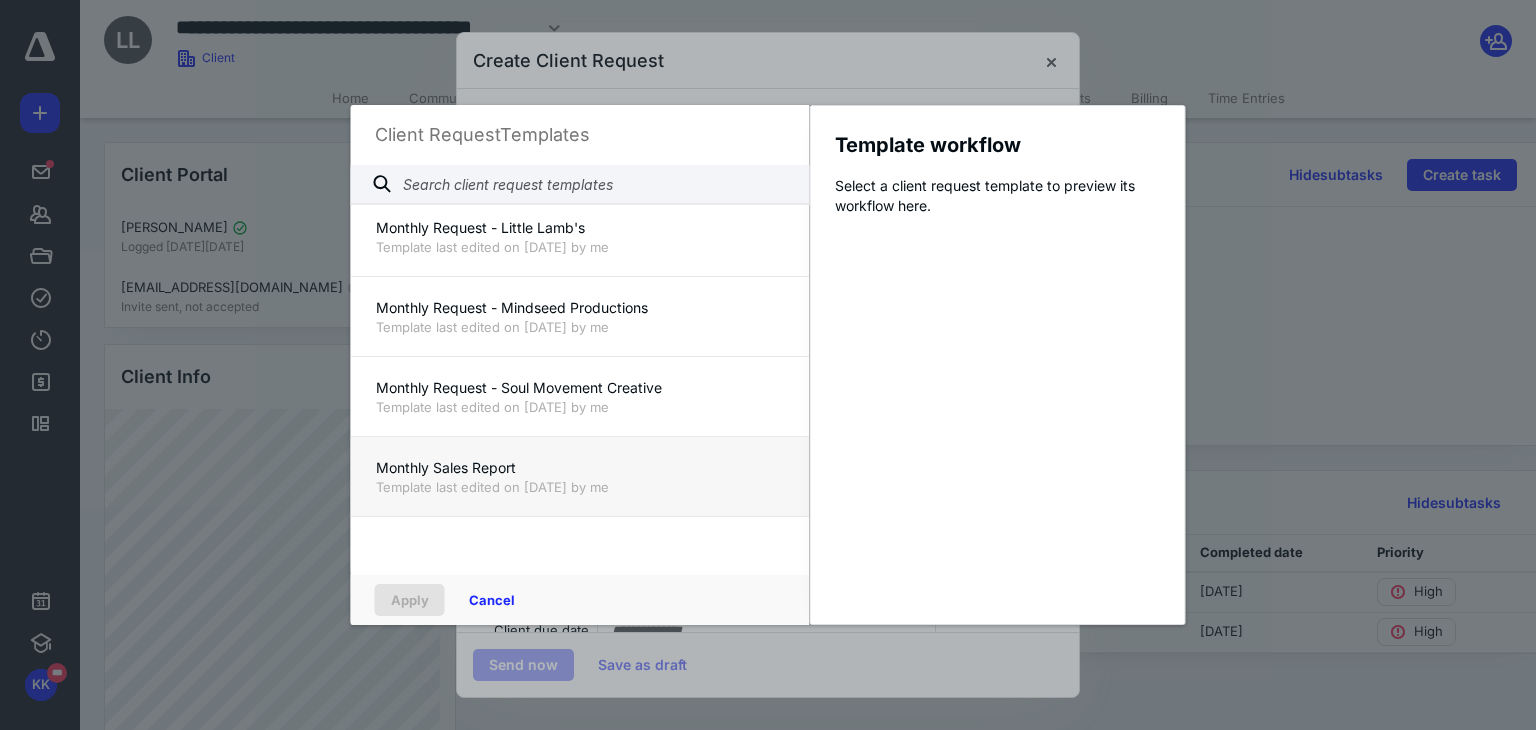 scroll, scrollTop: 0, scrollLeft: 0, axis: both 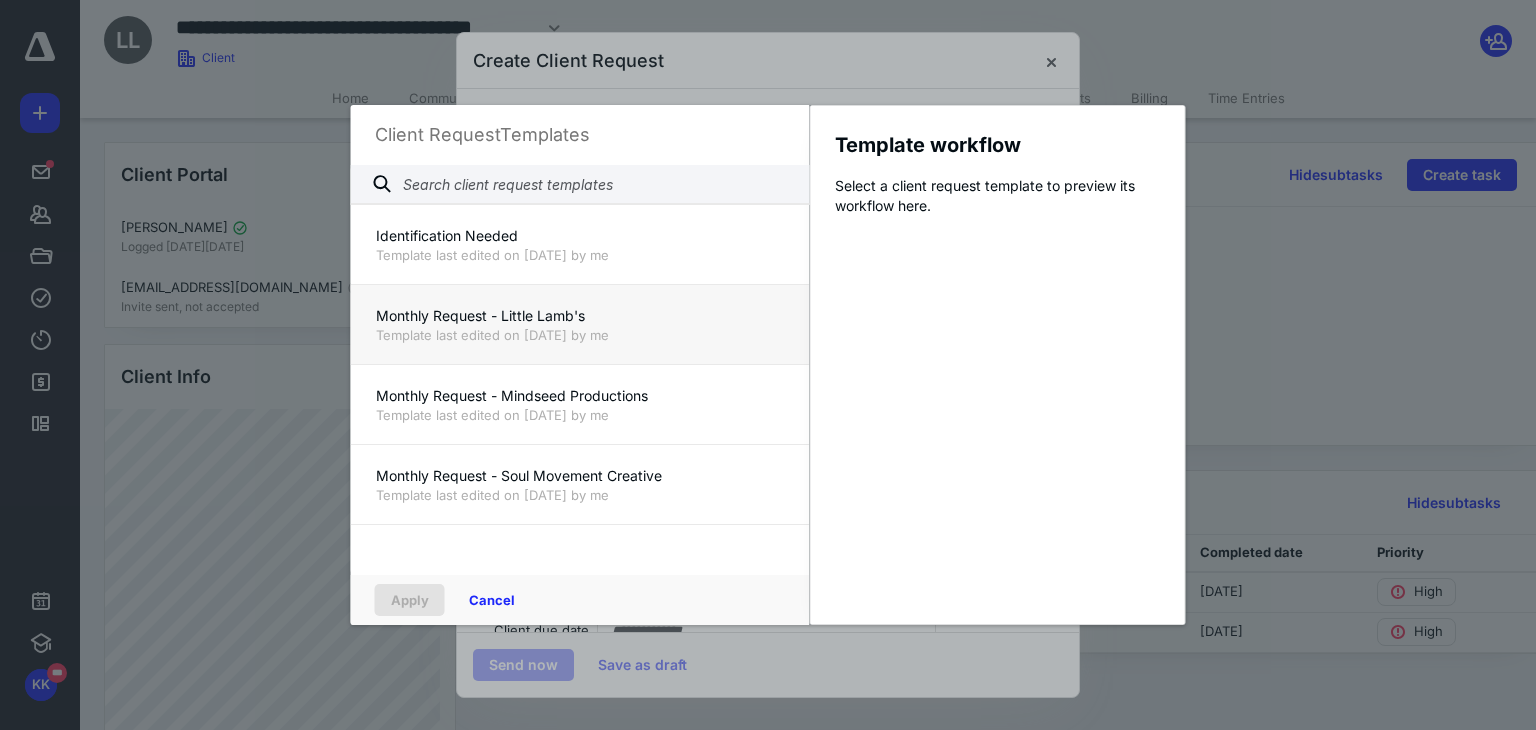 click on "Template last edited on [DATE] by me" at bounding box center (580, 335) 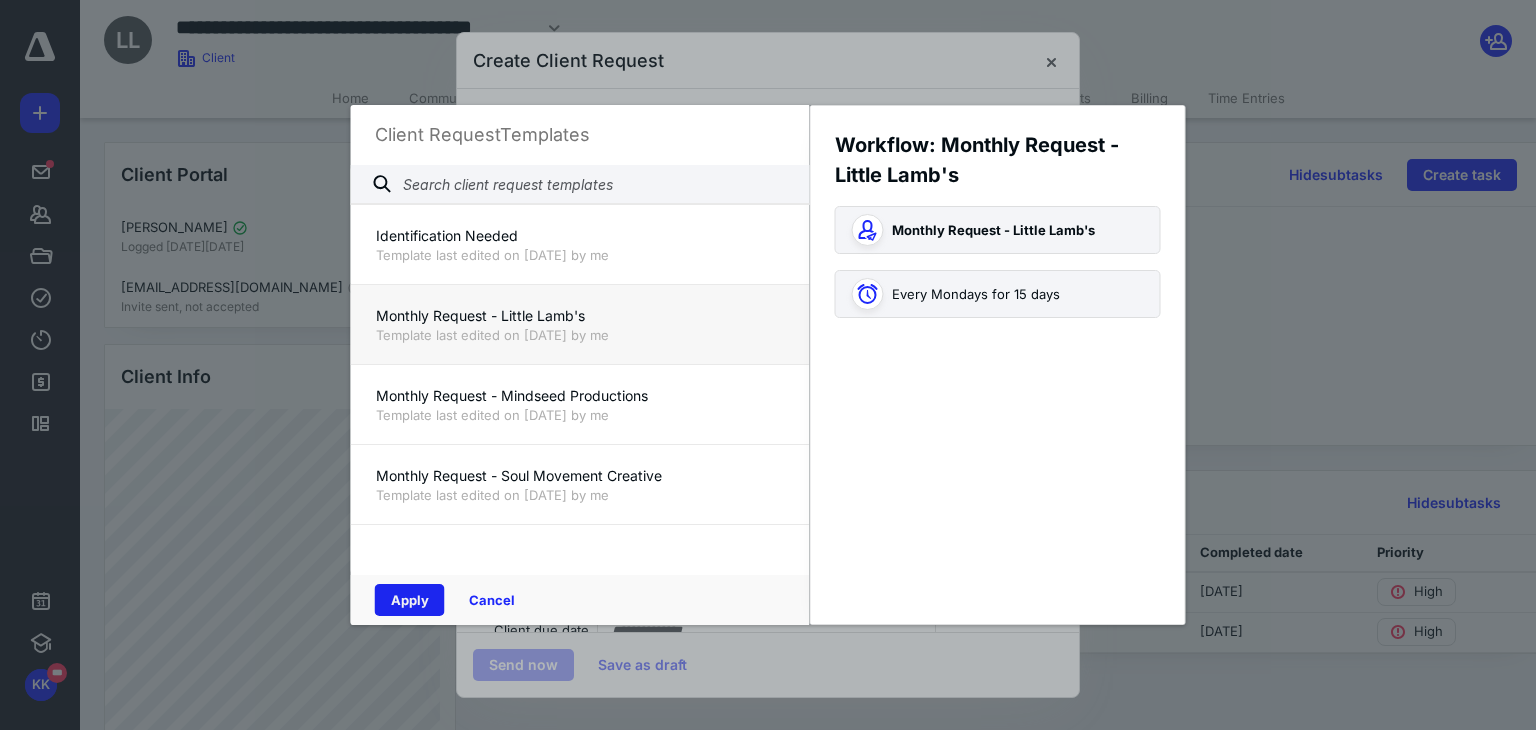 click on "Apply" at bounding box center (410, 600) 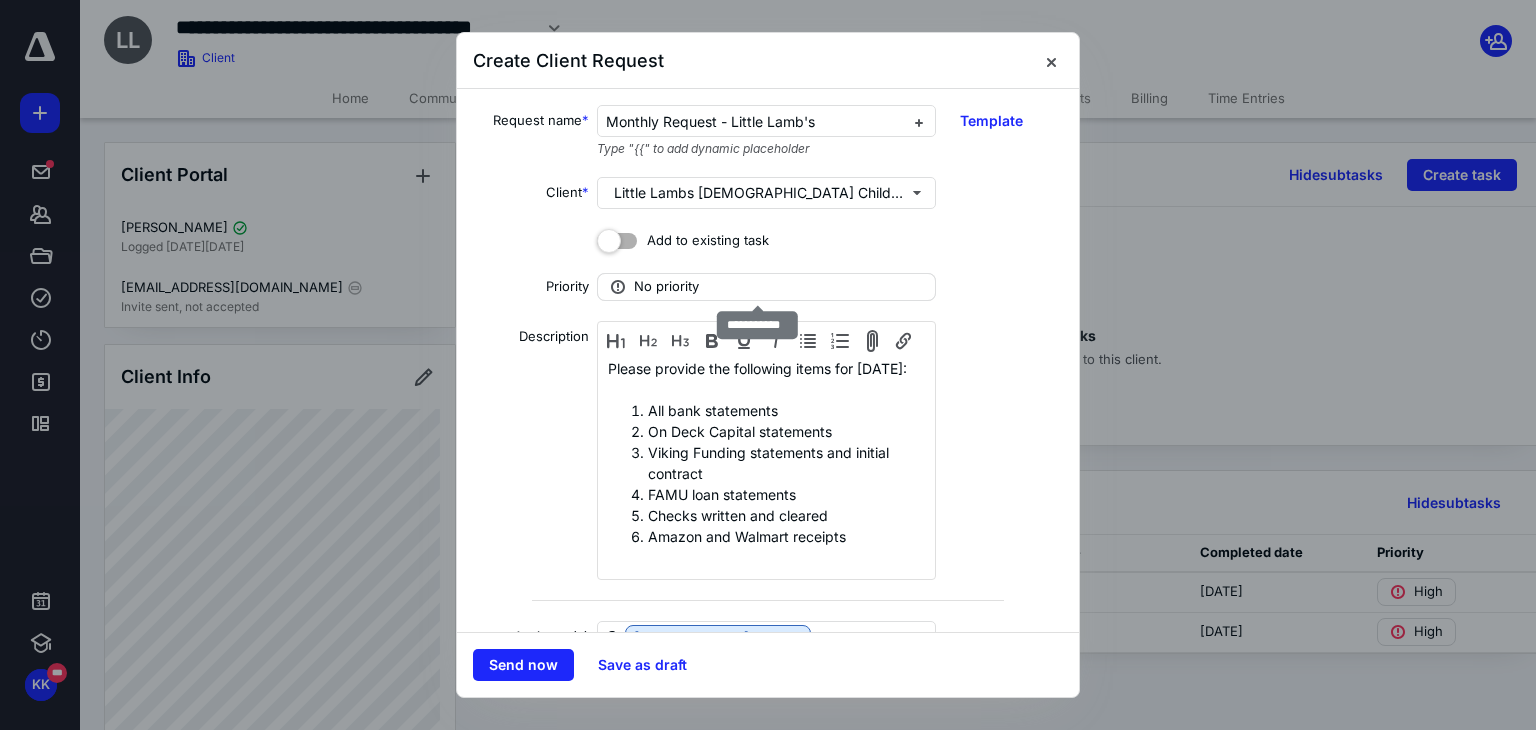 click on "No priority" at bounding box center [766, 287] 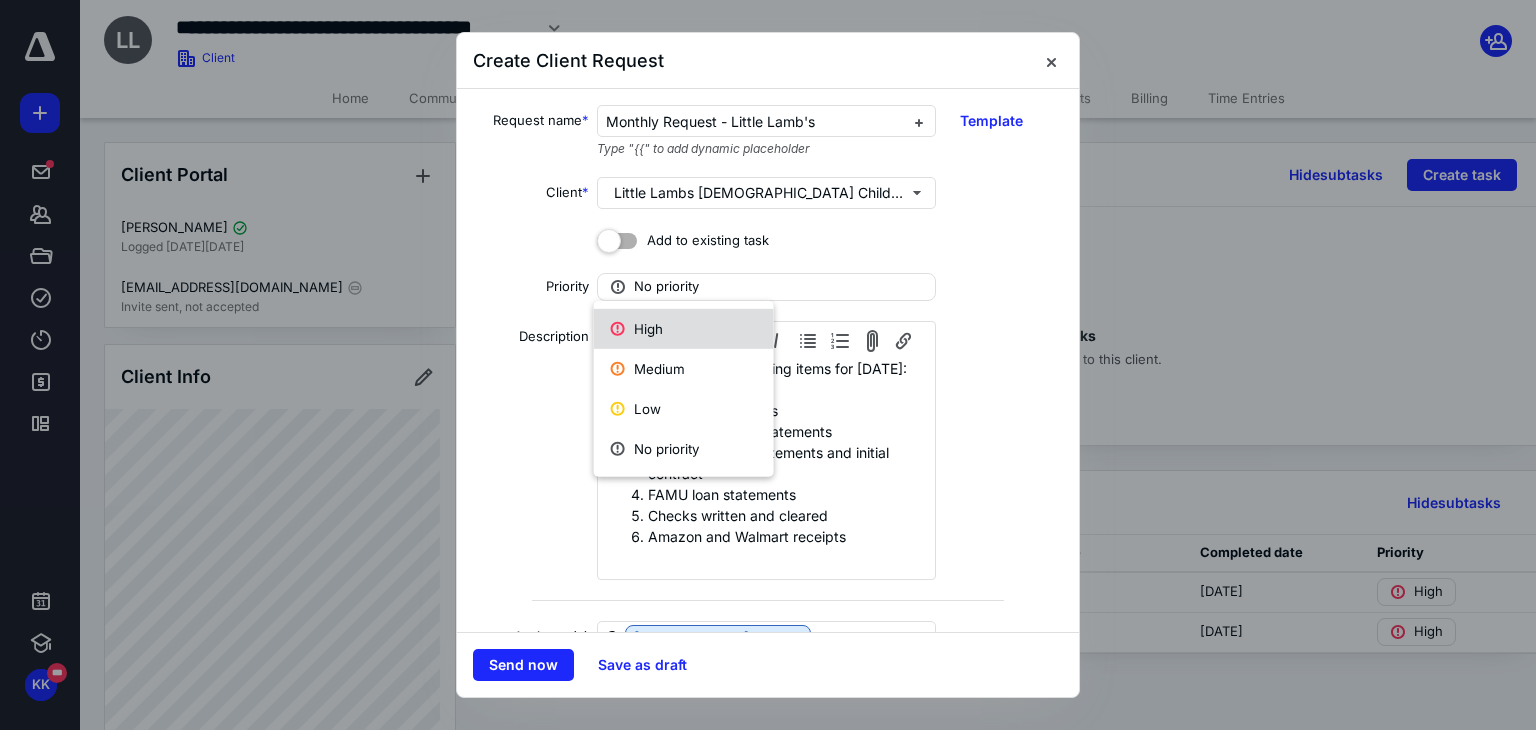 click on "High" at bounding box center (684, 329) 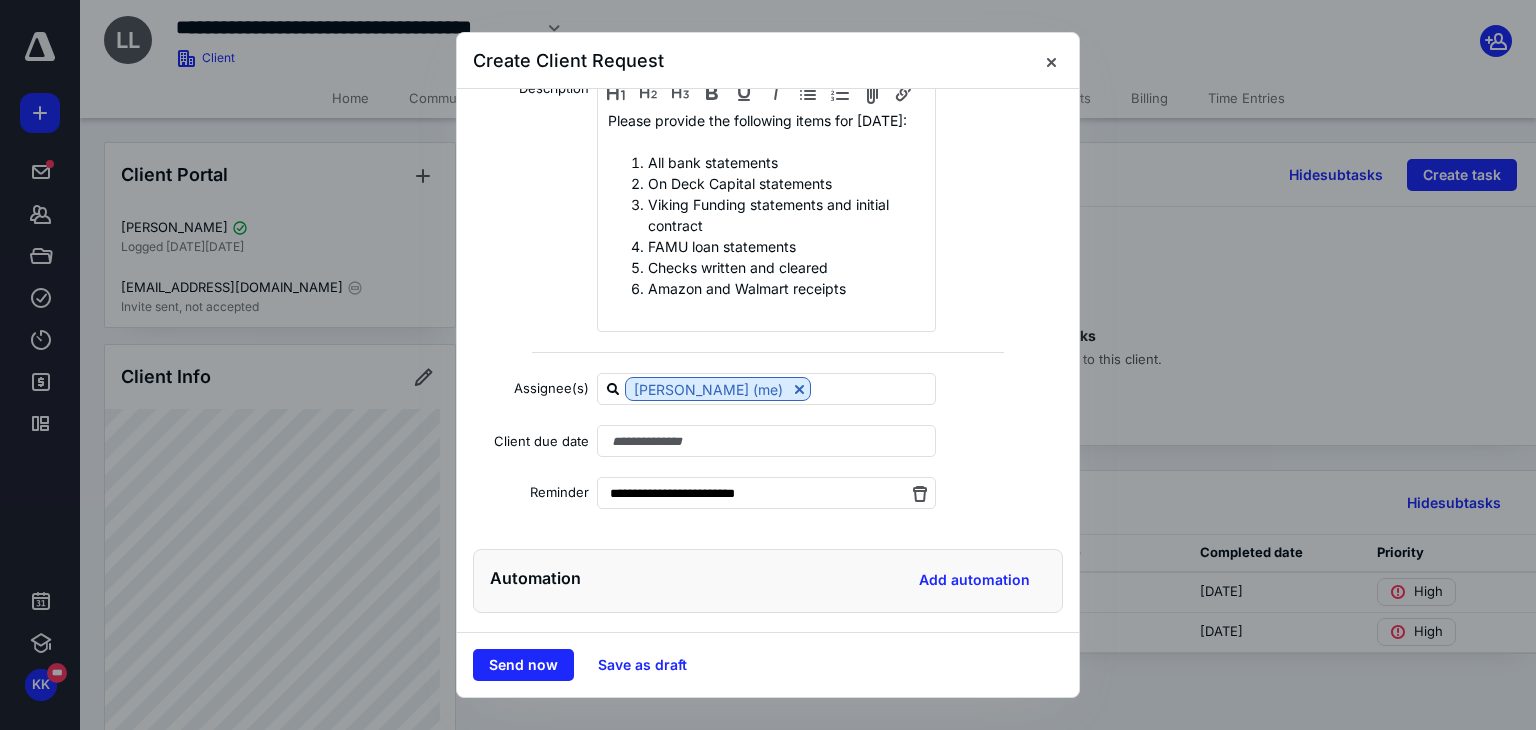 scroll, scrollTop: 281, scrollLeft: 0, axis: vertical 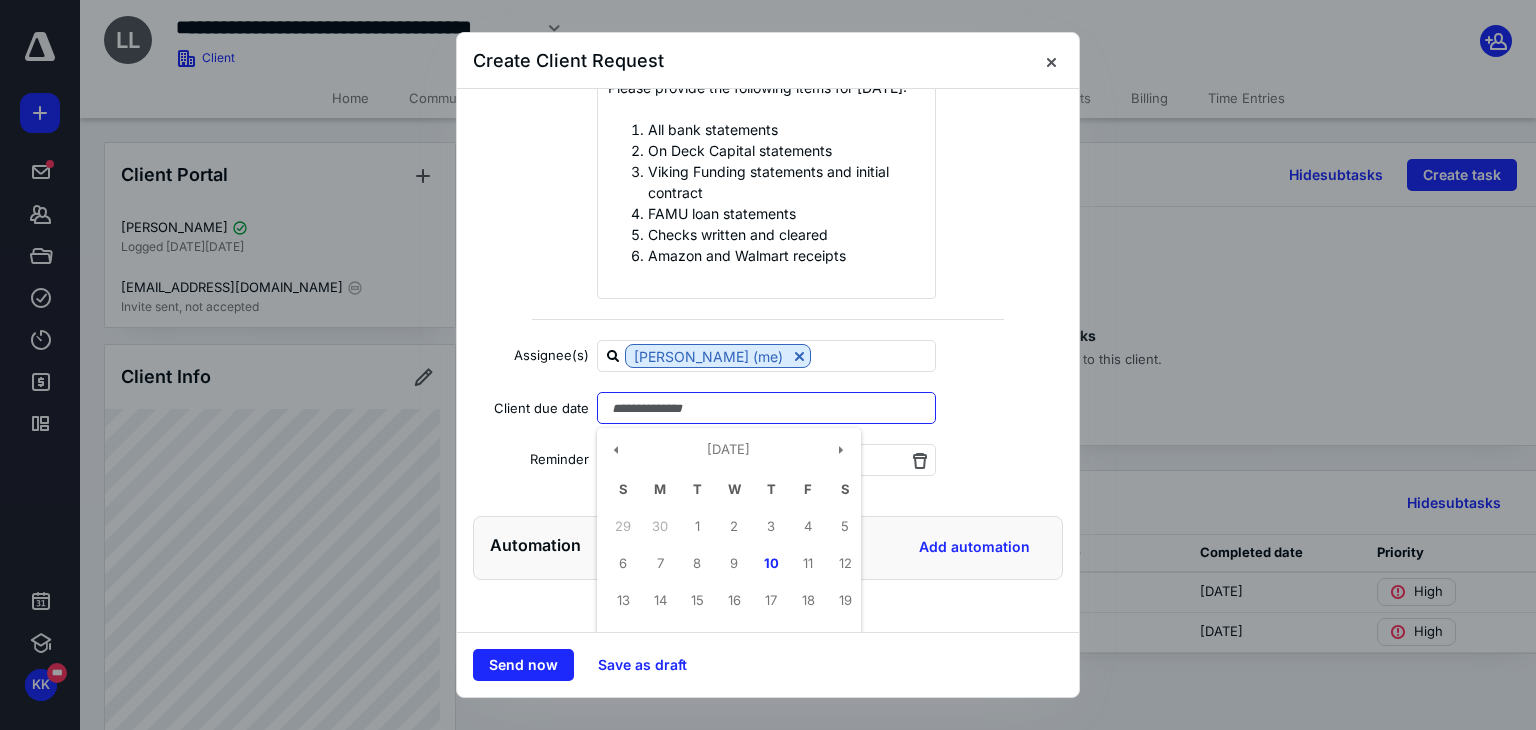 click at bounding box center [766, 408] 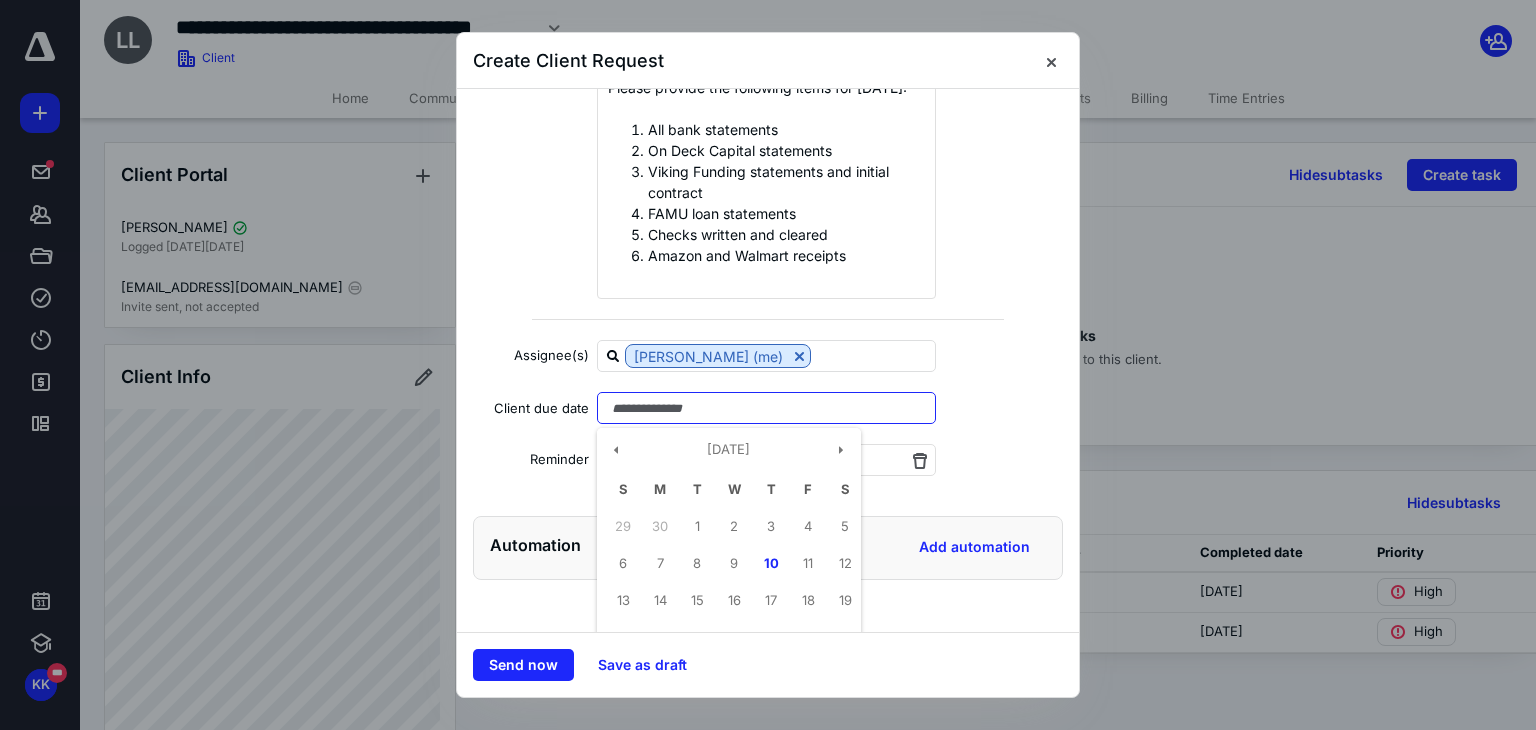 scroll, scrollTop: 407, scrollLeft: 0, axis: vertical 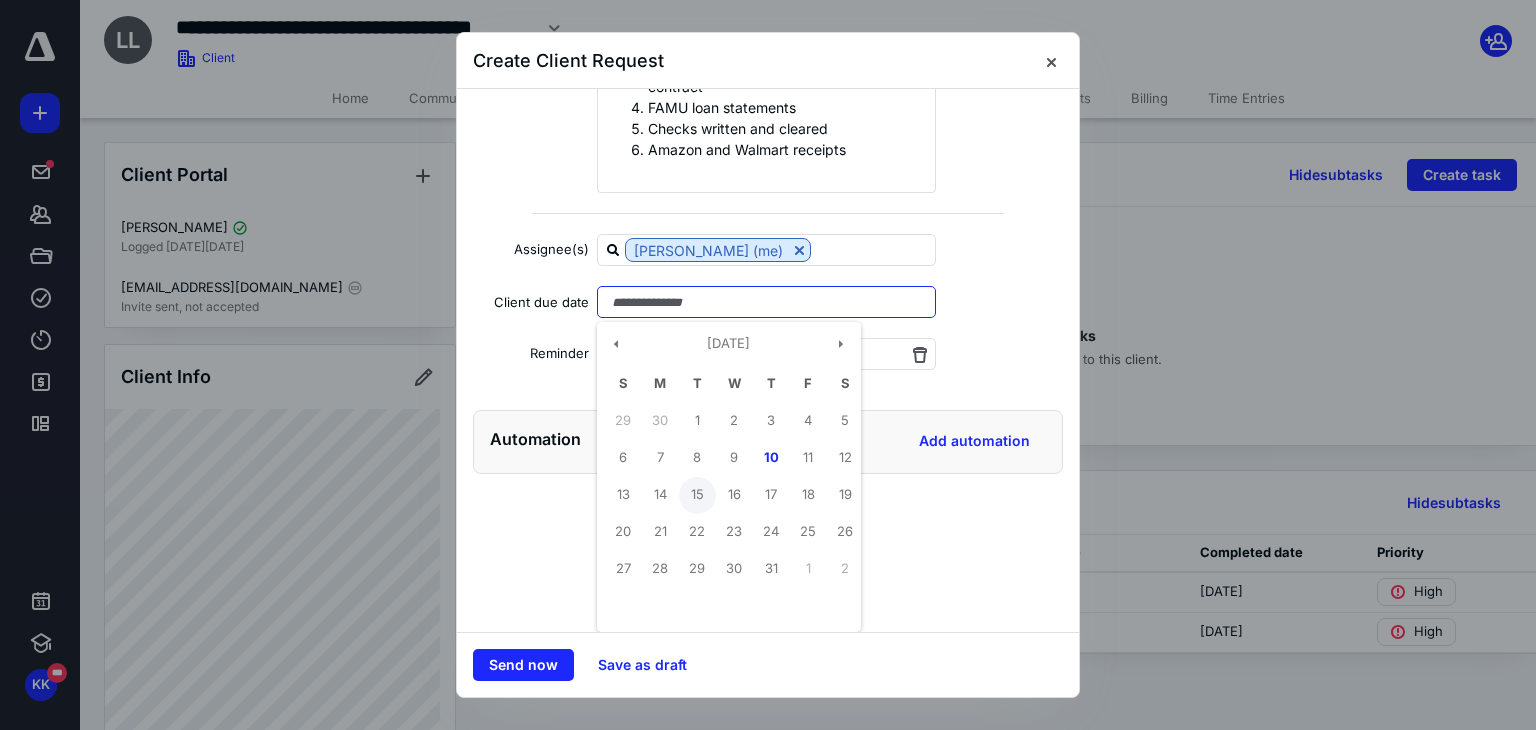 click on "15" at bounding box center [697, 495] 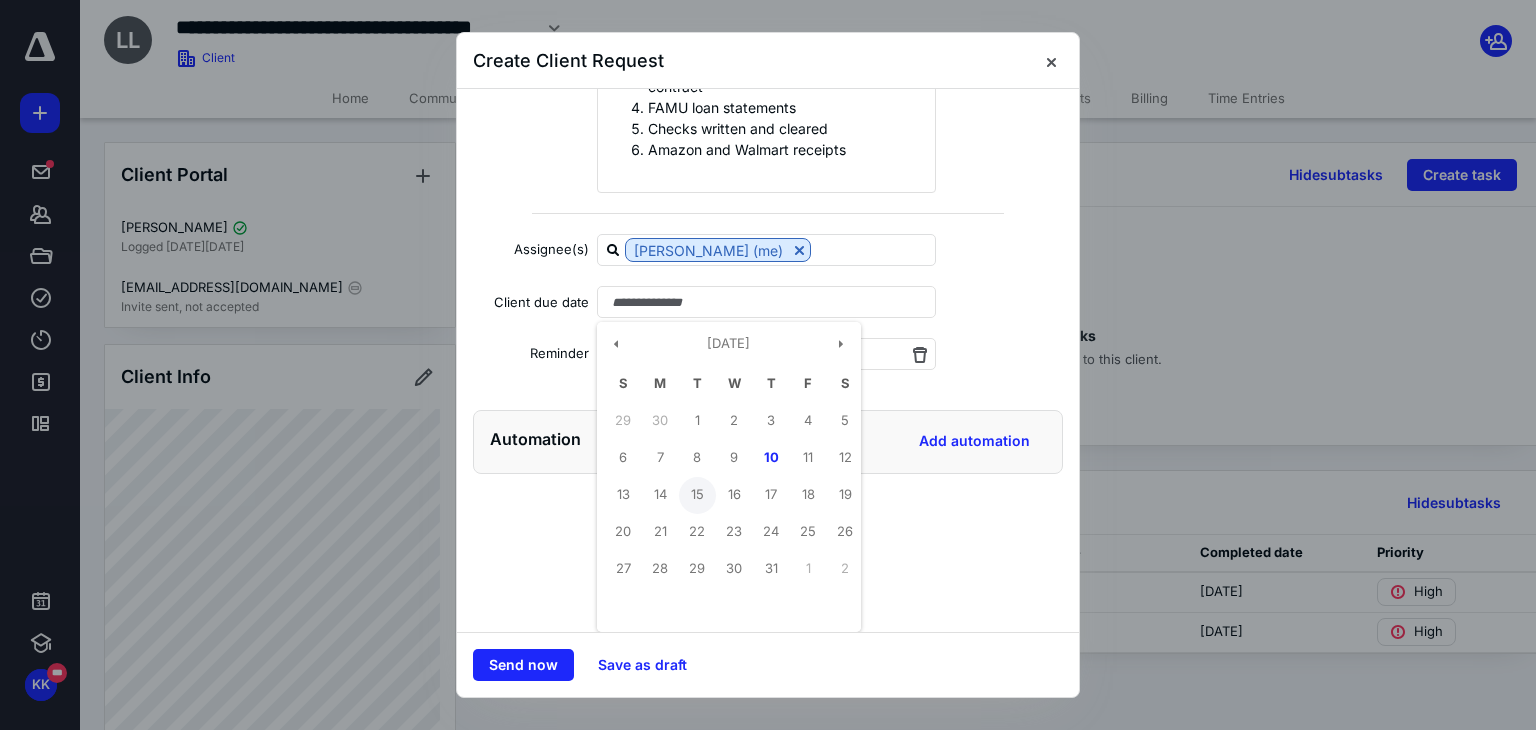 type on "**********" 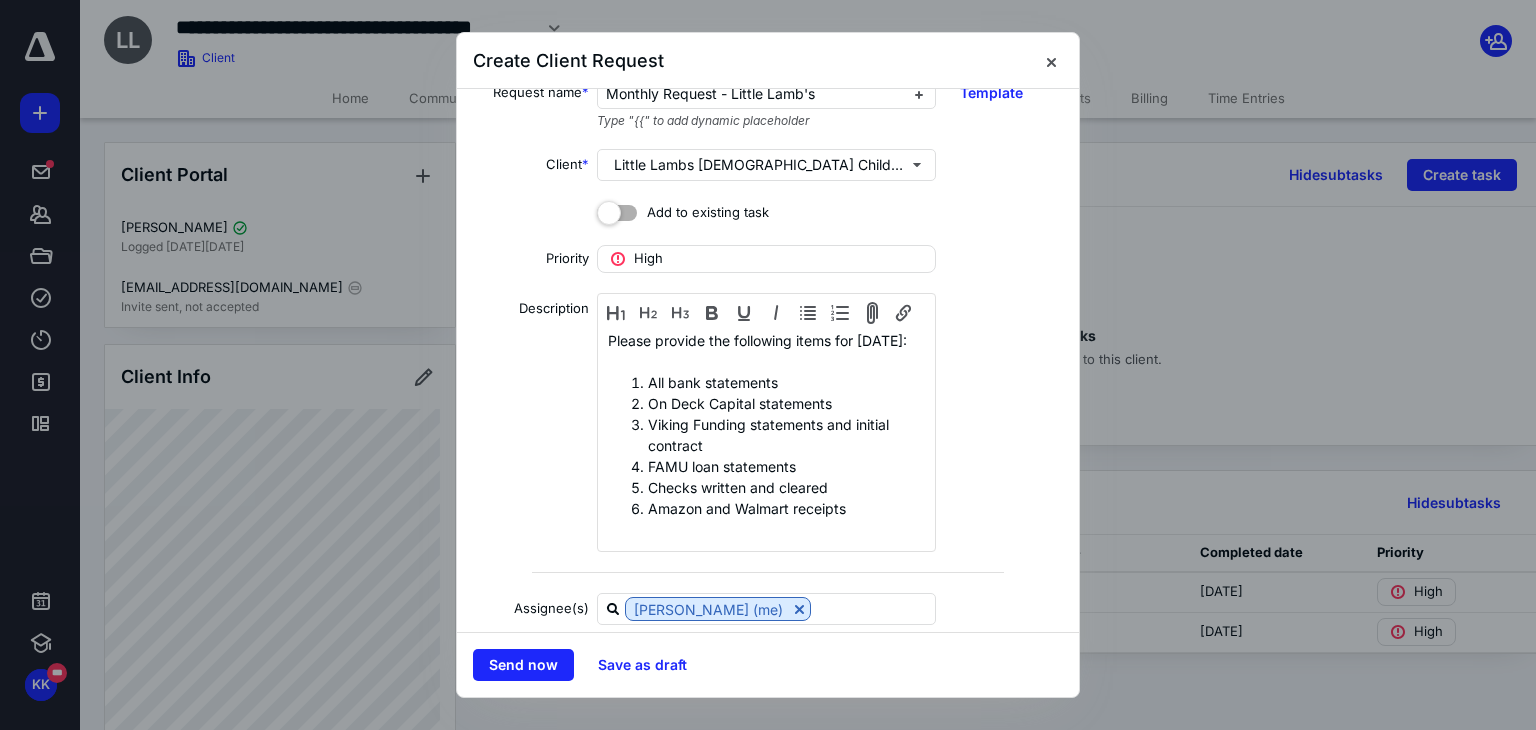 scroll, scrollTop: 281, scrollLeft: 0, axis: vertical 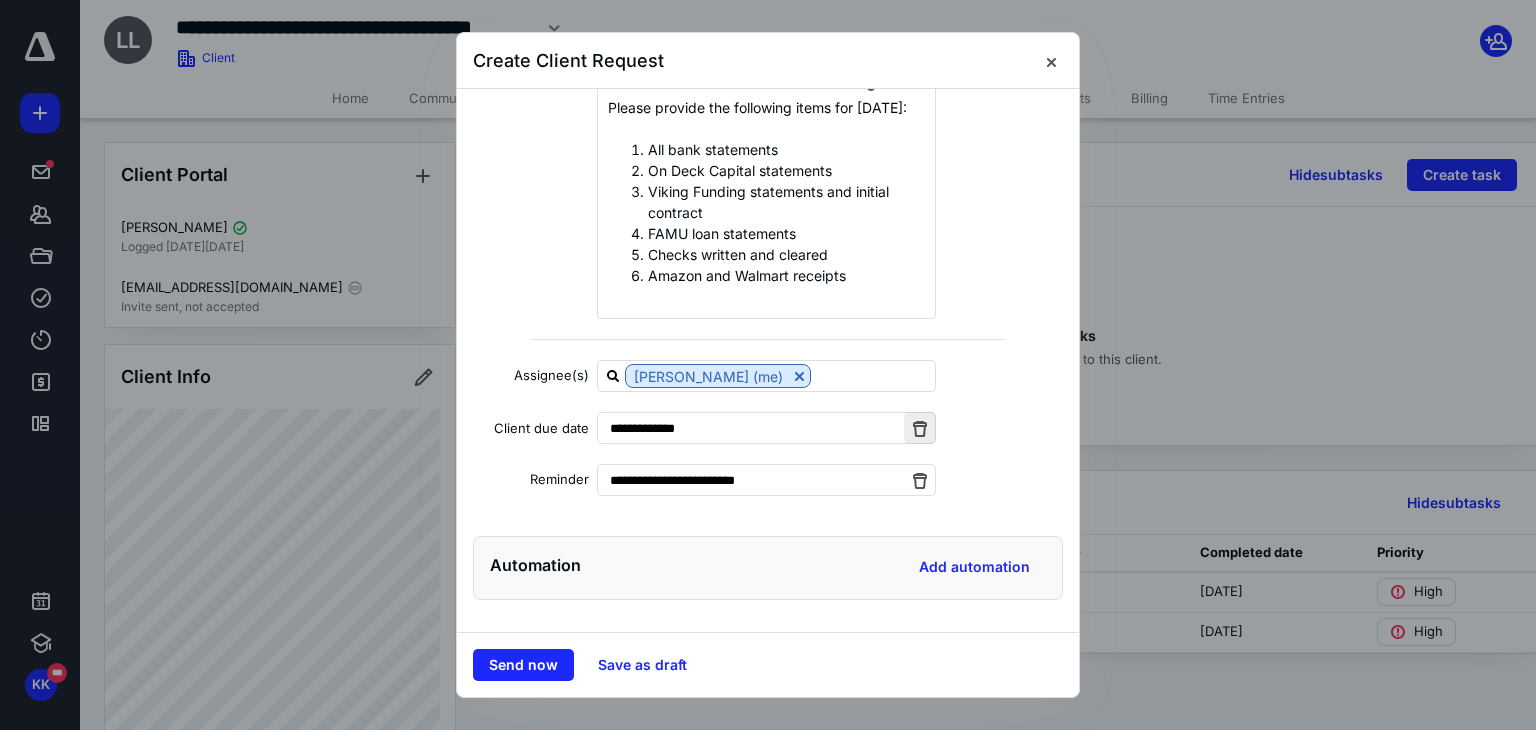 click at bounding box center (920, 428) 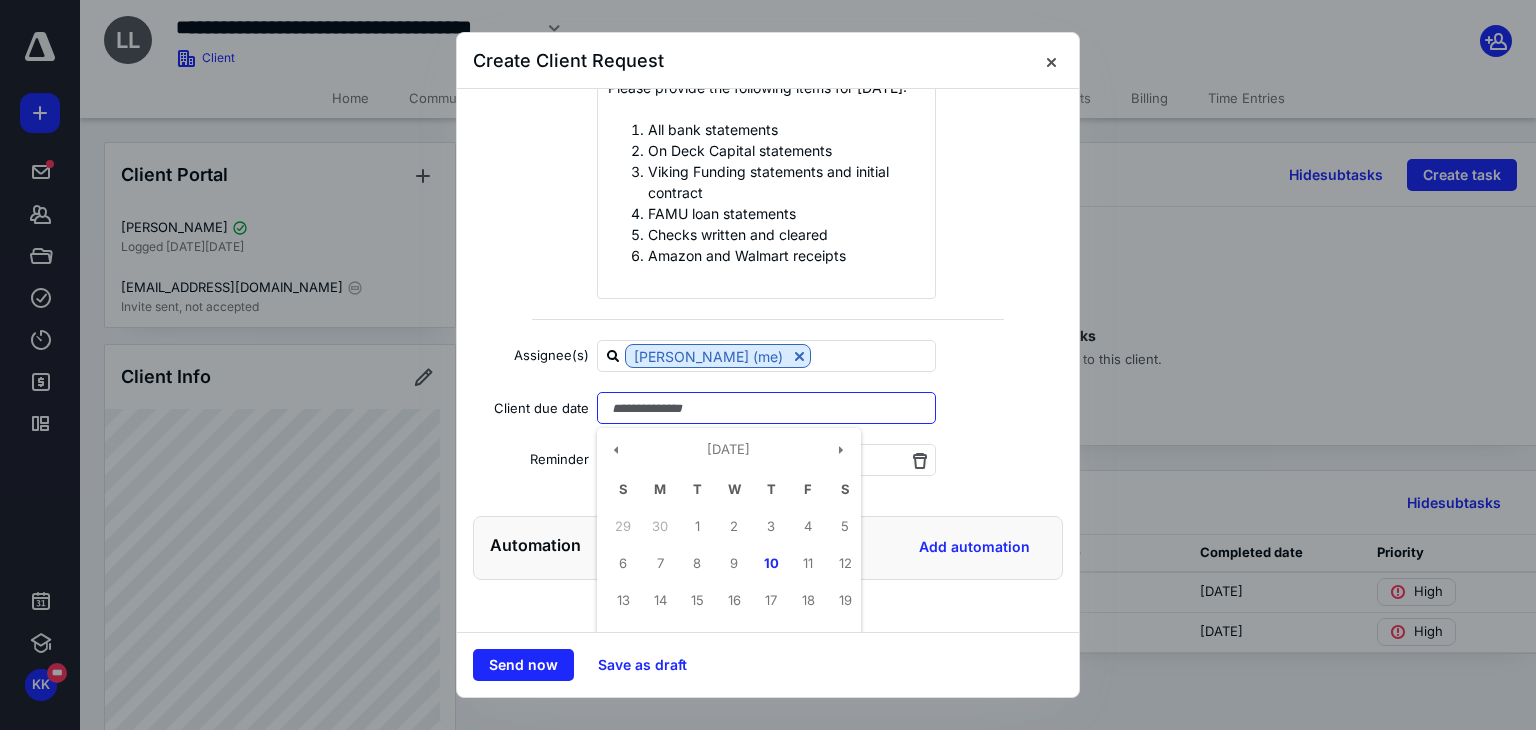 click at bounding box center (766, 408) 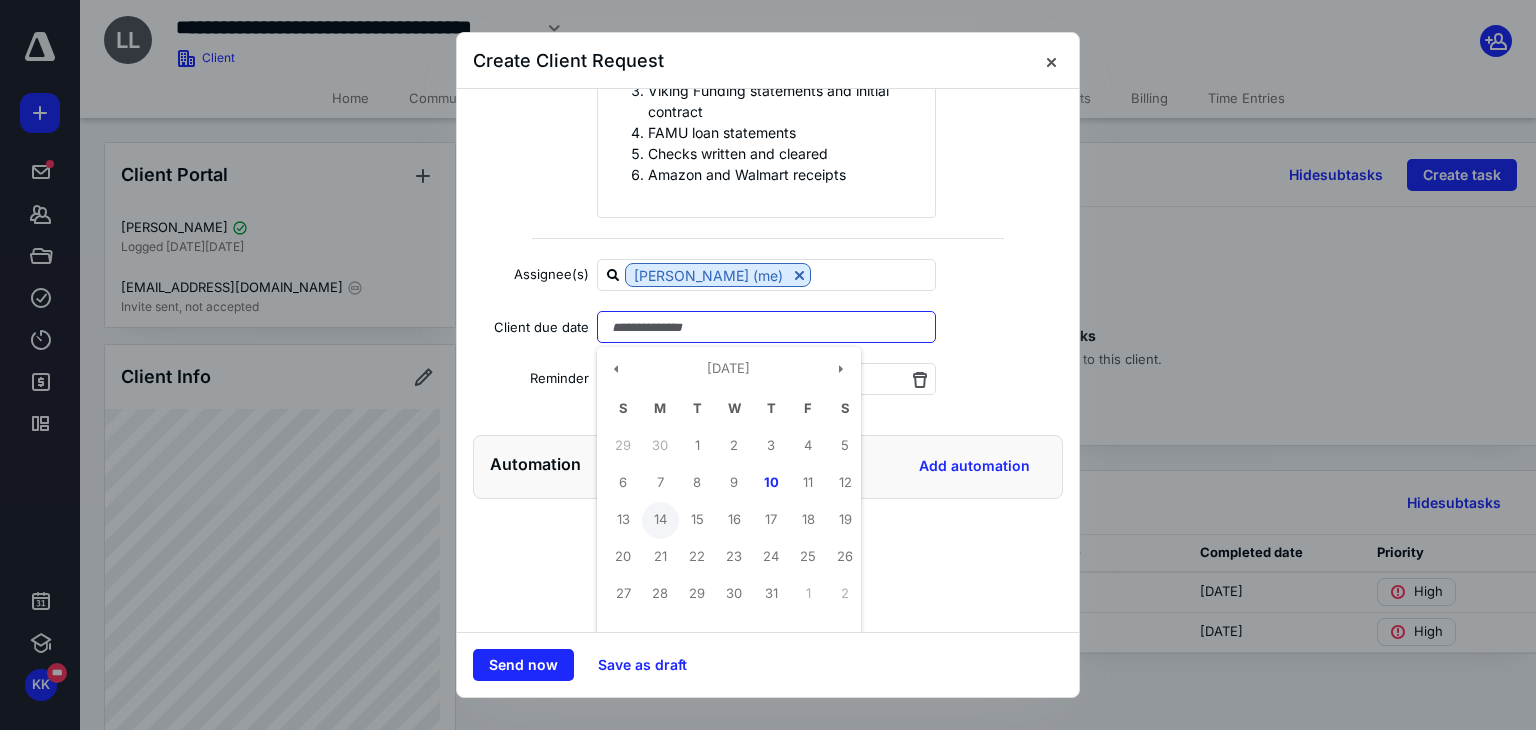 click on "14" at bounding box center [660, 520] 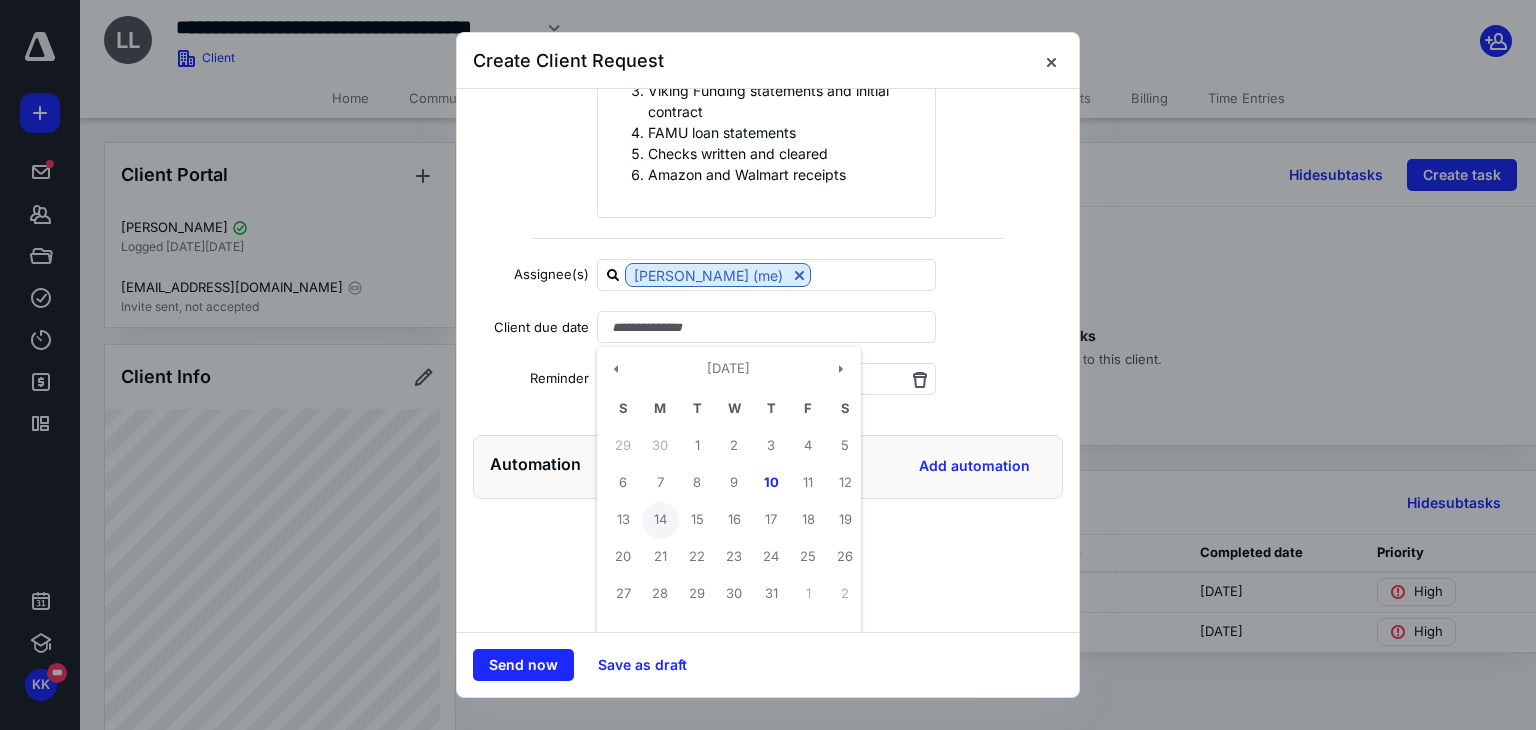 type on "**********" 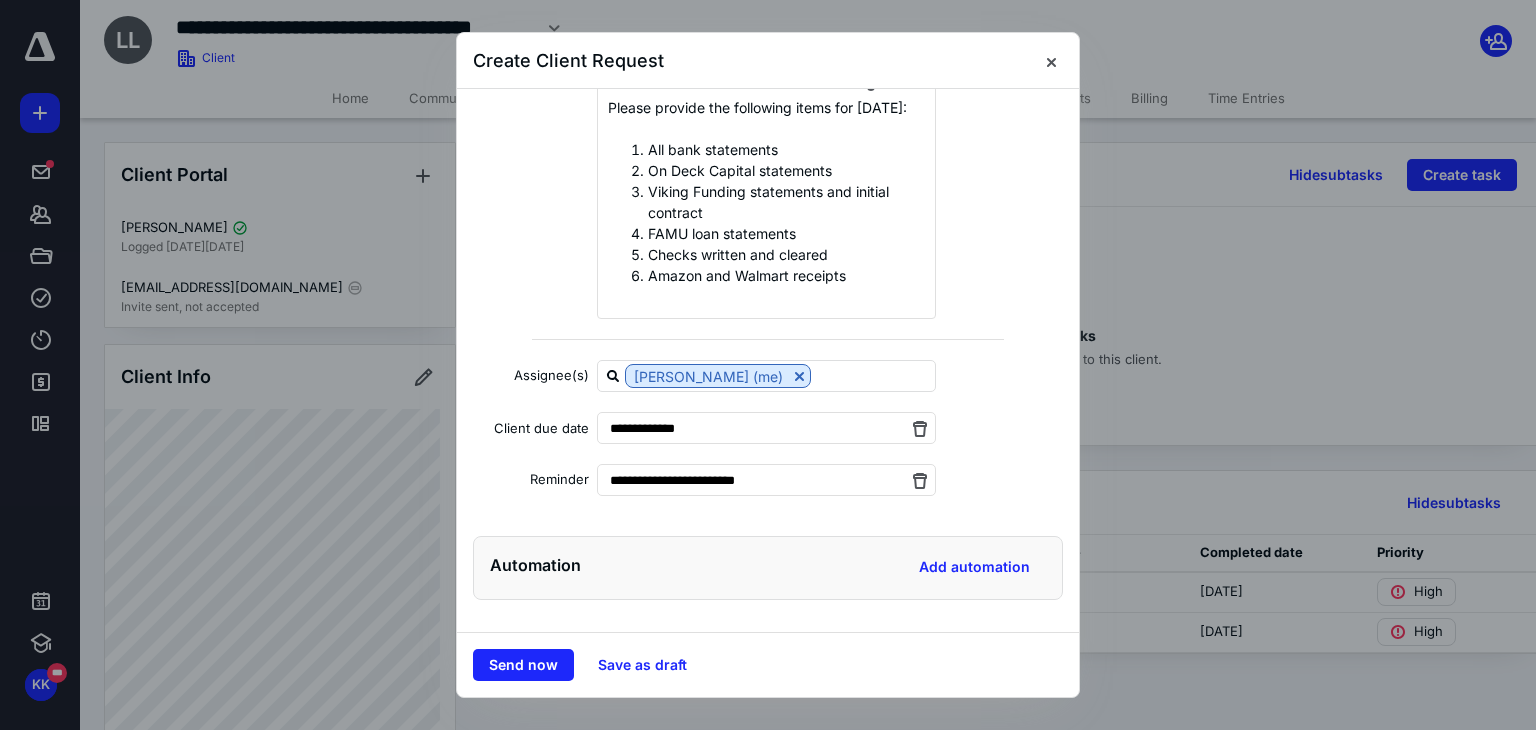 scroll, scrollTop: 281, scrollLeft: 0, axis: vertical 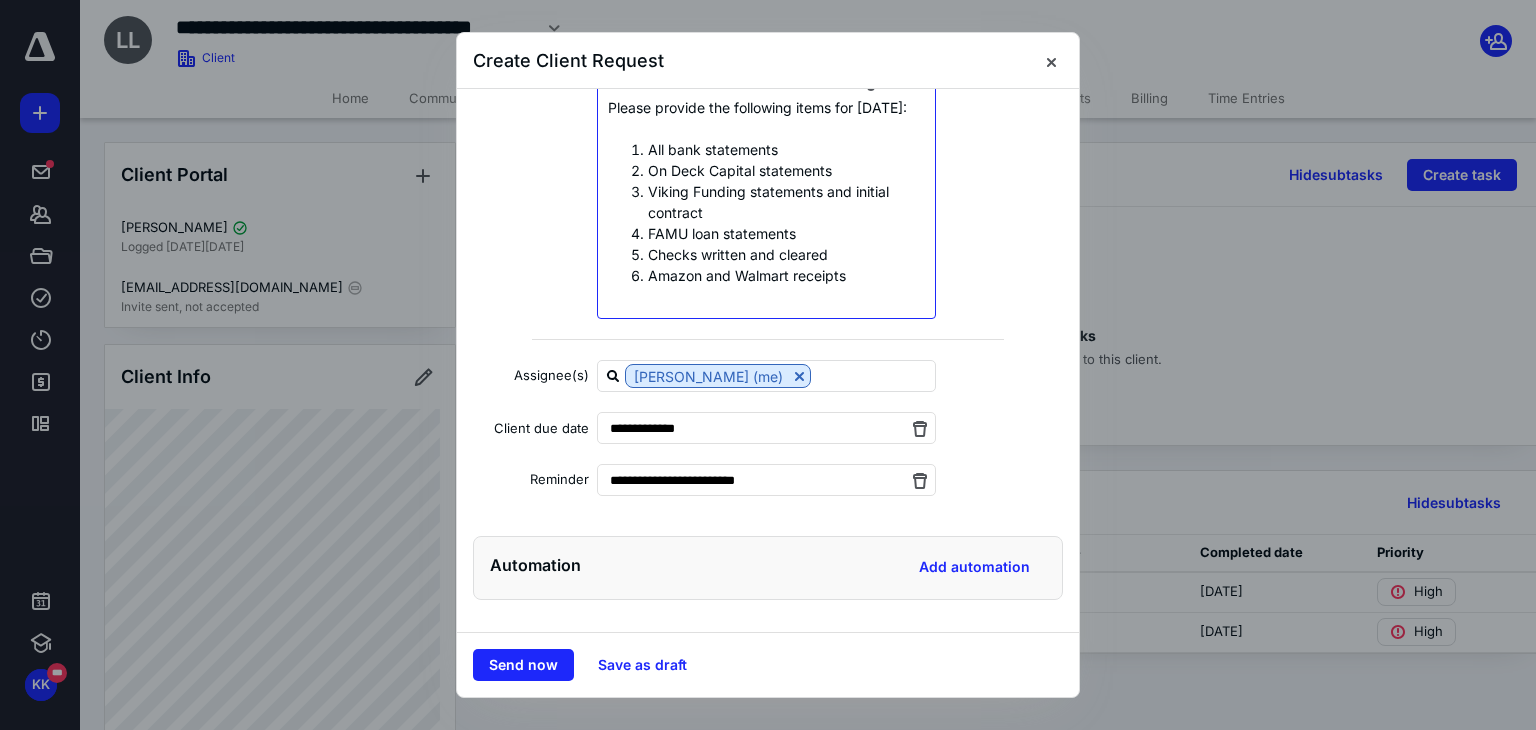 click on "FAMU loan statements" at bounding box center [786, 233] 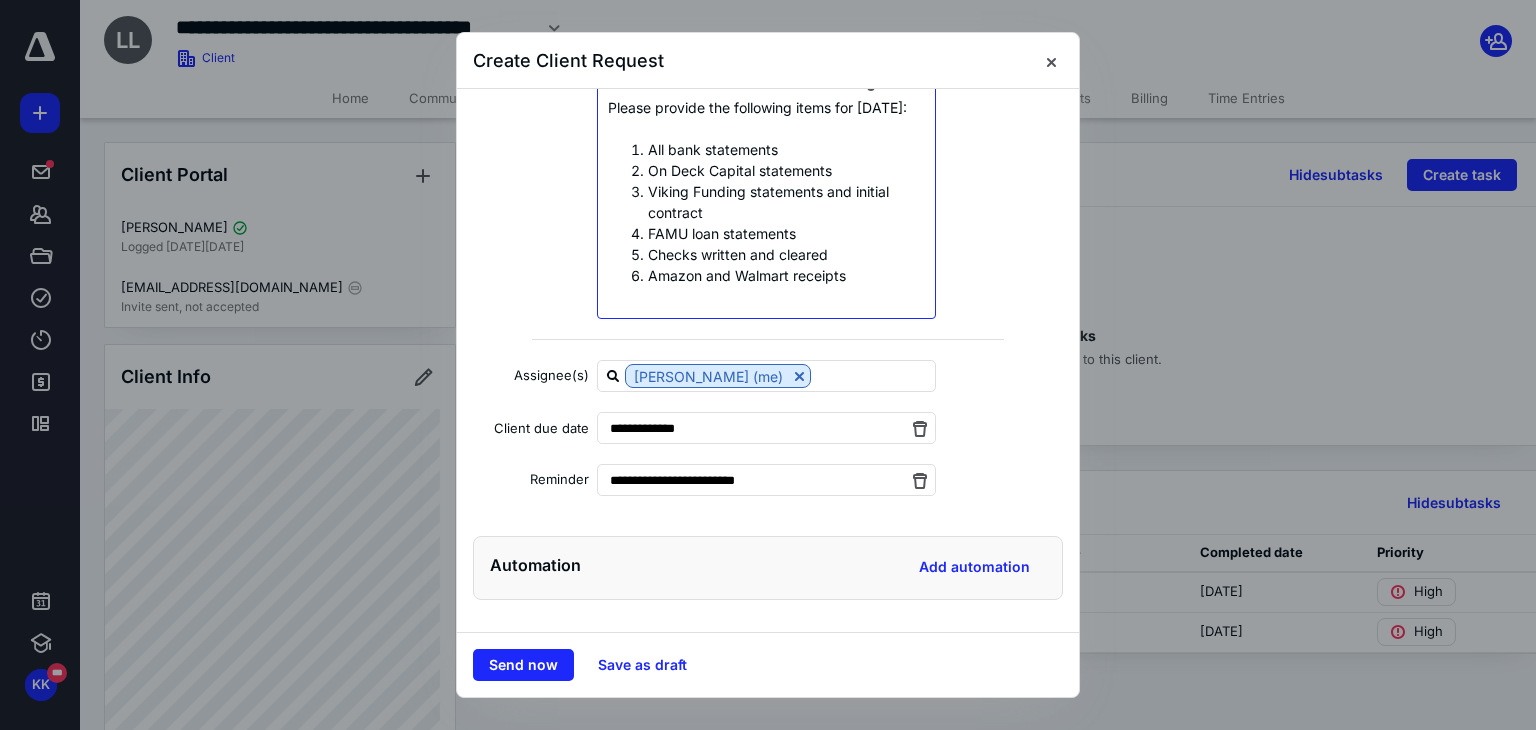 type 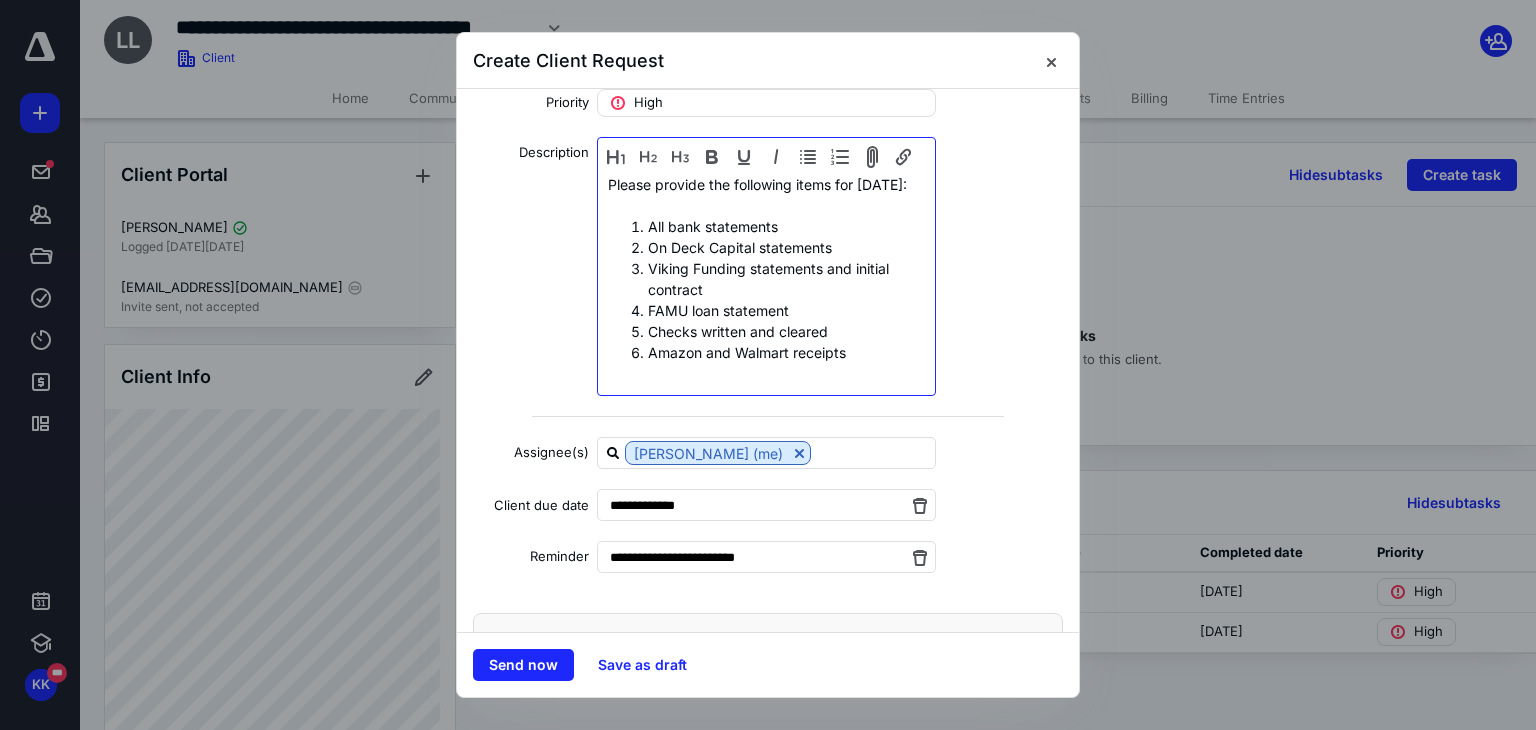 scroll, scrollTop: 176, scrollLeft: 0, axis: vertical 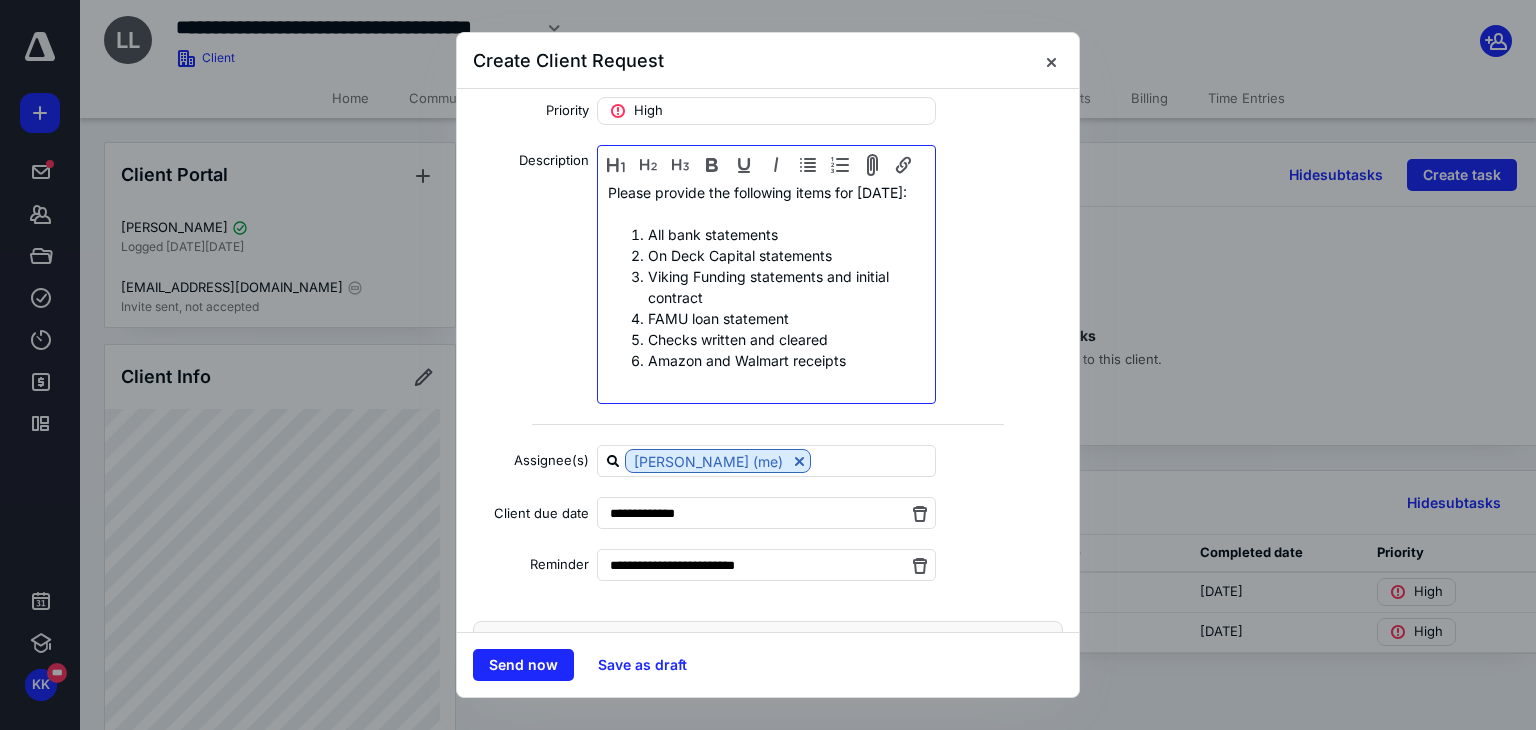 click on "Please provide the following items for [DATE]: All bank statements On Deck Capital statements Viking Funding statements and initial contract FAMU loan statement Checks written and cleared Amazon and Walmart receipts" at bounding box center [766, 276] 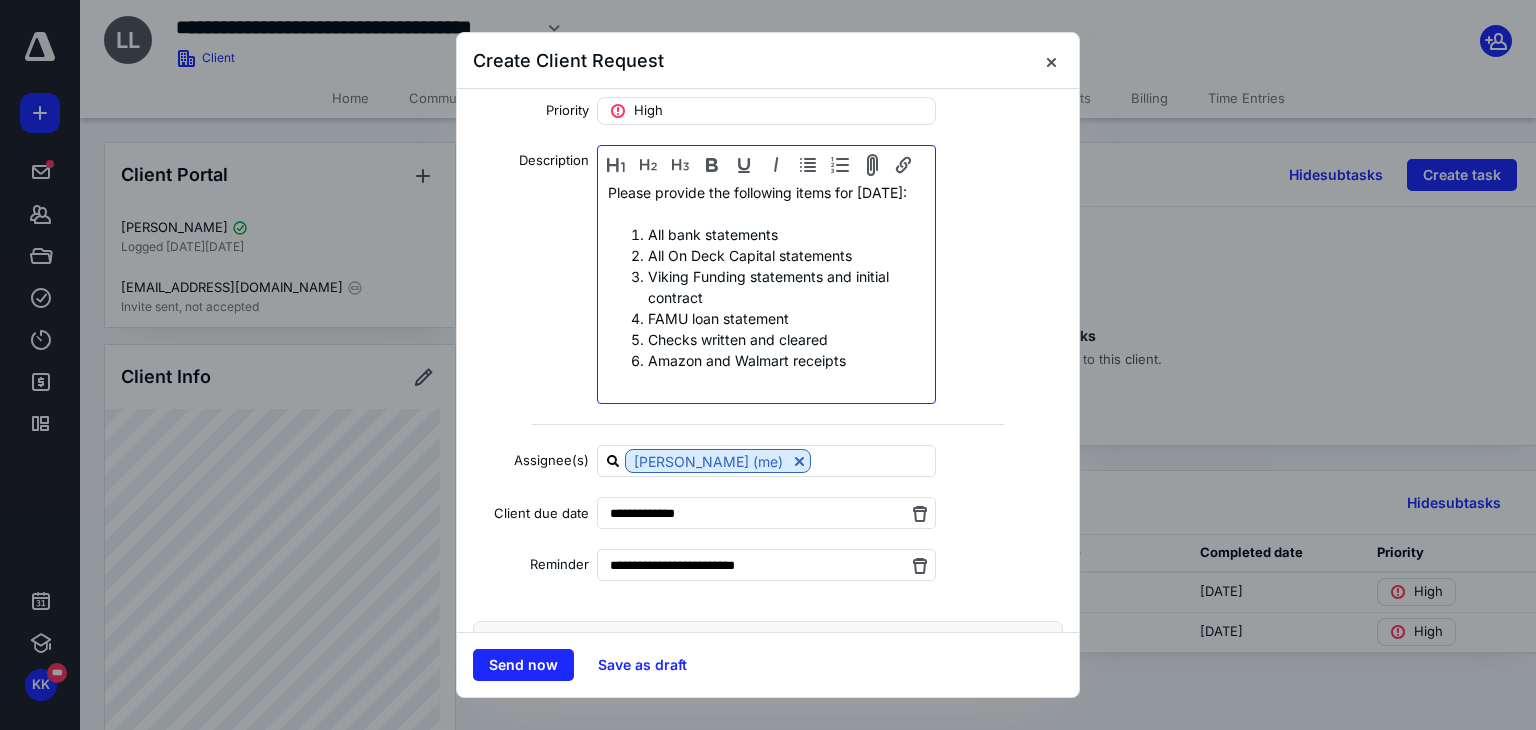 click on "All bank statements" at bounding box center [786, 234] 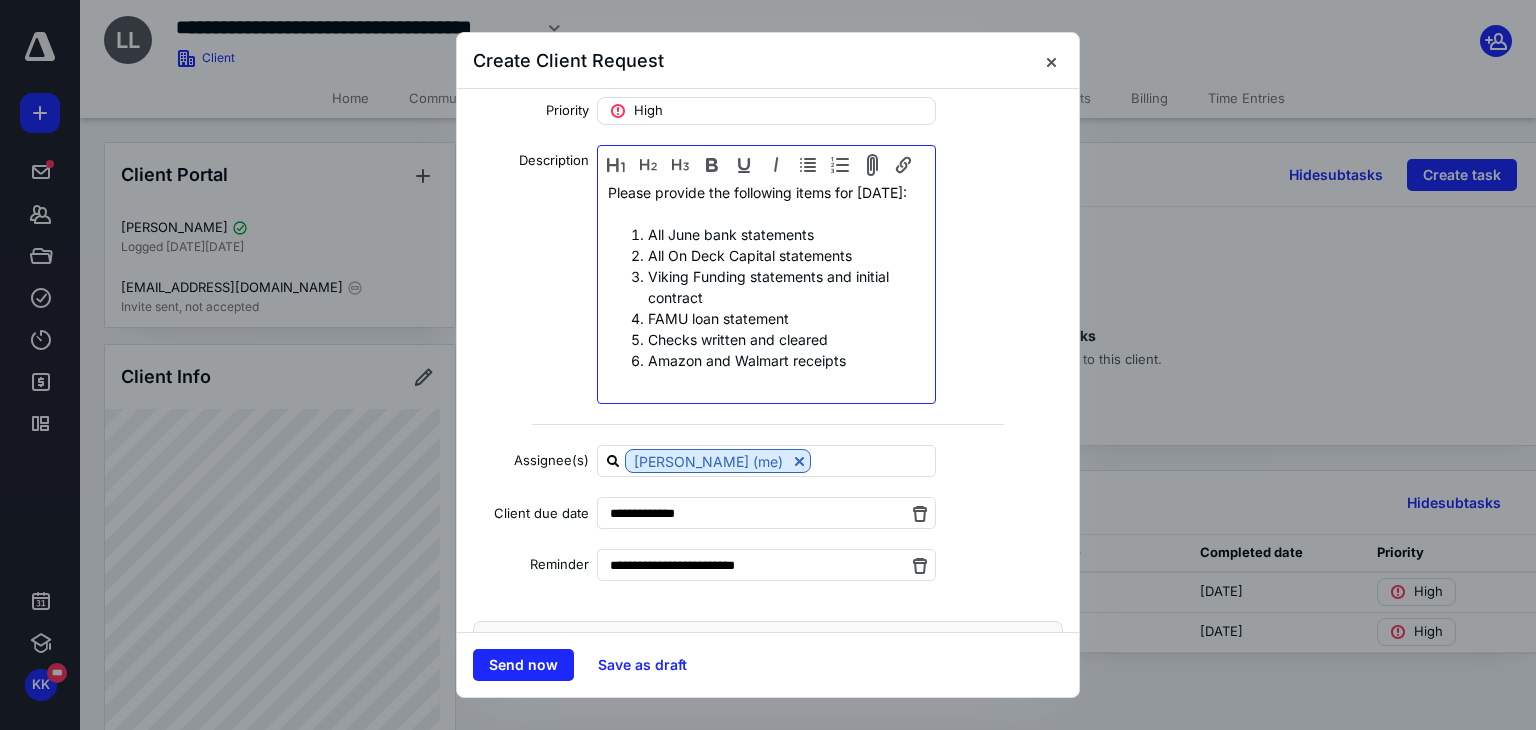scroll, scrollTop: 234, scrollLeft: 0, axis: vertical 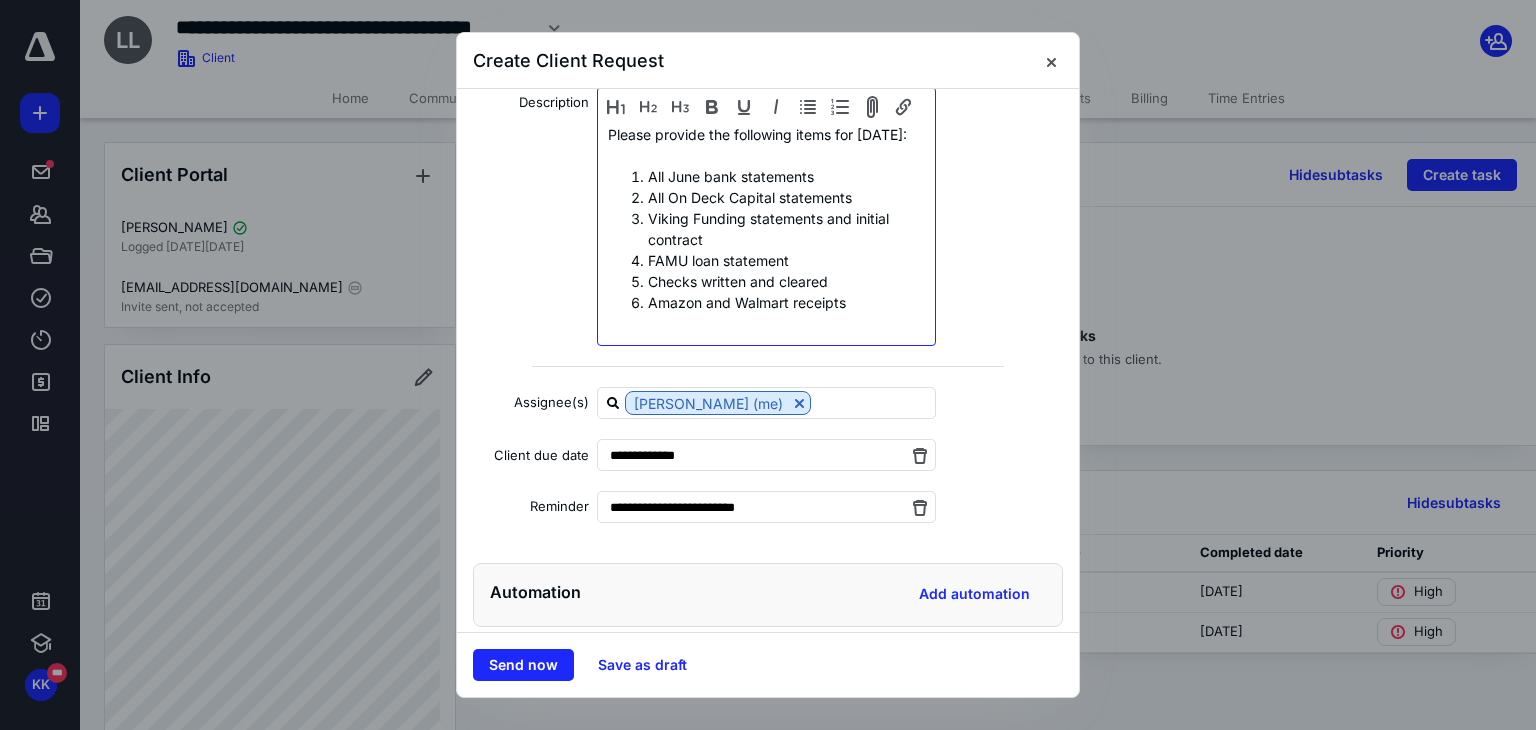 click on "Amazon and Walmart receipts" at bounding box center (786, 302) 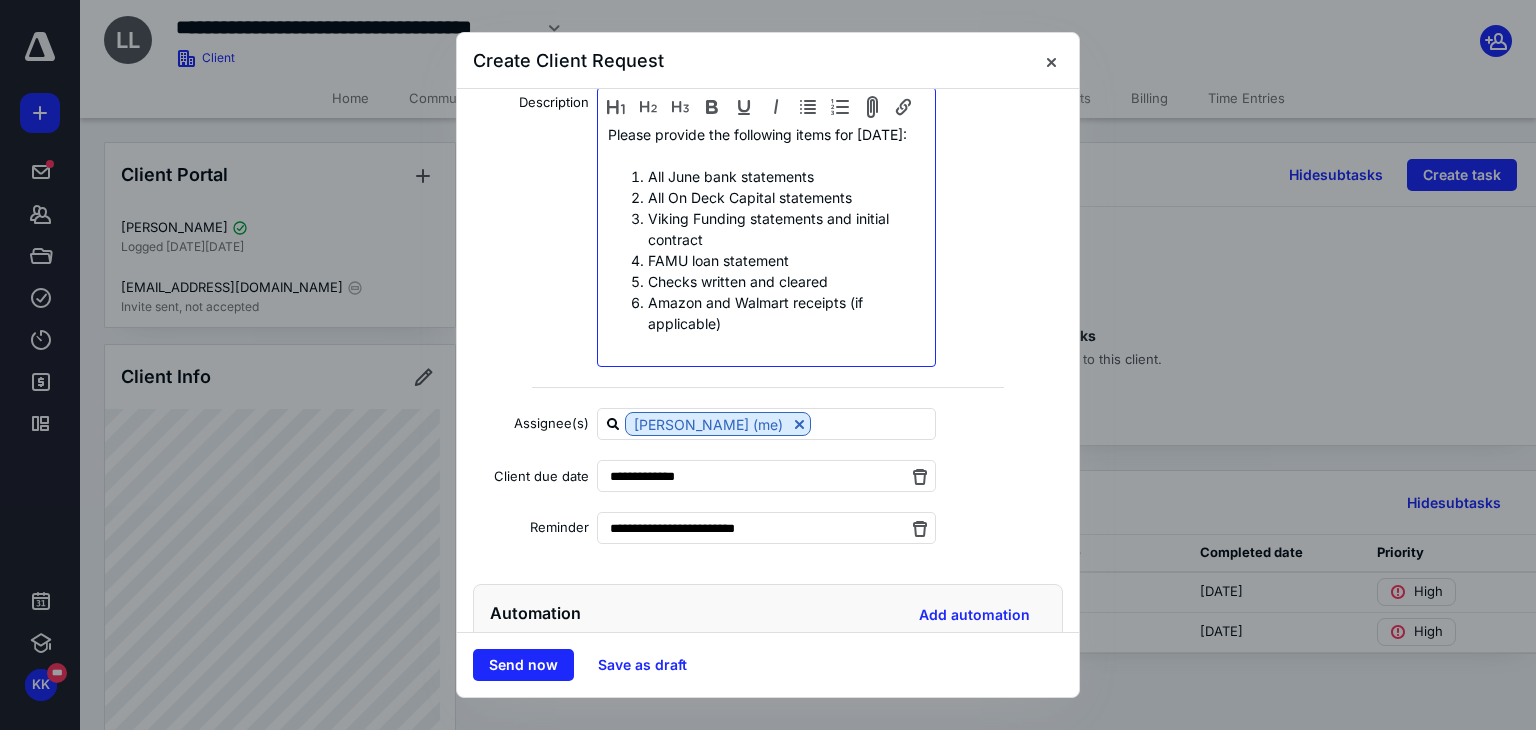 click on "Viking Funding statements and initial contract" at bounding box center (786, 229) 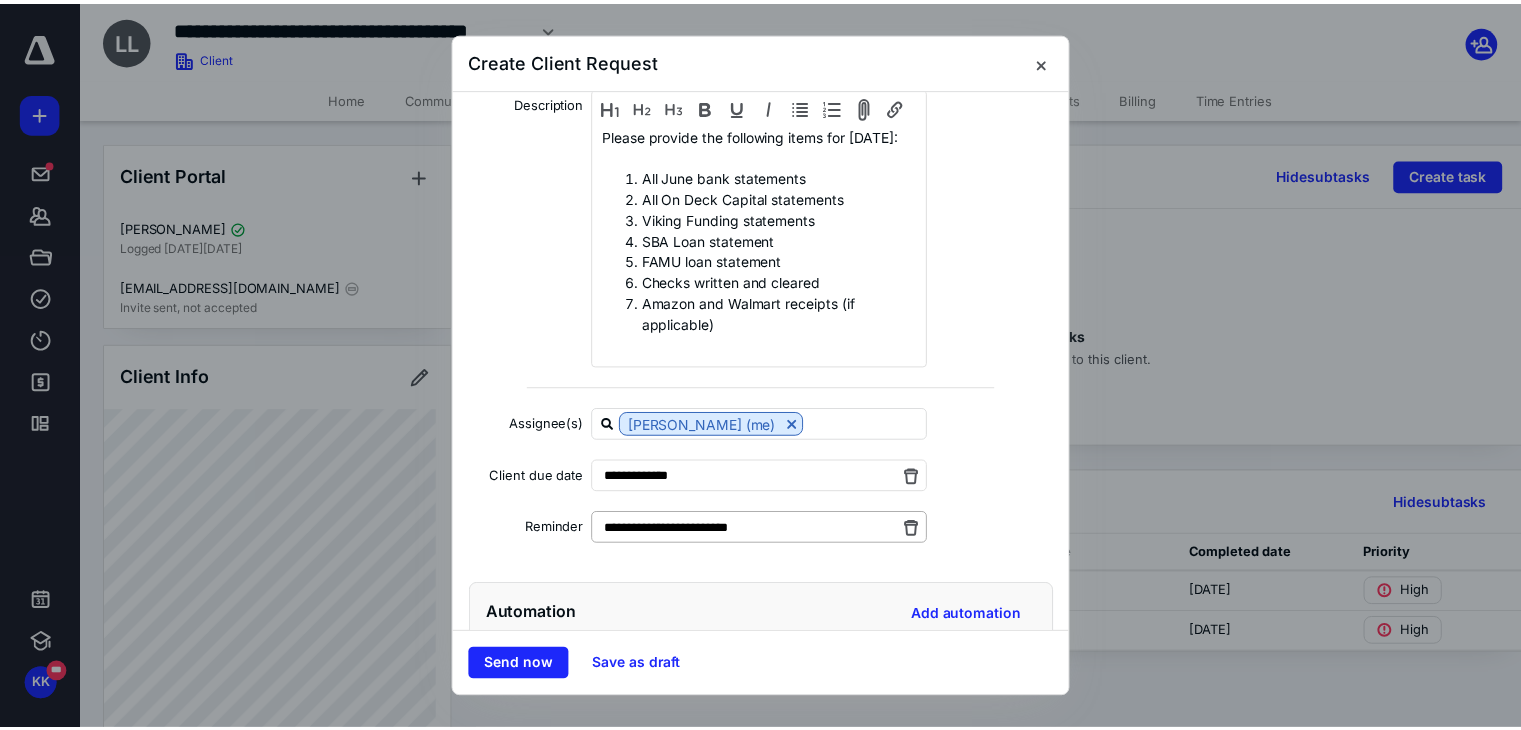 scroll, scrollTop: 302, scrollLeft: 0, axis: vertical 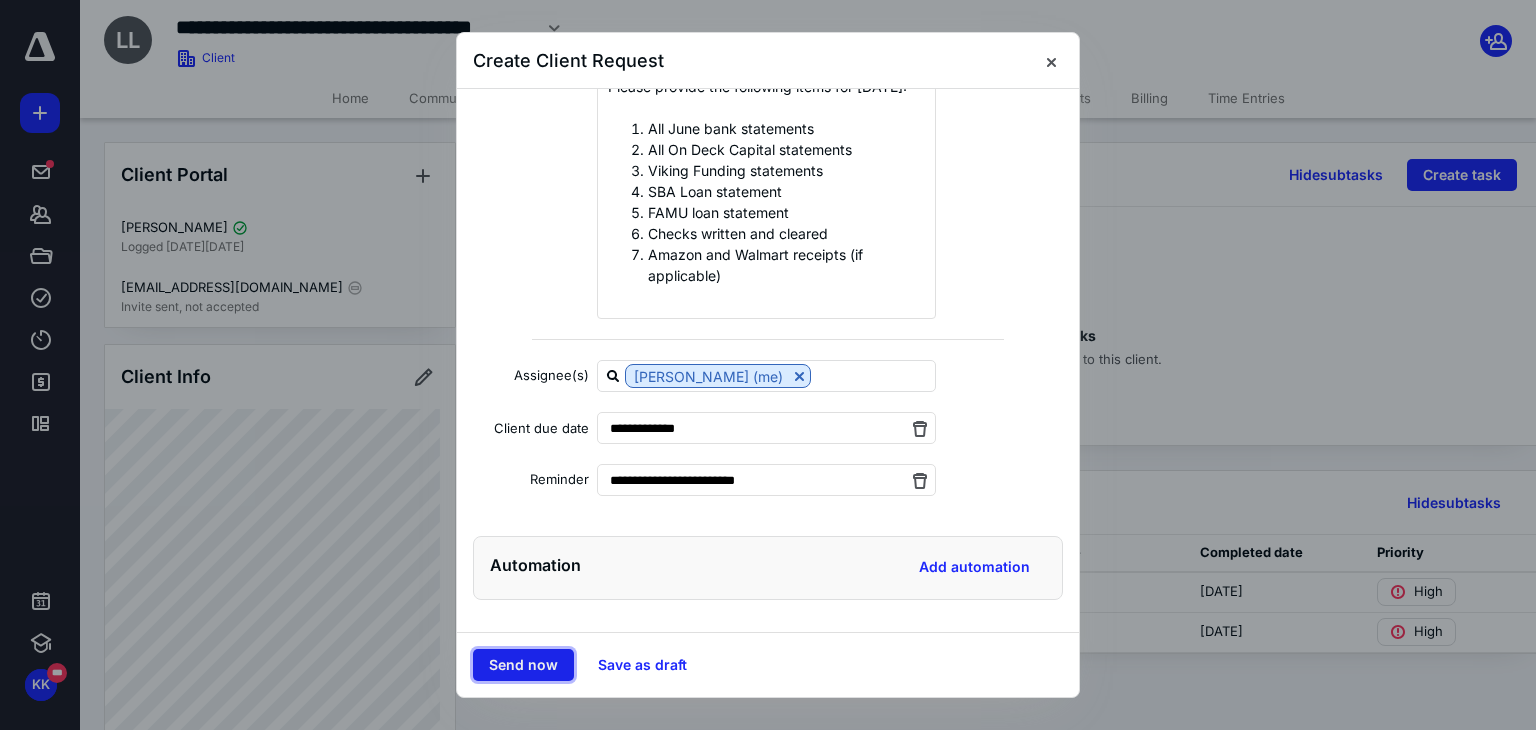 click on "Send now" at bounding box center [523, 665] 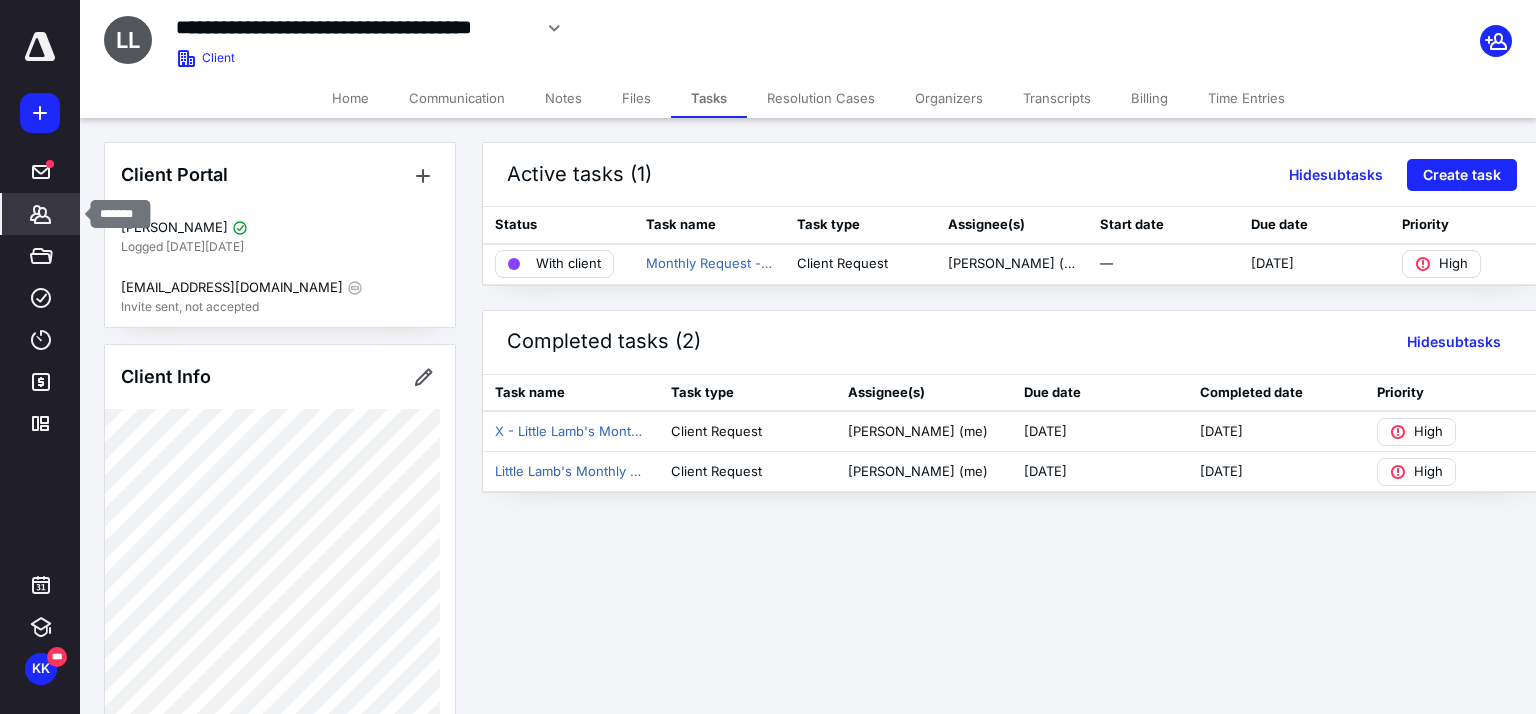 click 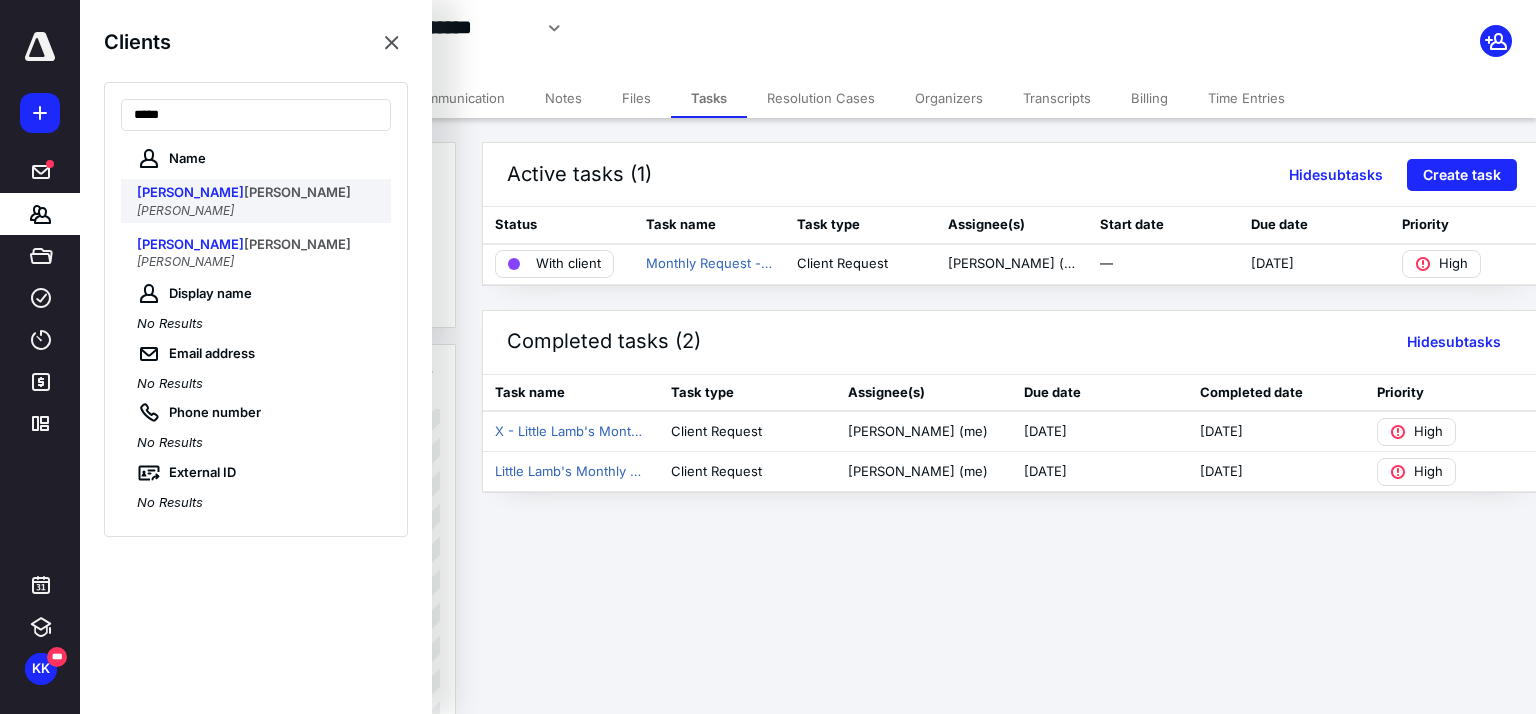 type on "*****" 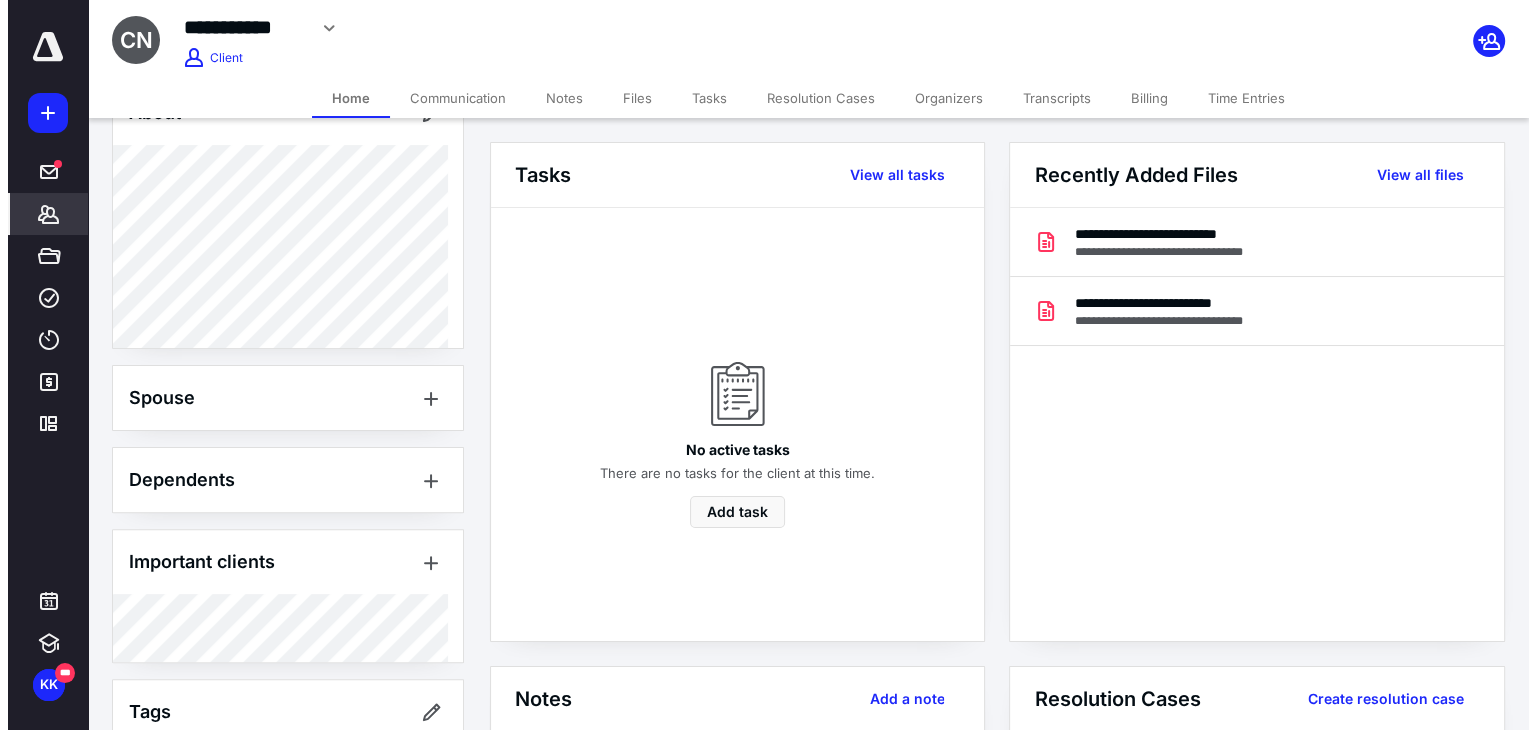 scroll, scrollTop: 603, scrollLeft: 0, axis: vertical 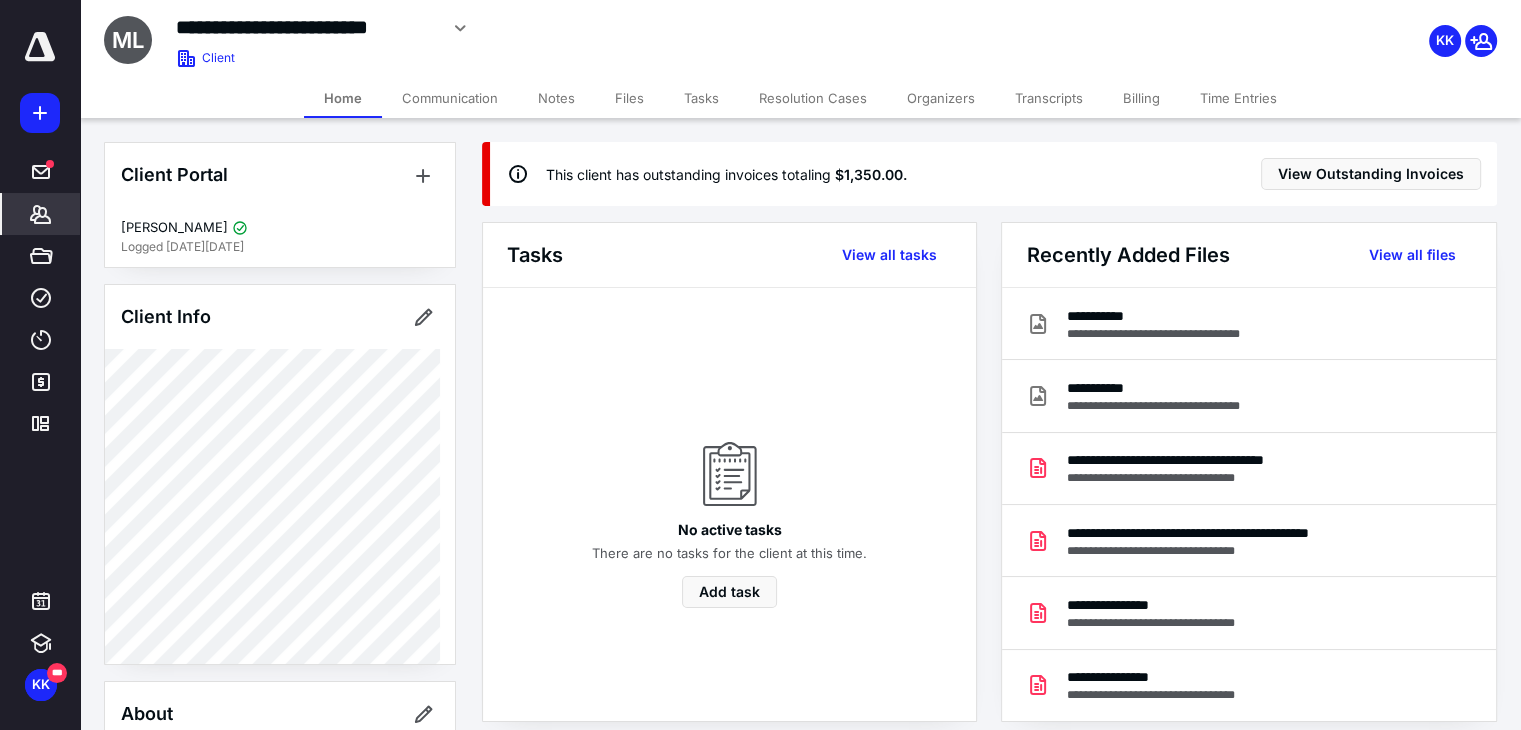 click at bounding box center (40, 113) 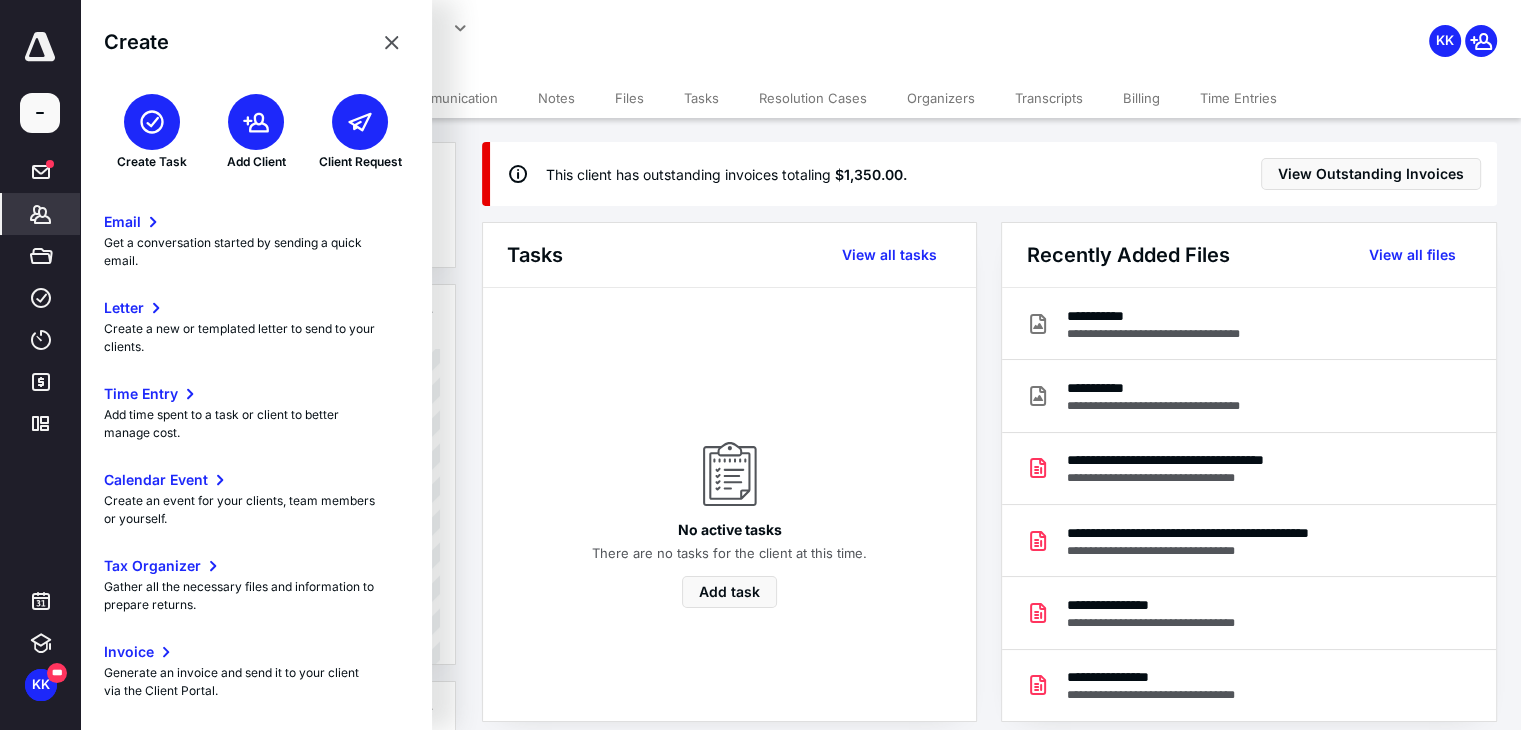 click 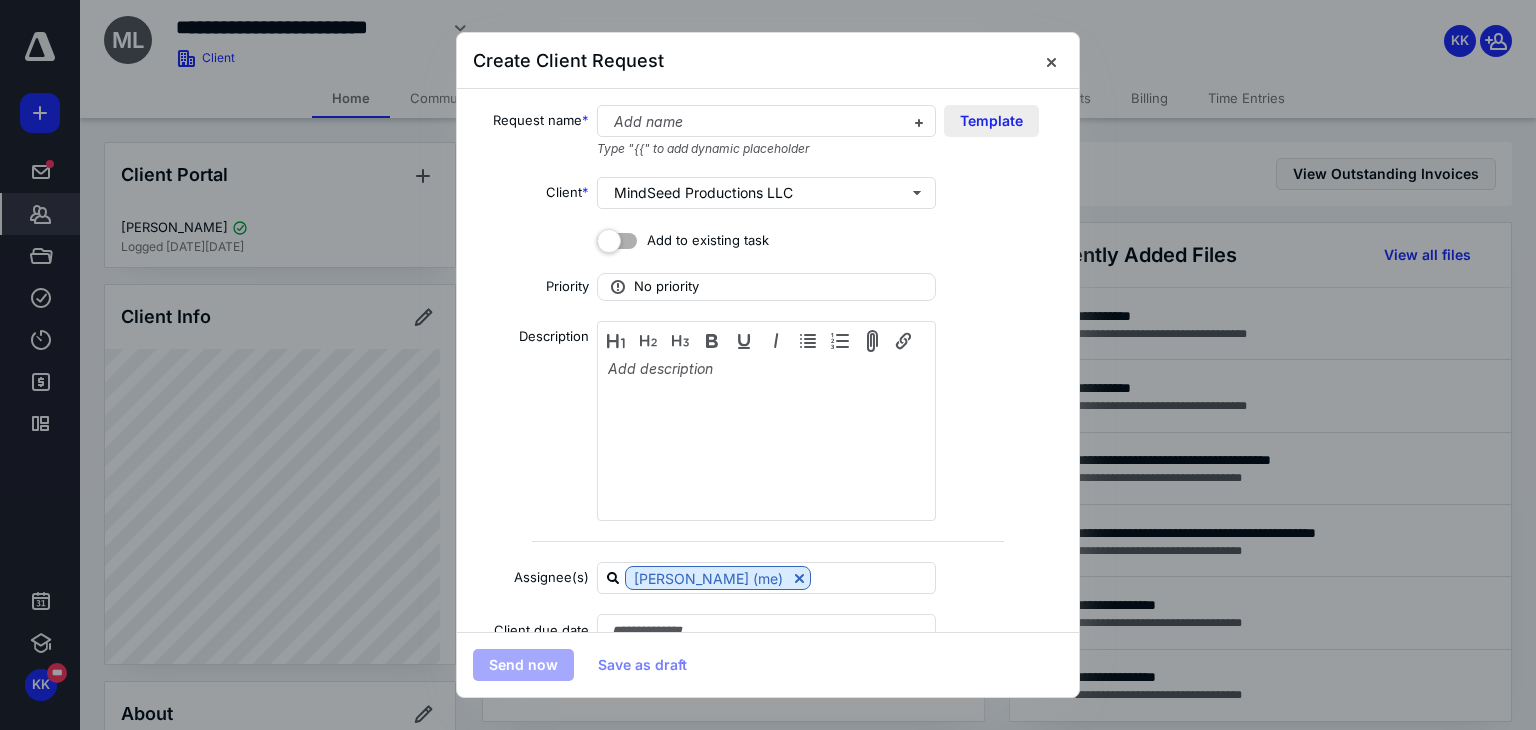 click on "Template" at bounding box center (991, 121) 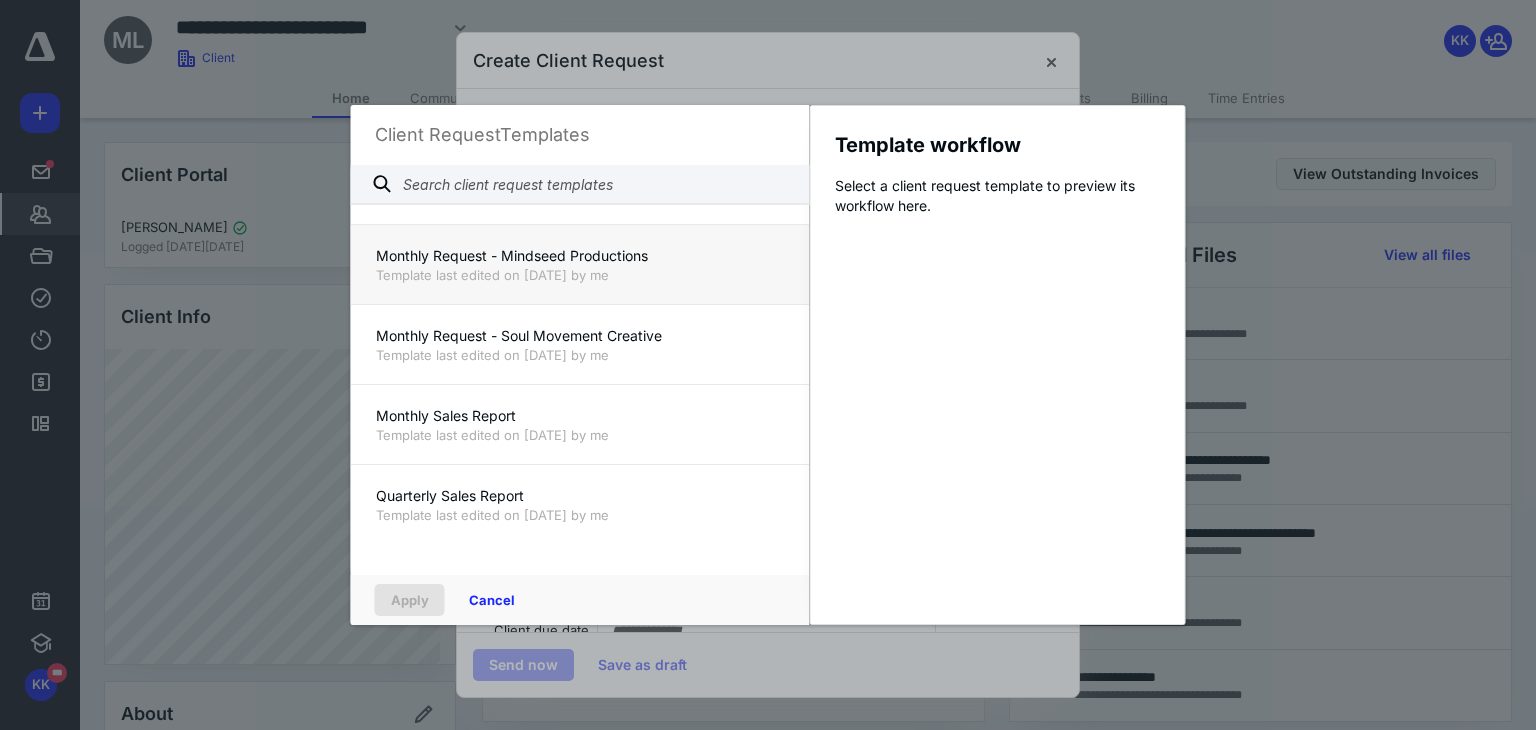 scroll, scrollTop: 147, scrollLeft: 0, axis: vertical 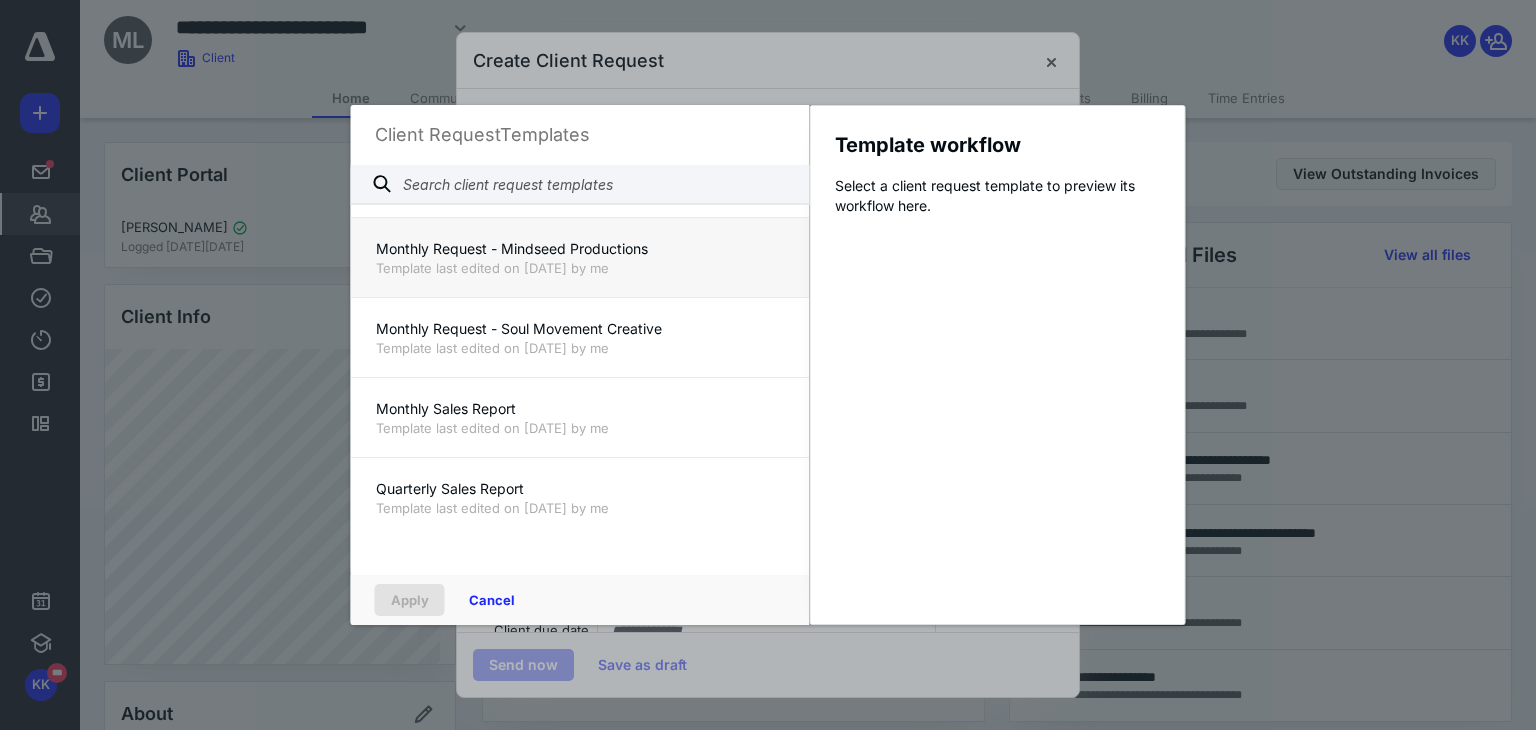click on "Template last edited on [DATE] by me" at bounding box center (580, 268) 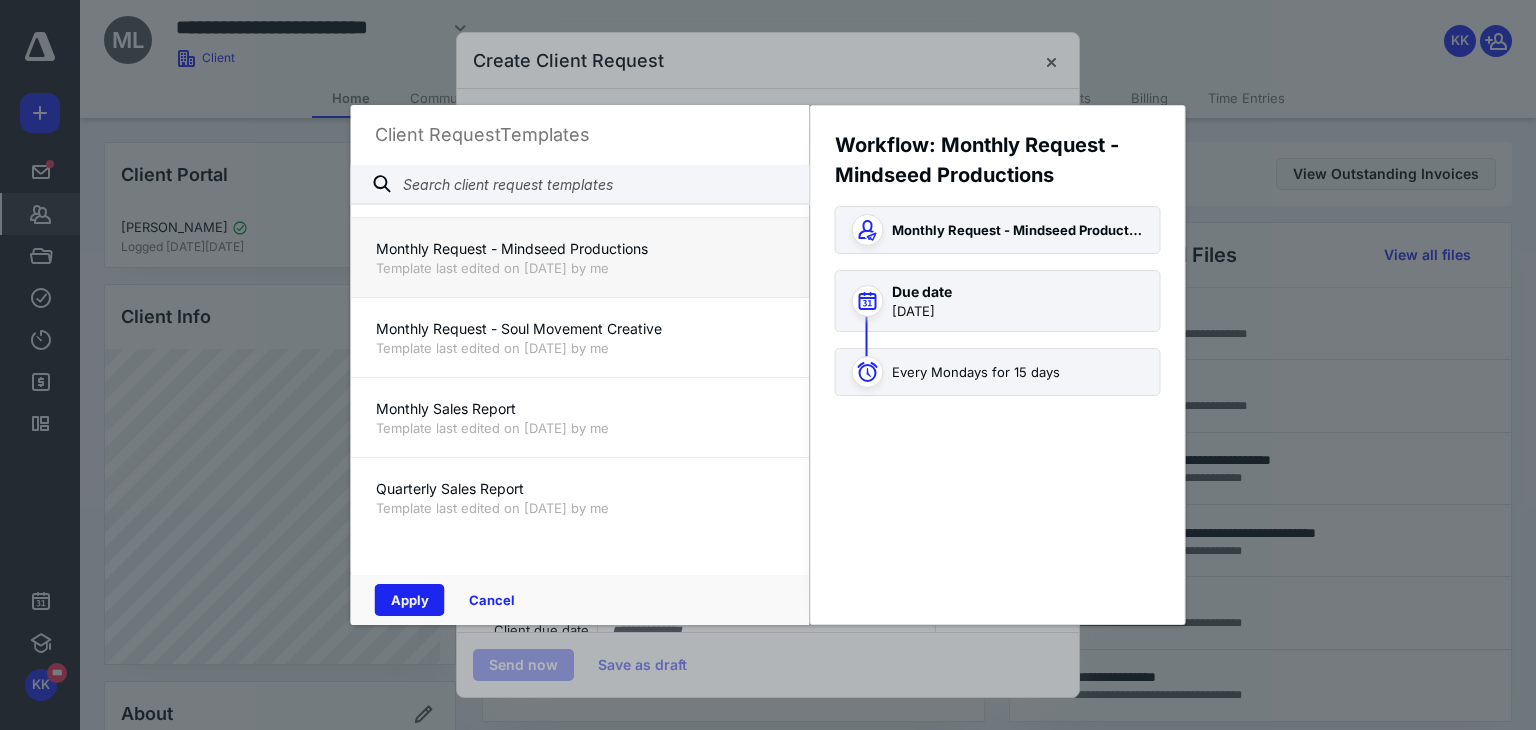 click on "Apply" at bounding box center [410, 600] 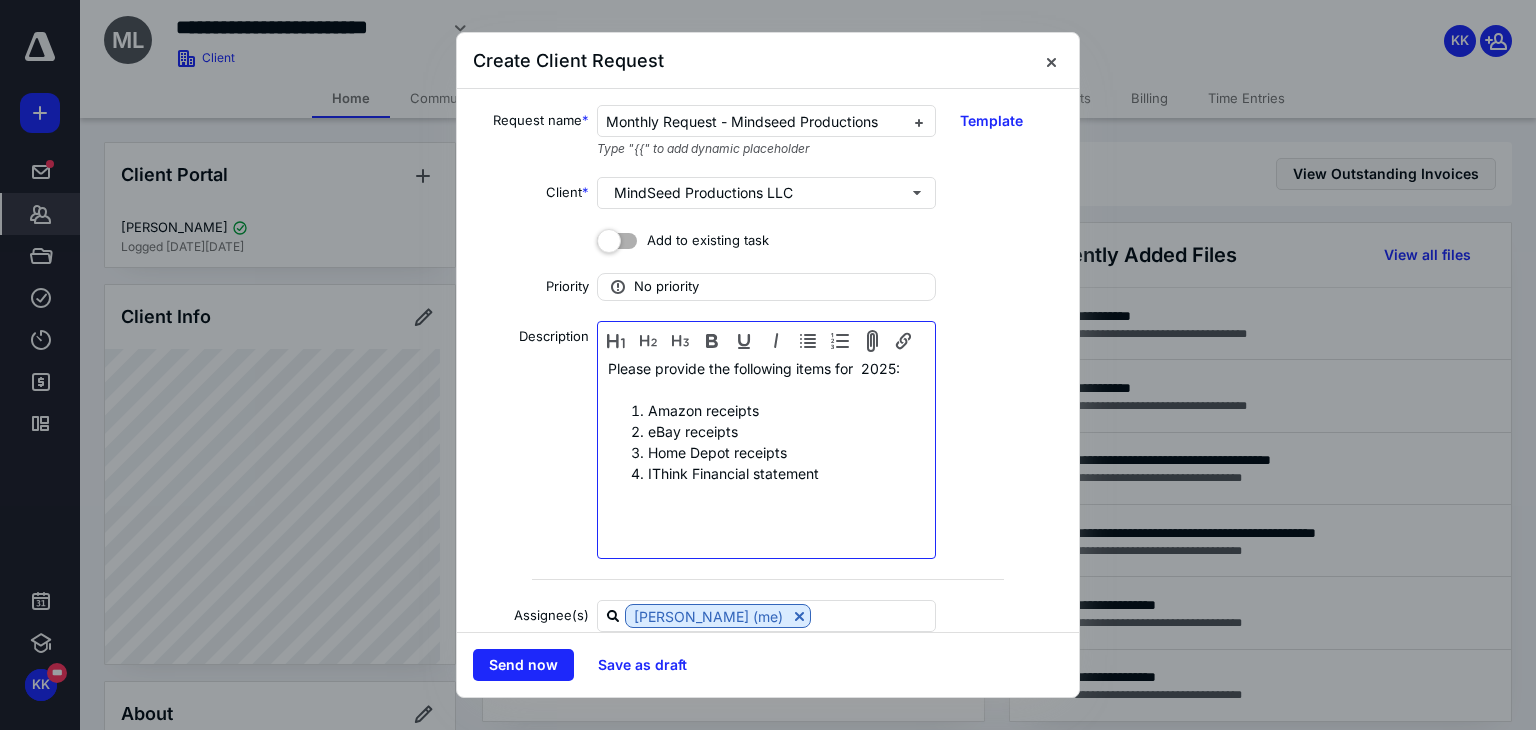 click on "Please provide the following items for  2025: Amazon receipts eBay receipts Home Depot receipts IThink Financial statement" at bounding box center (766, 442) 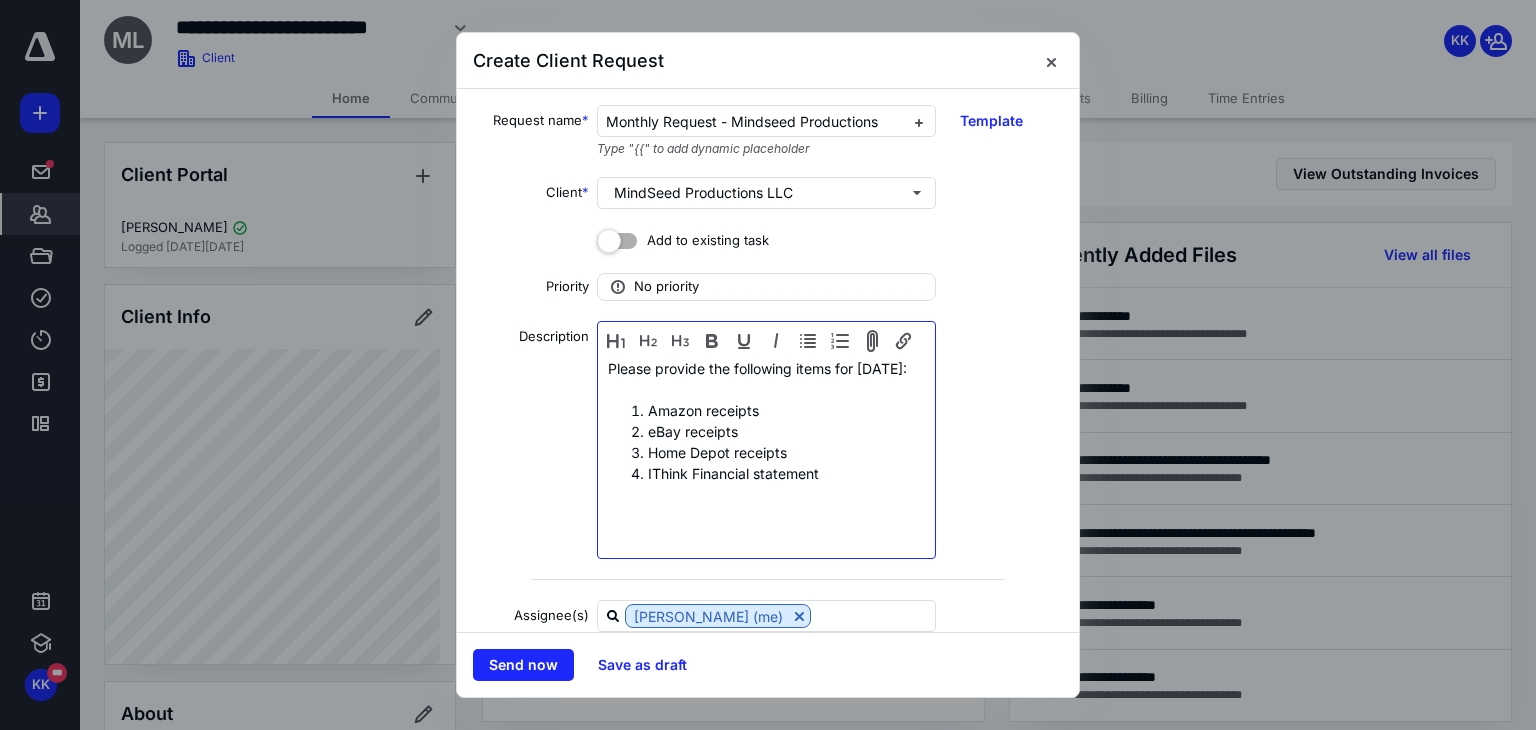 click on "IThink Financial statement" at bounding box center (786, 473) 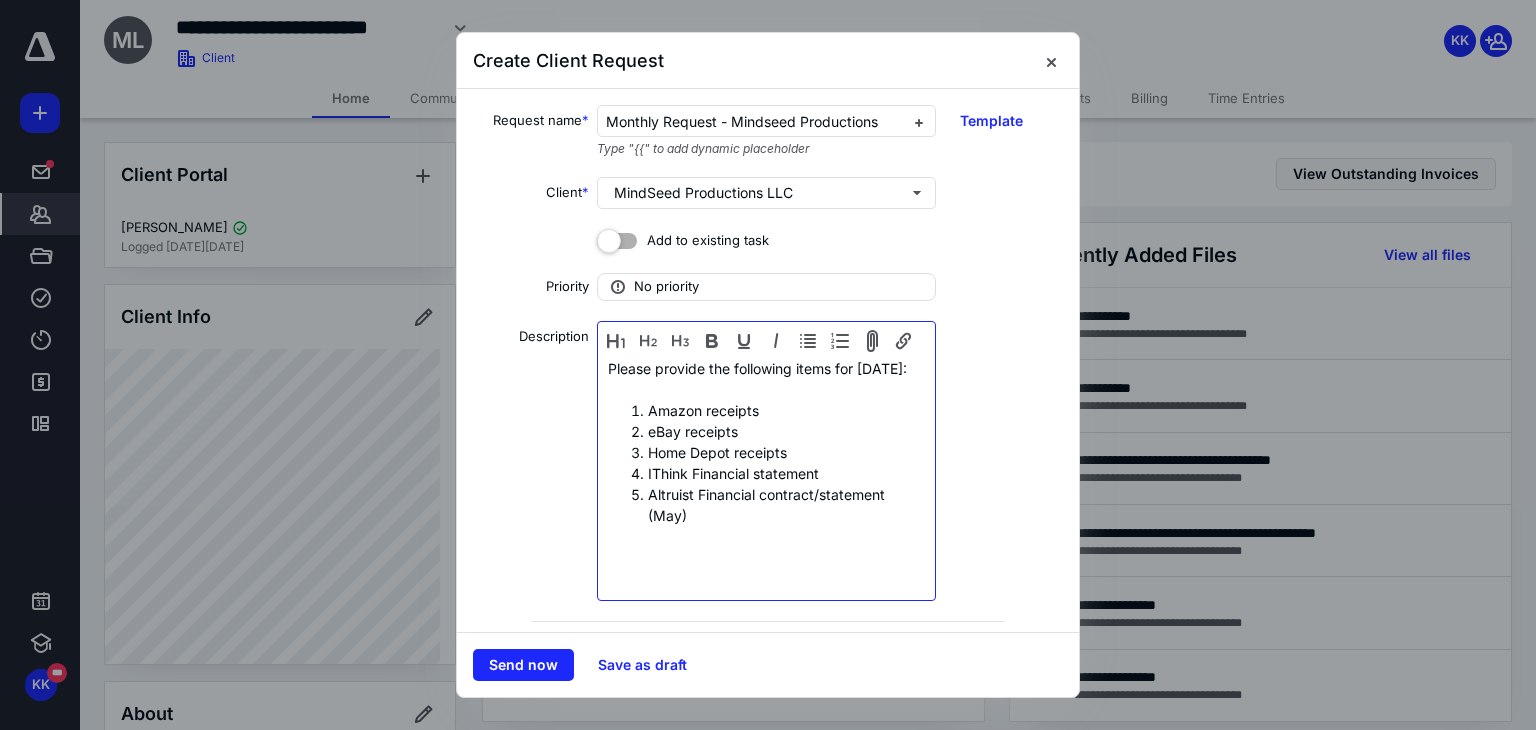 click on "Altruist Financial contract/statement (May)" at bounding box center [786, 505] 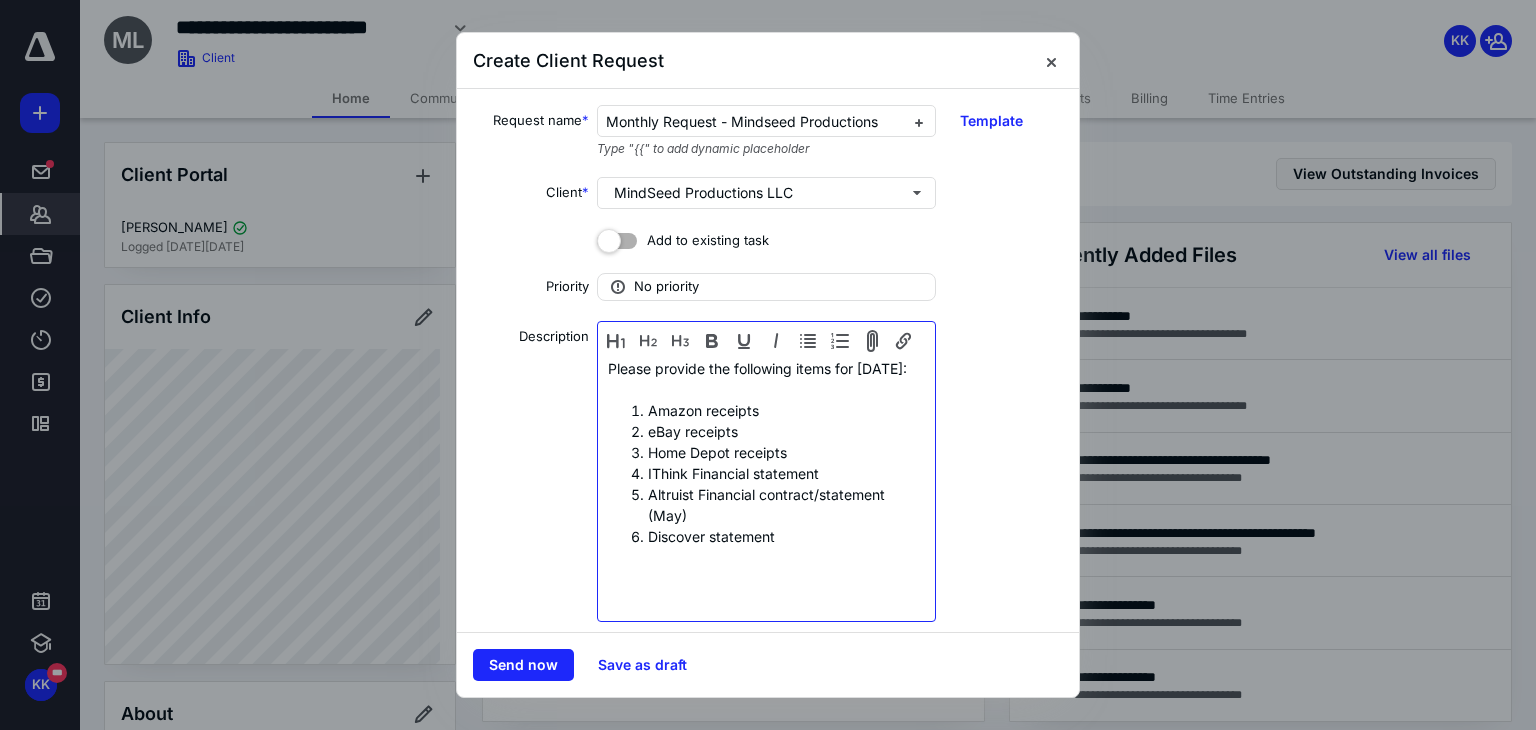 click on "Discover statement" at bounding box center (786, 536) 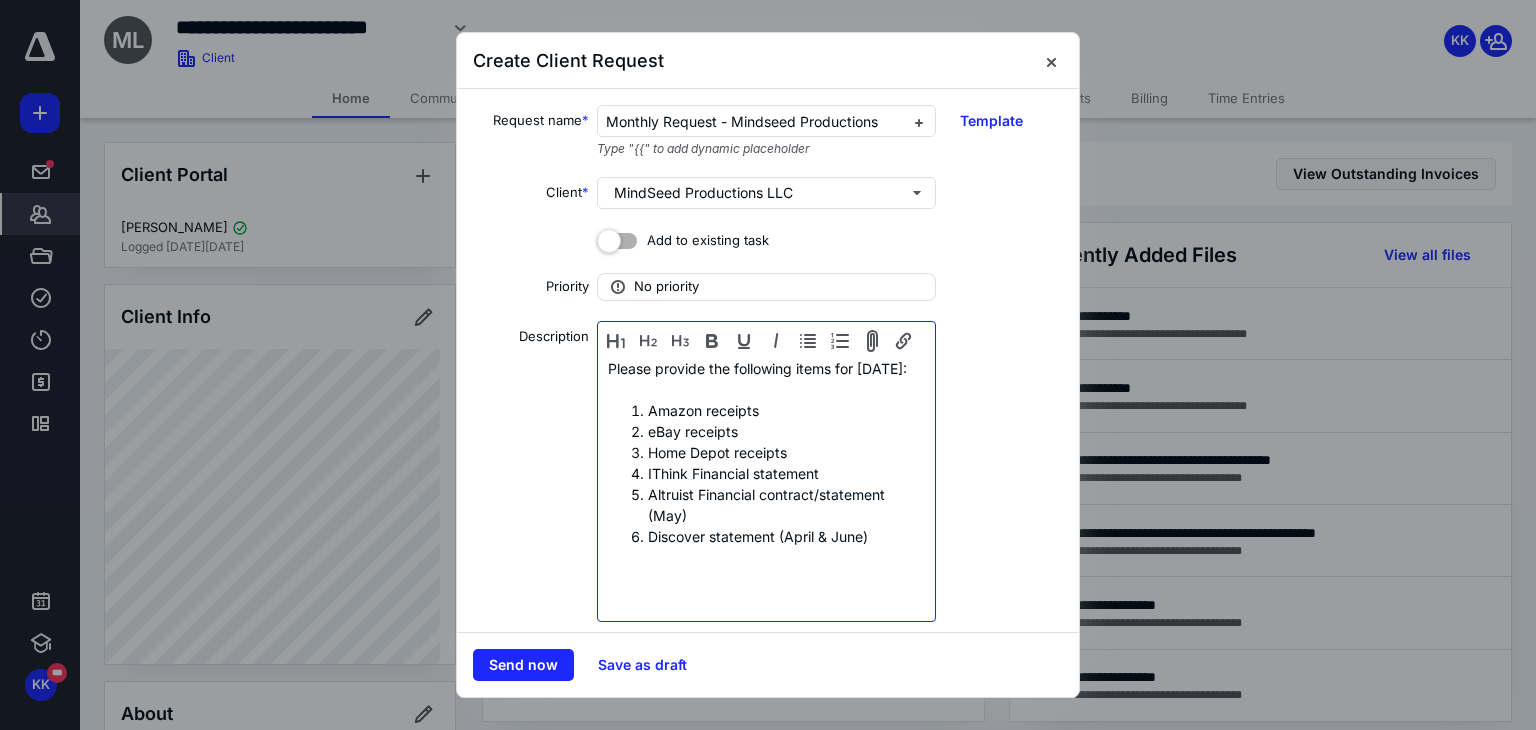 click on "eBay receipts" at bounding box center [786, 431] 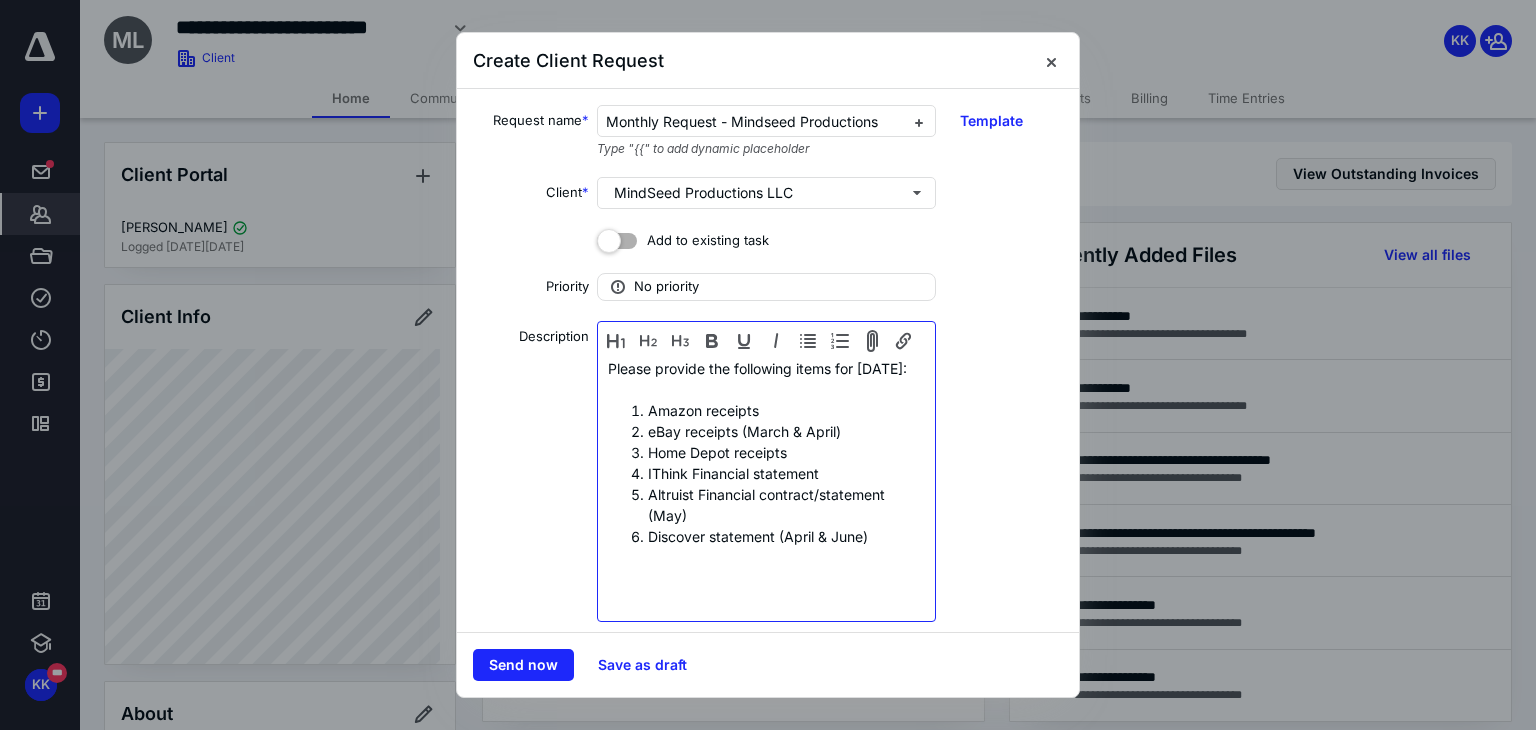 click on "Discover statement (April & June)" at bounding box center [786, 536] 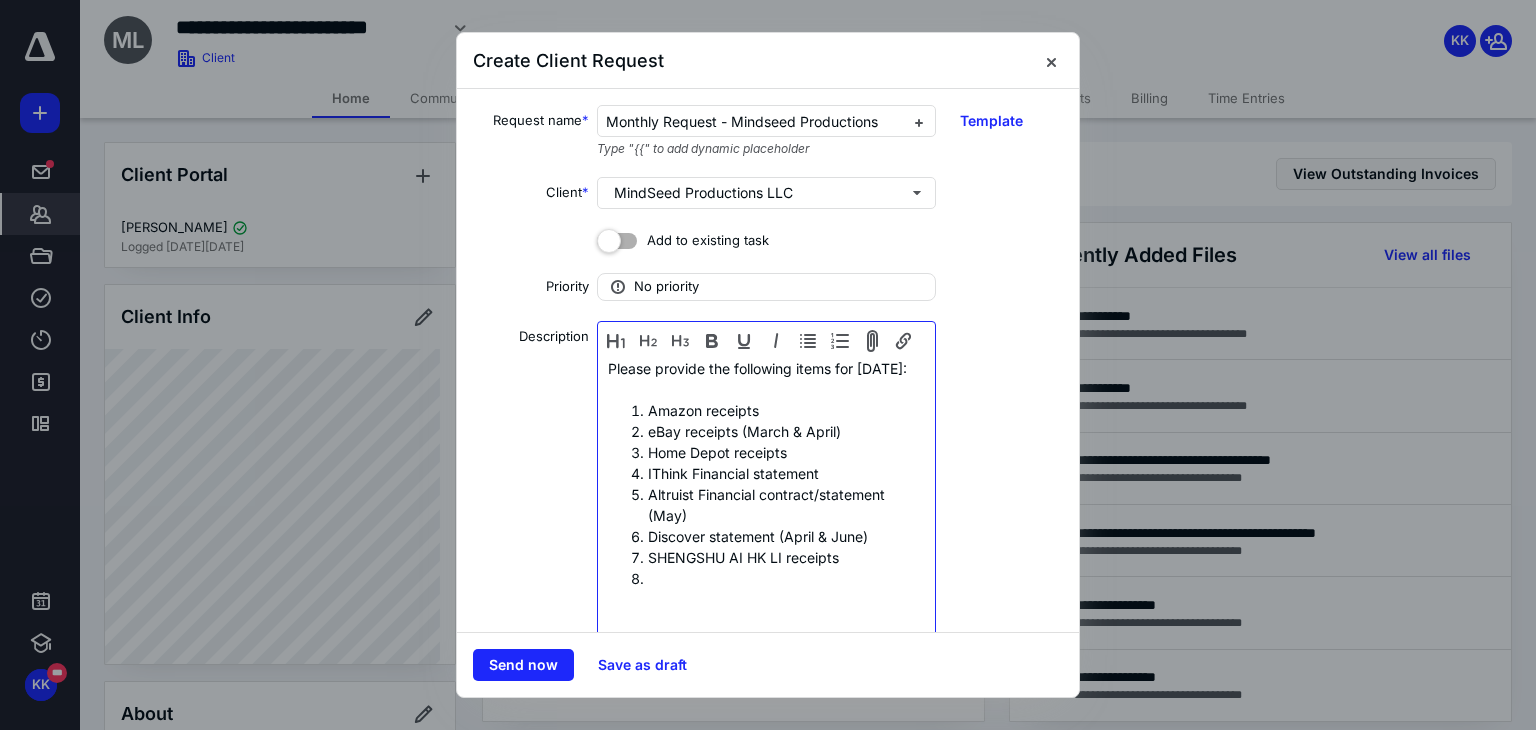 click at bounding box center (786, 578) 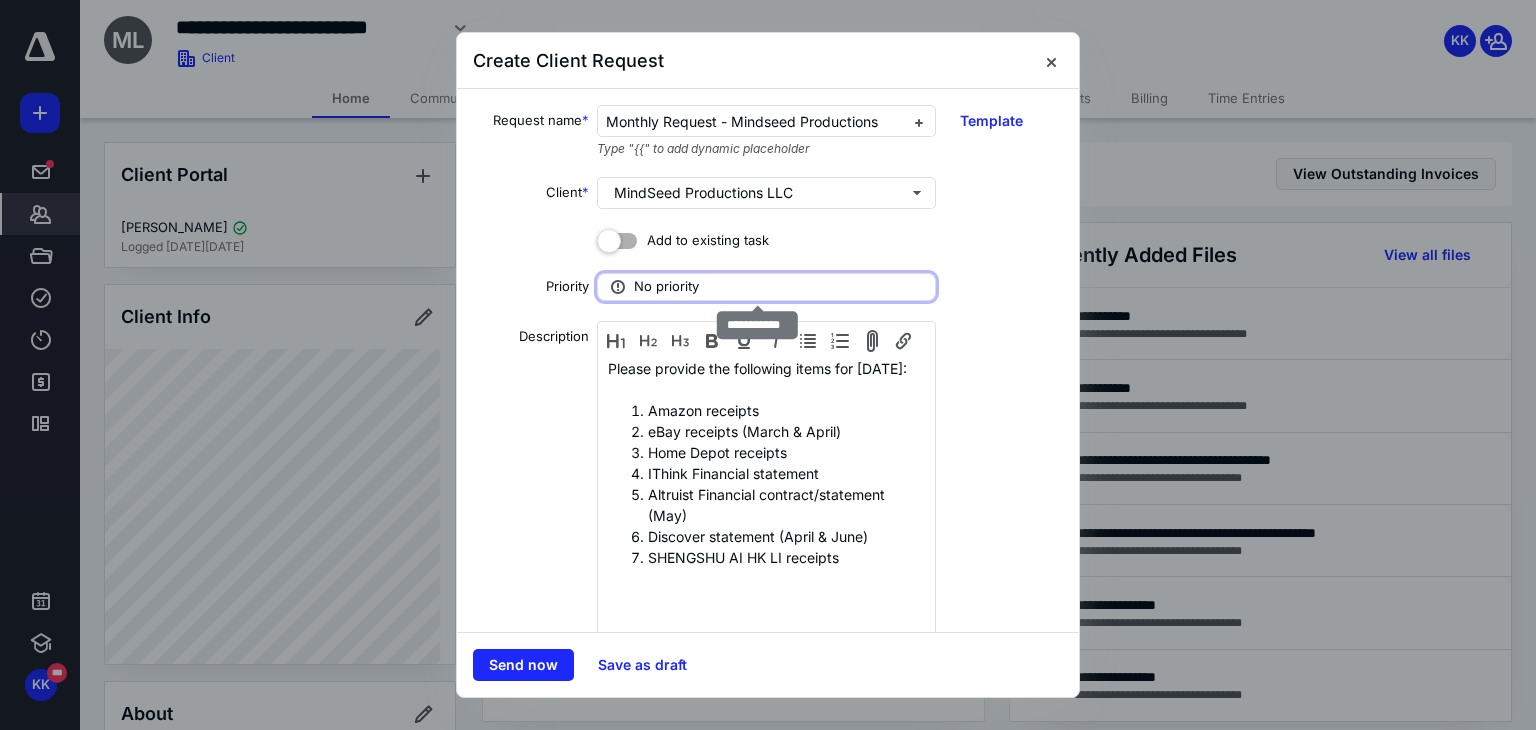 click on "No priority" at bounding box center (766, 287) 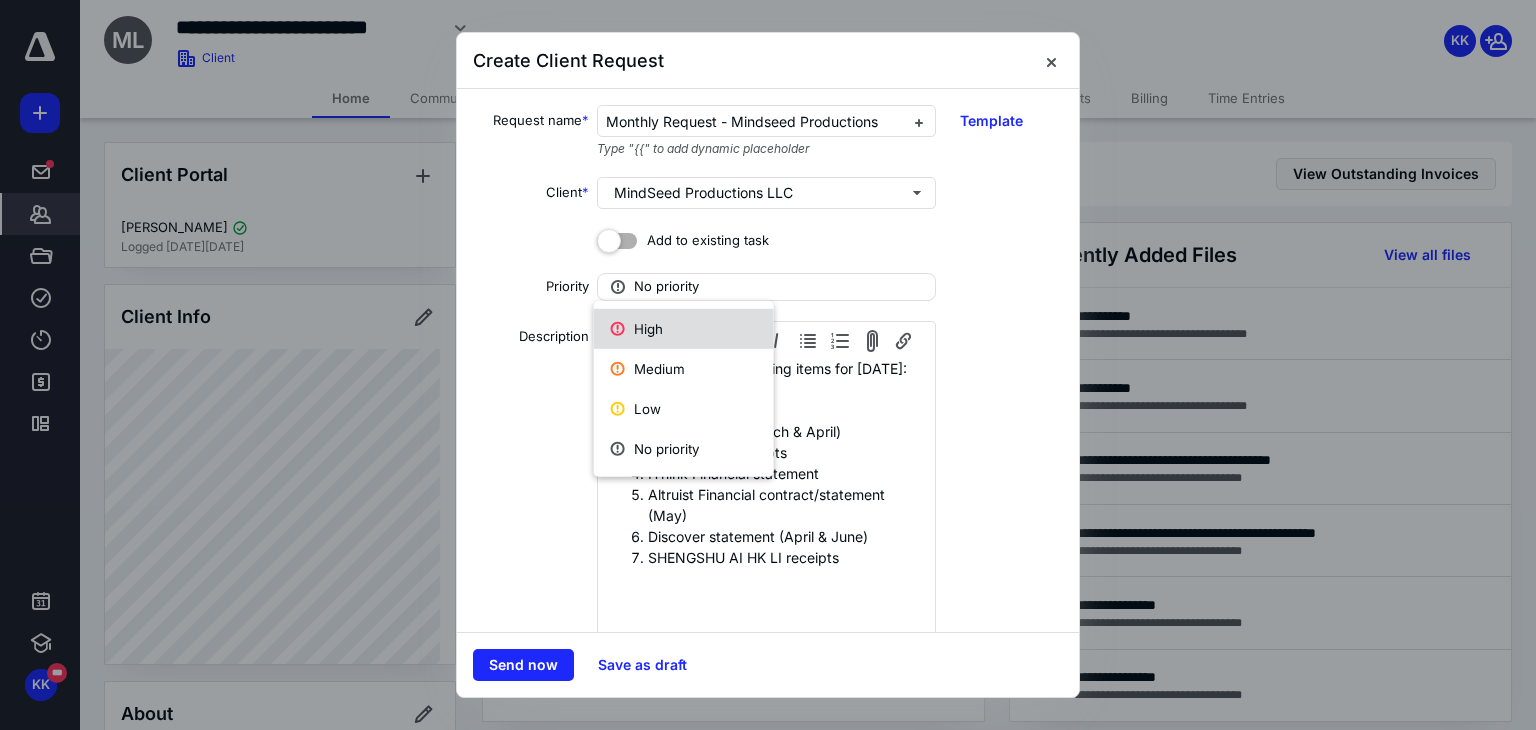 click on "High" at bounding box center (684, 329) 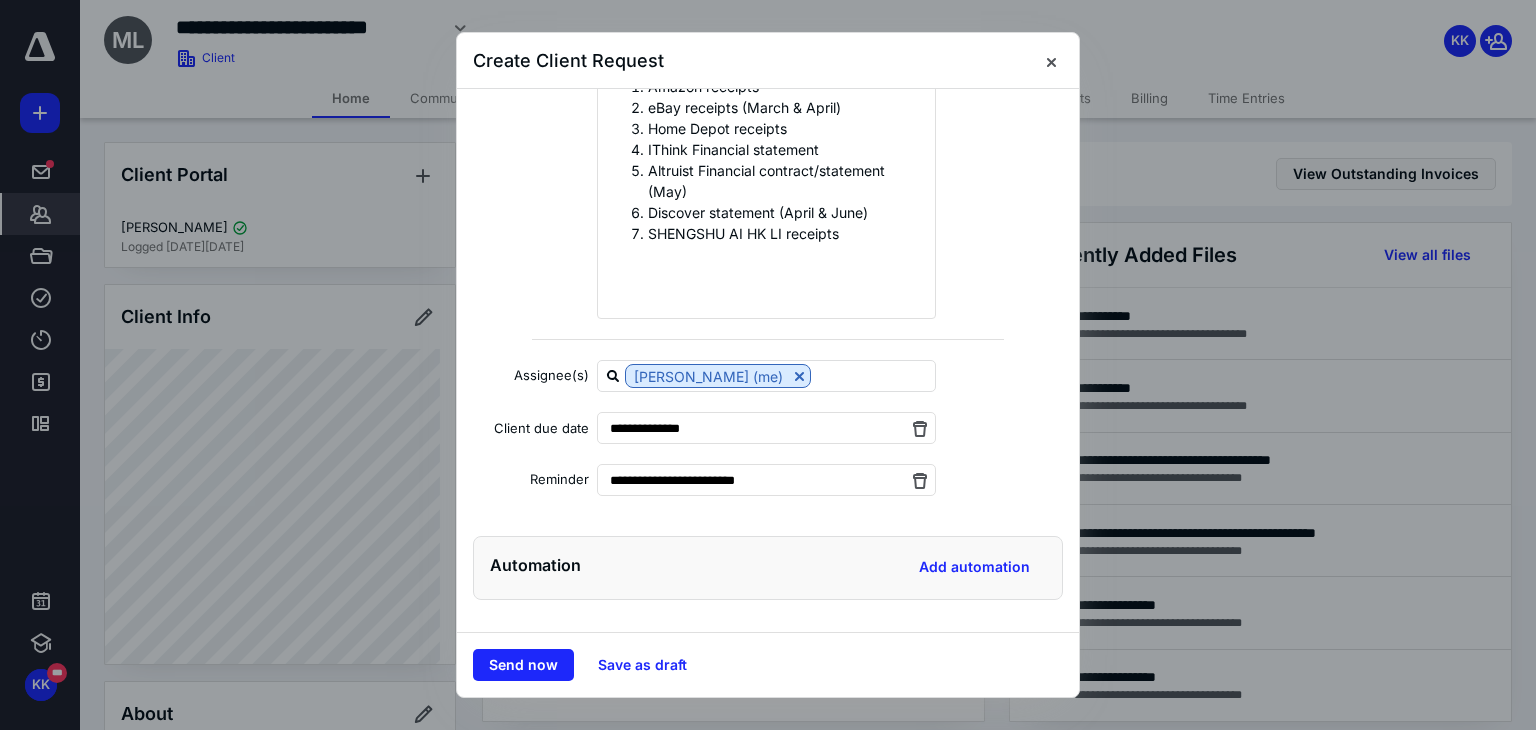 scroll, scrollTop: 344, scrollLeft: 0, axis: vertical 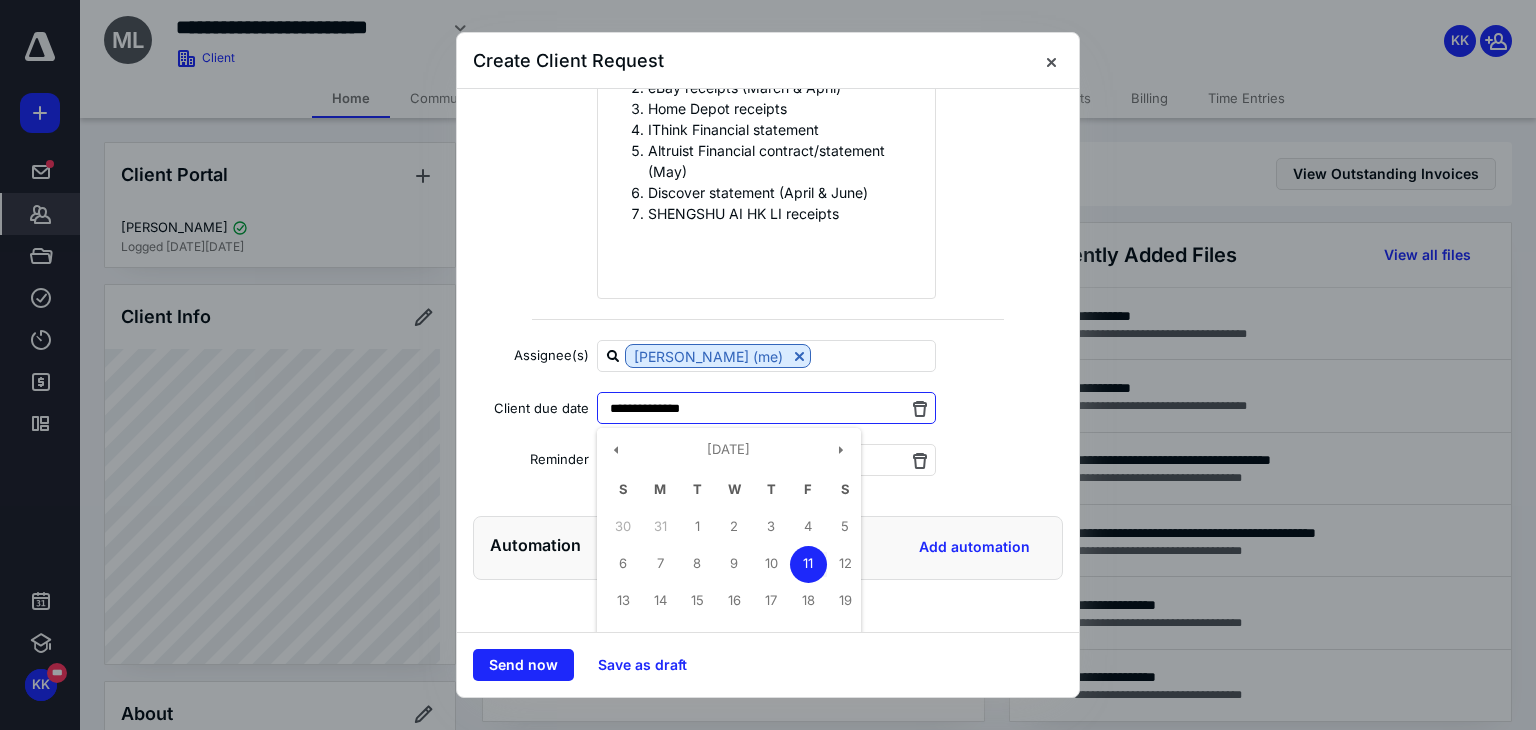 click on "**********" at bounding box center (766, 408) 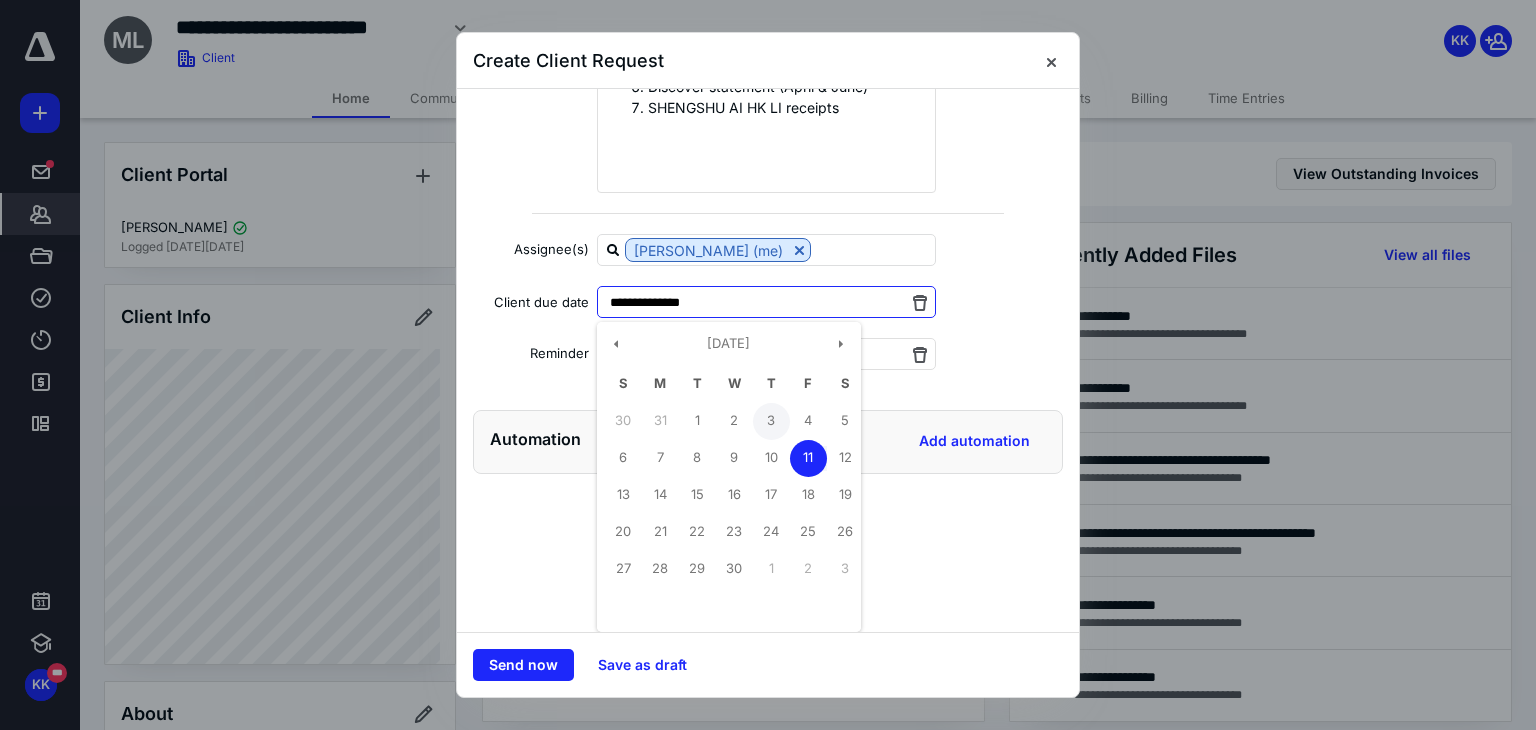scroll, scrollTop: 470, scrollLeft: 0, axis: vertical 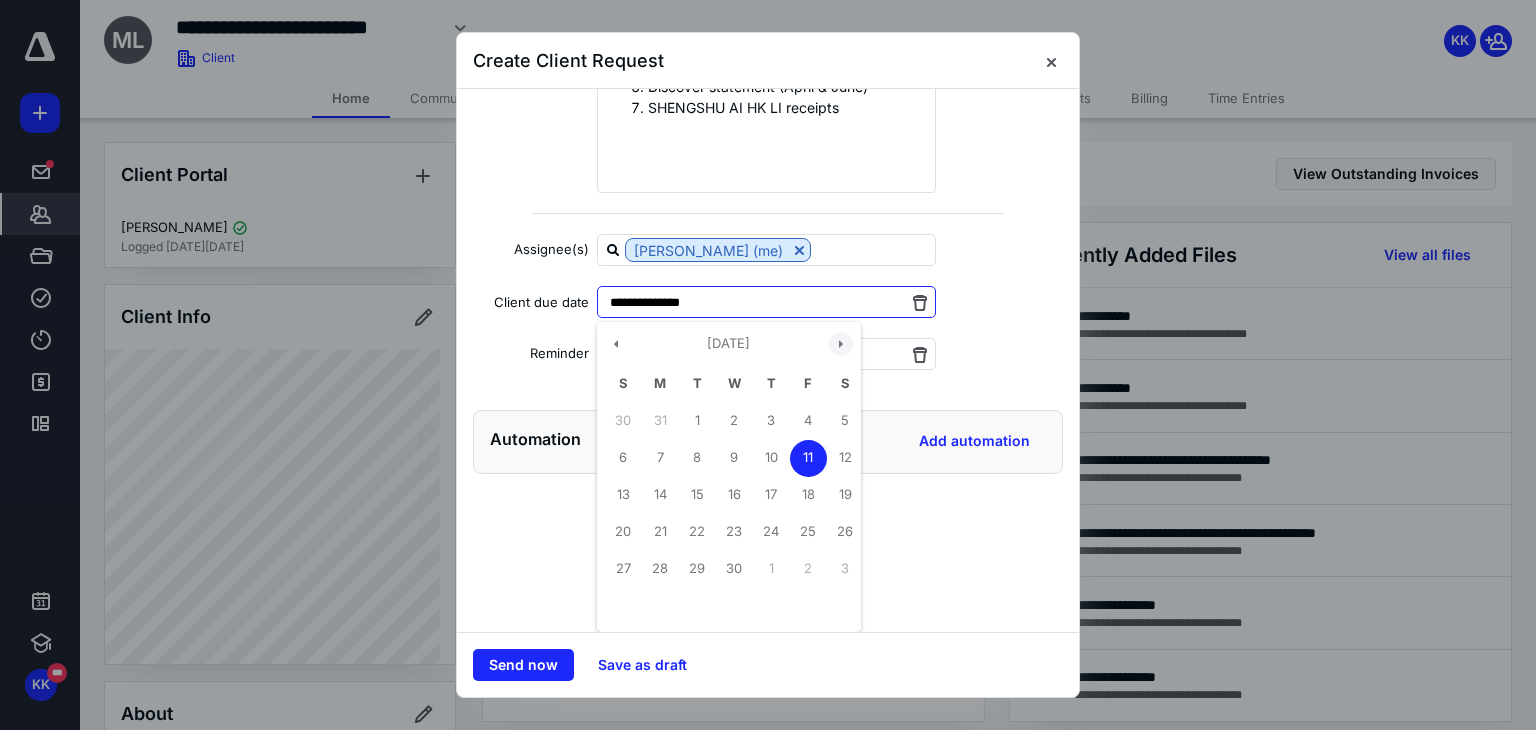 click at bounding box center [841, 344] 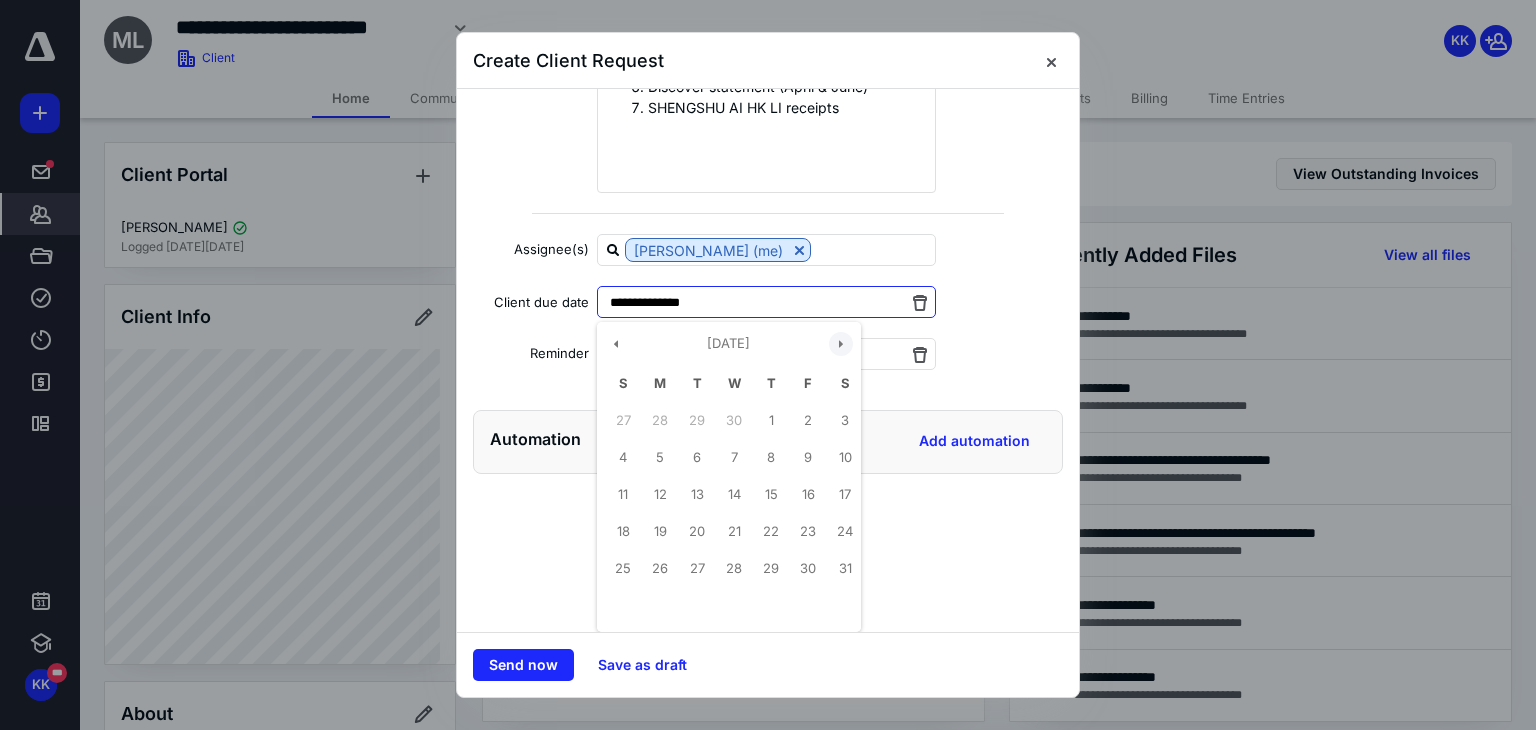 click at bounding box center (841, 344) 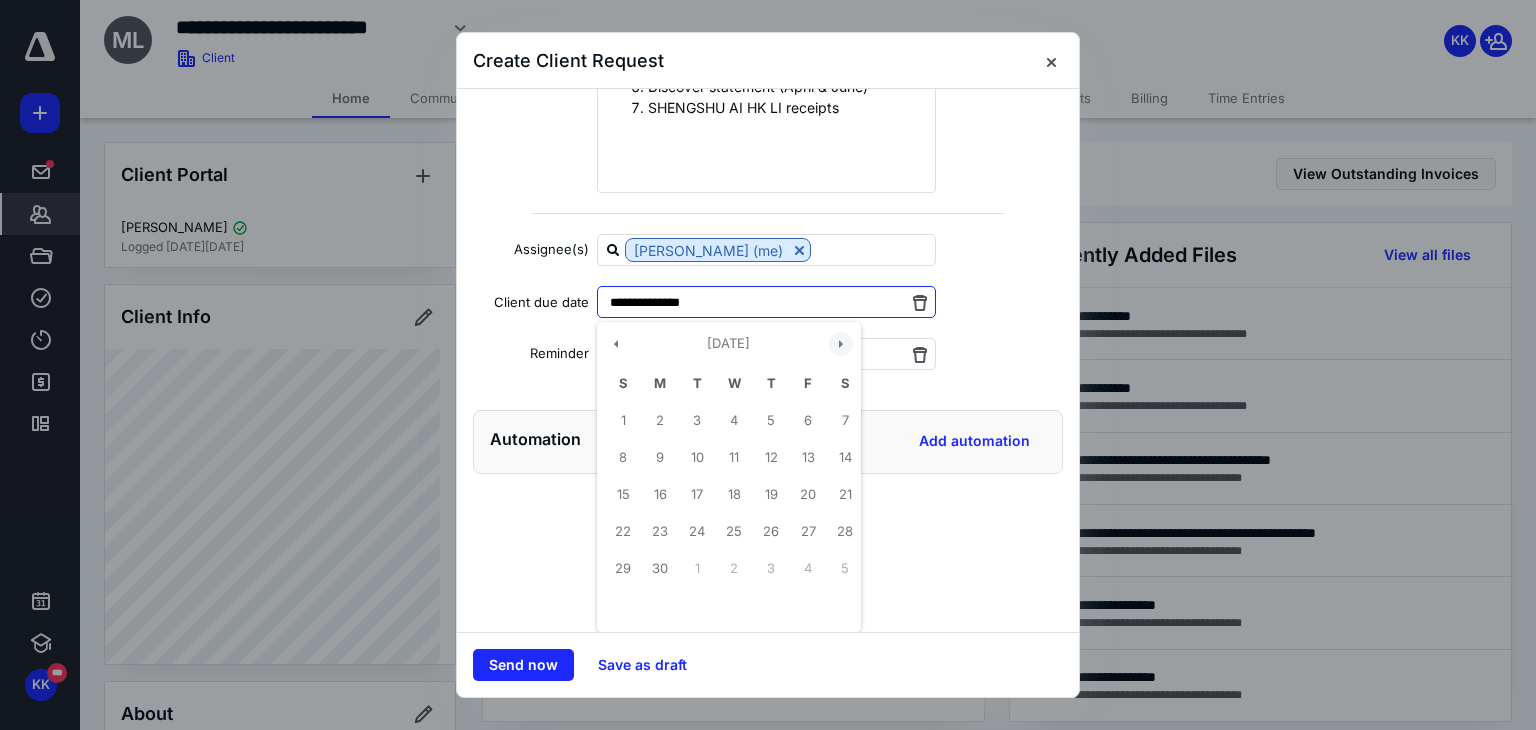 click at bounding box center (841, 344) 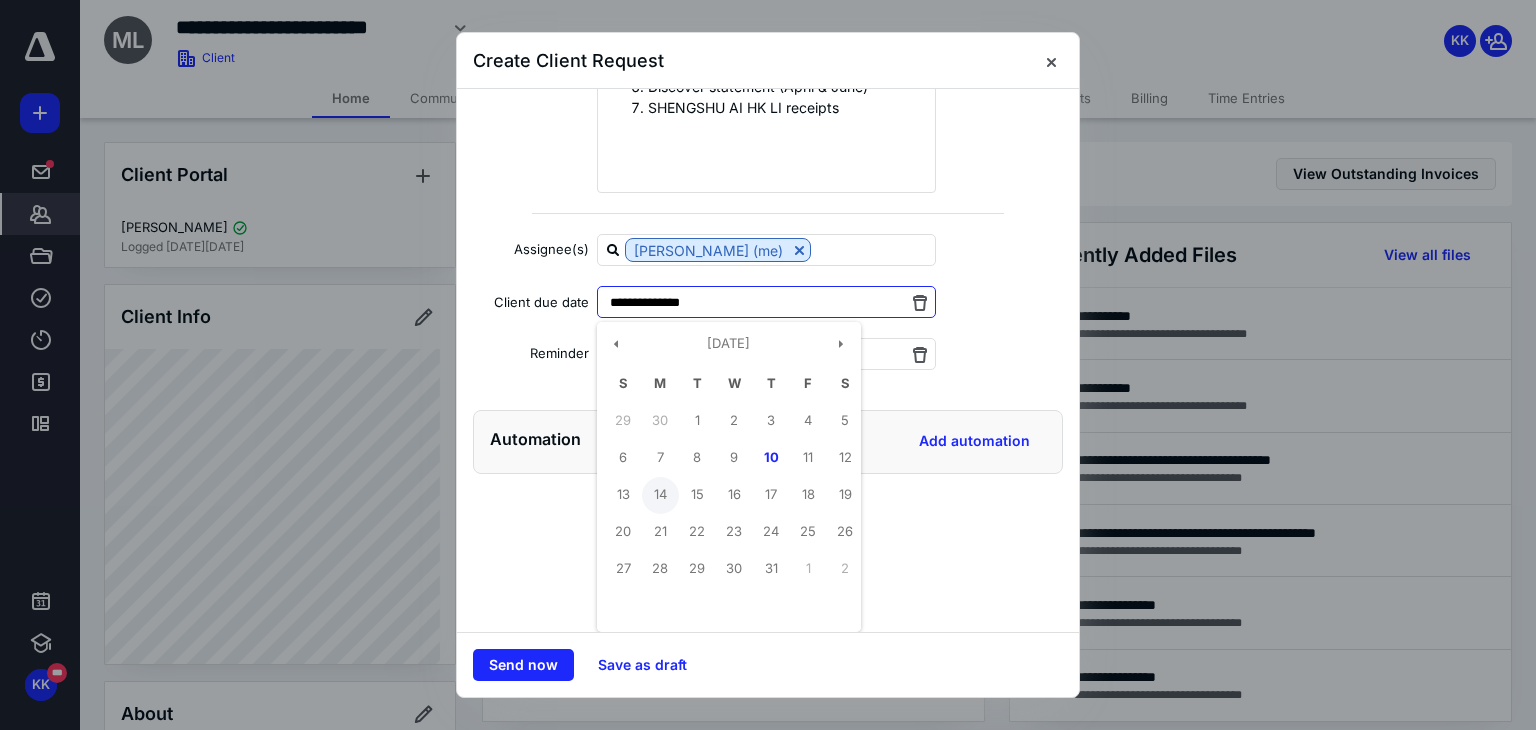click on "14" at bounding box center [660, 495] 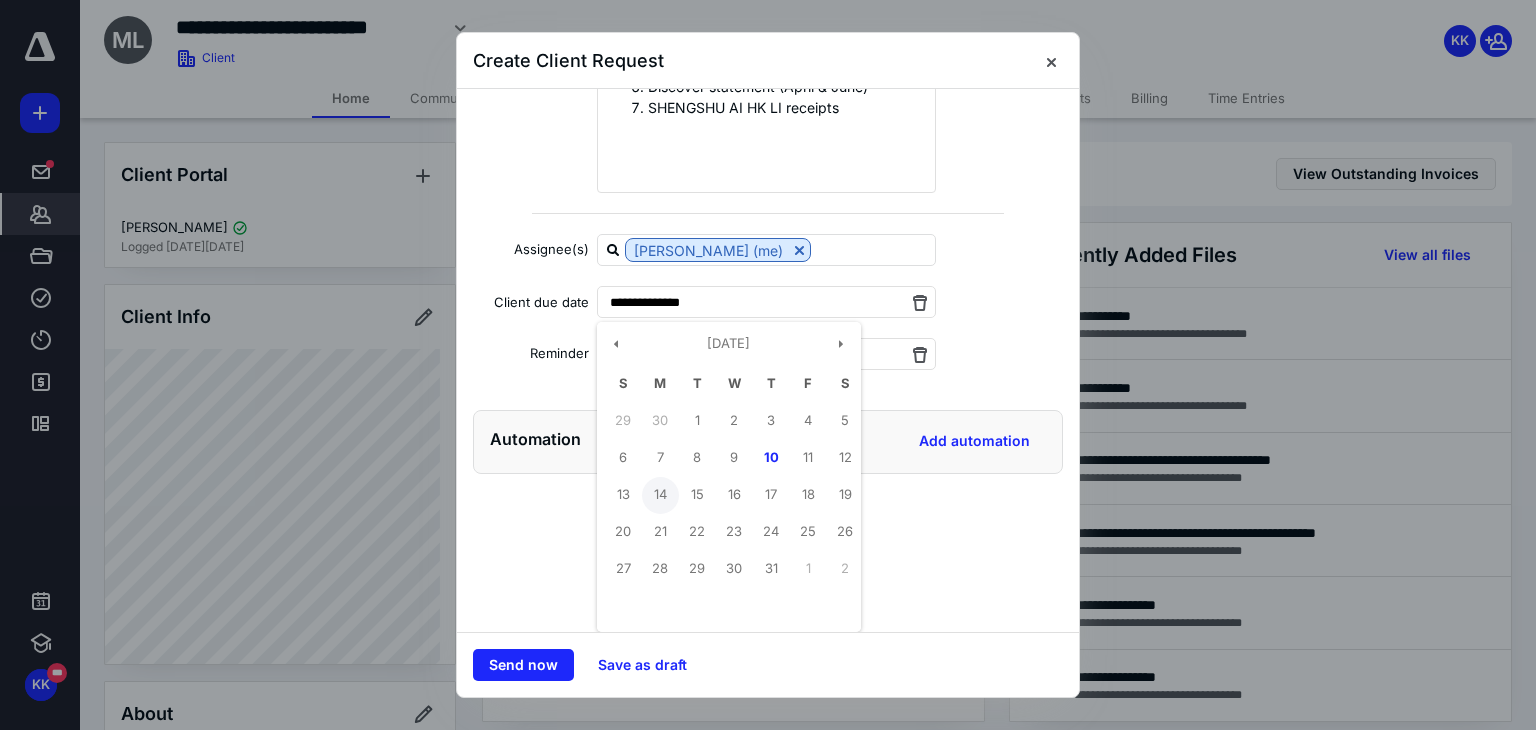 type on "**********" 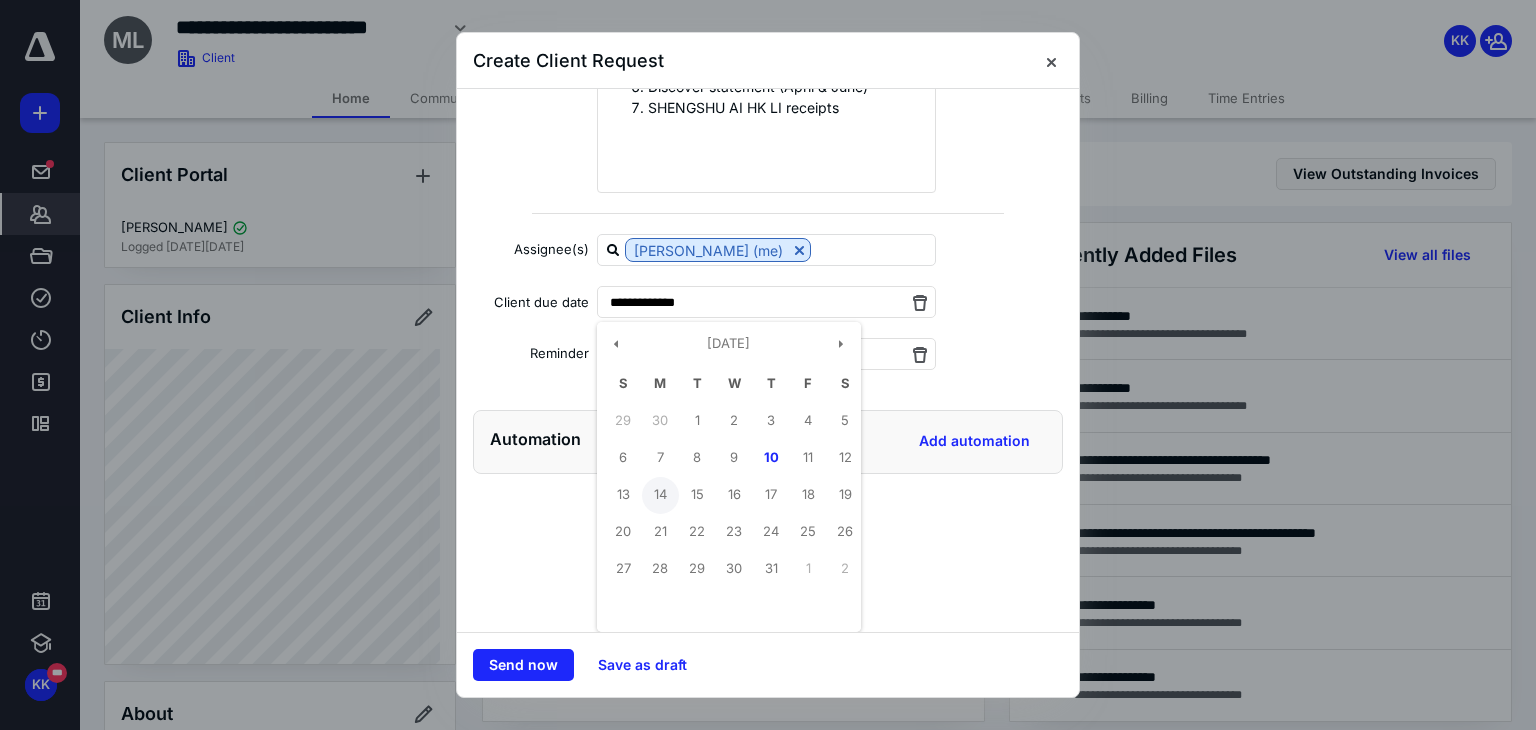 scroll, scrollTop: 344, scrollLeft: 0, axis: vertical 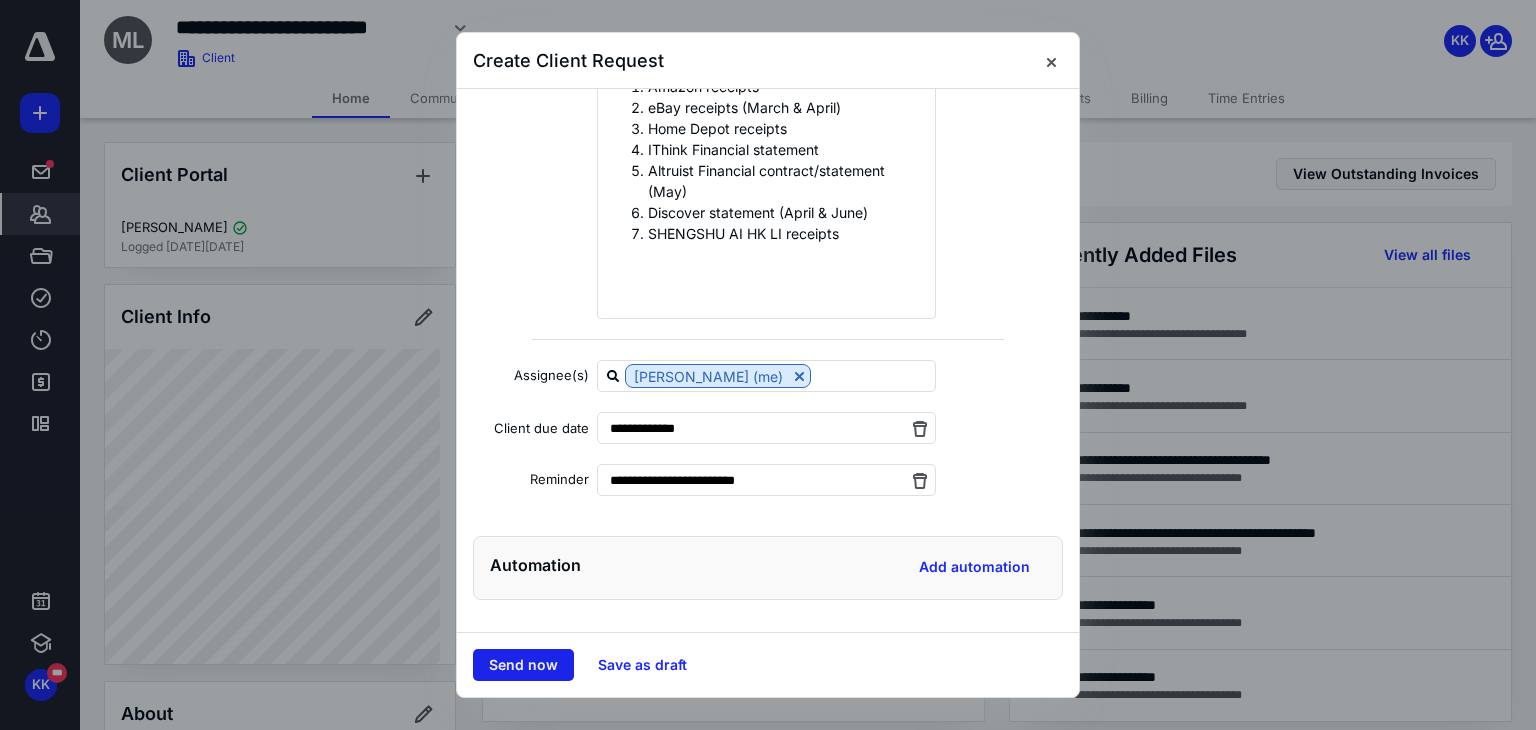 click on "Send now" at bounding box center (523, 665) 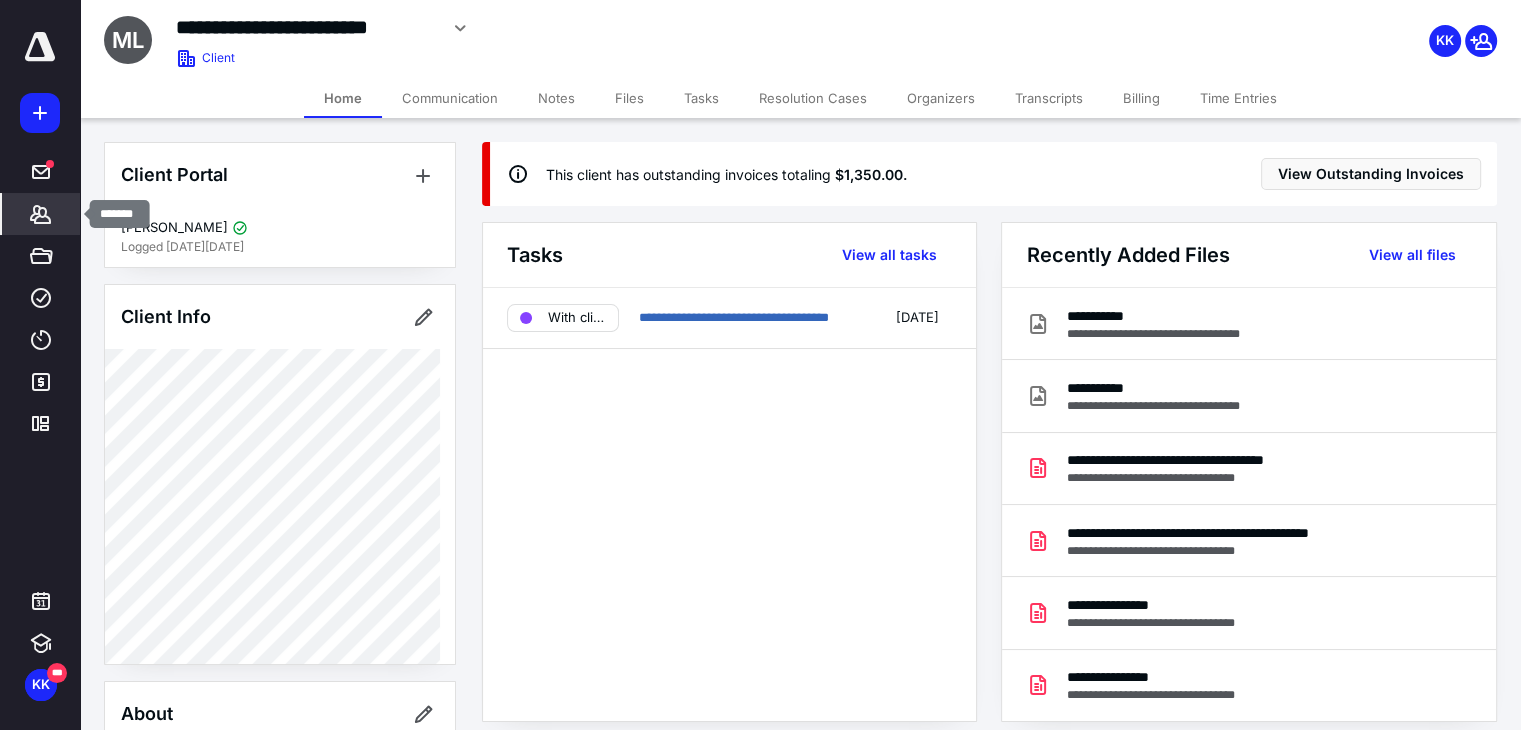click 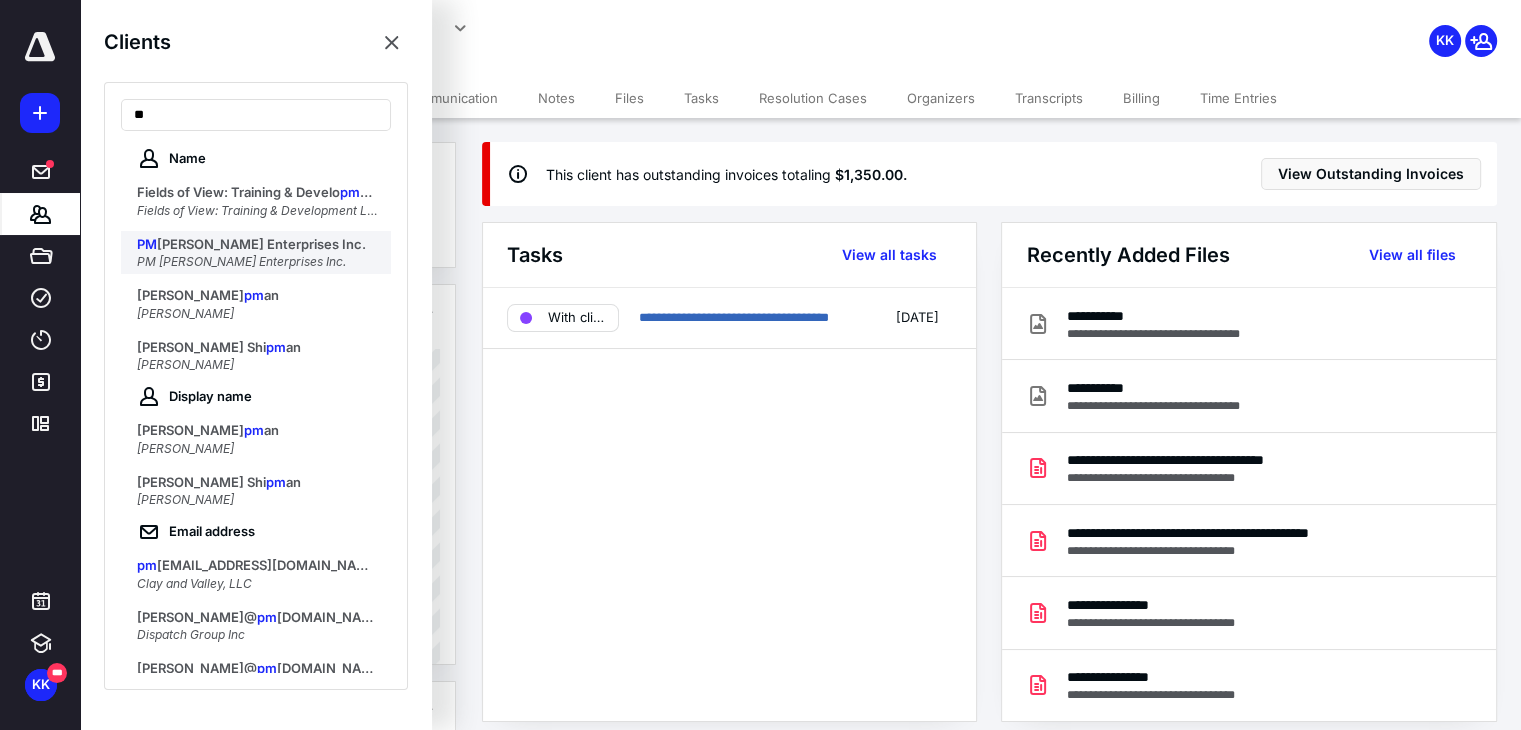 type on "**" 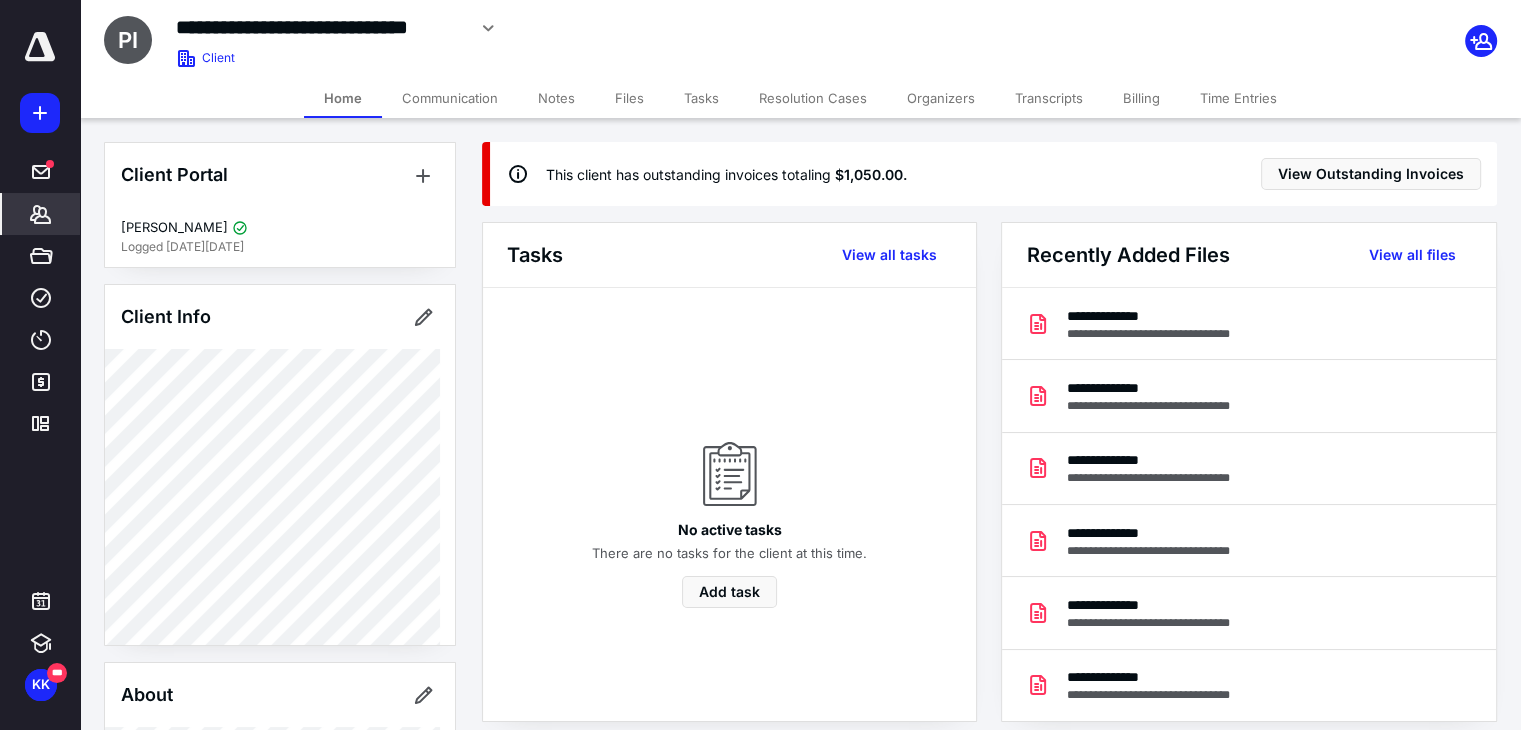 click 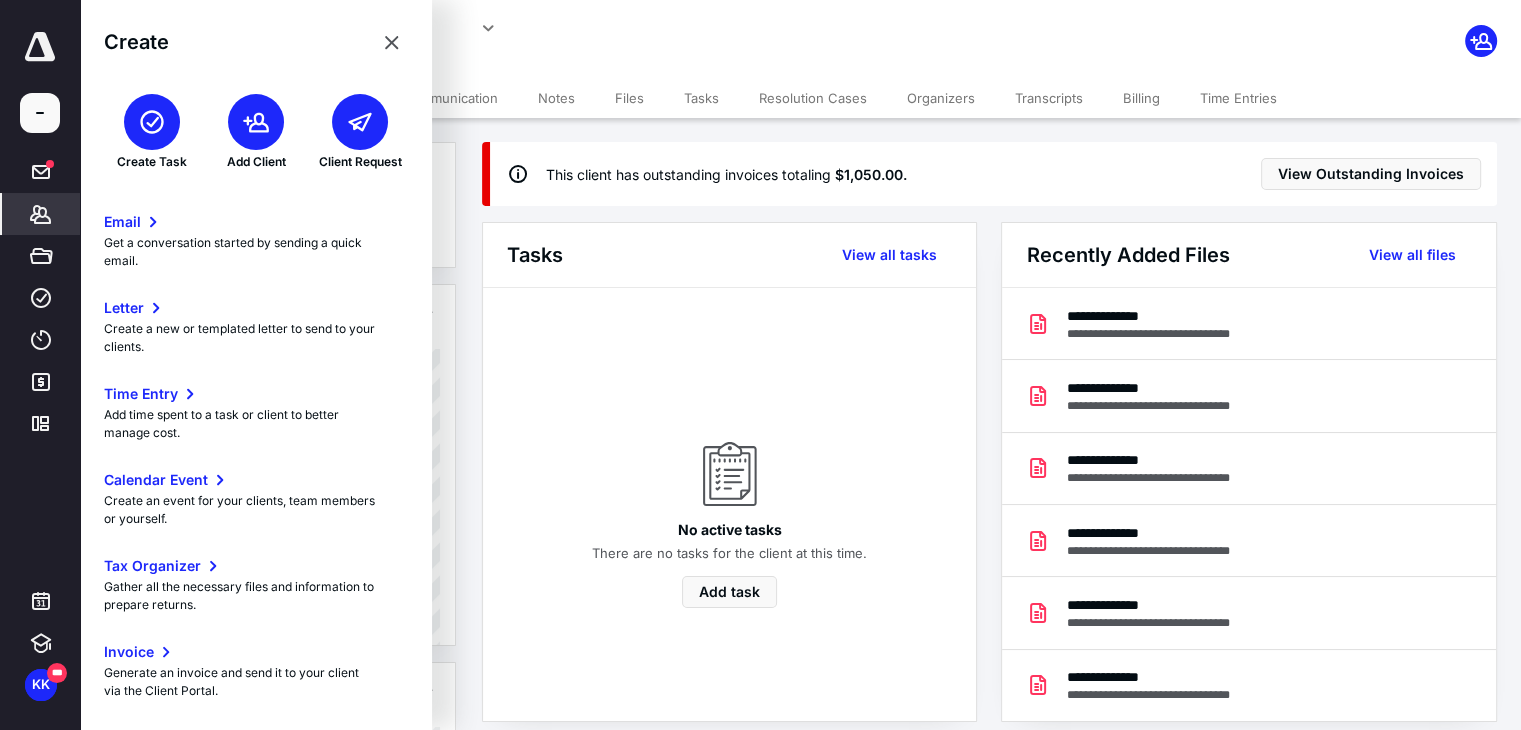 click 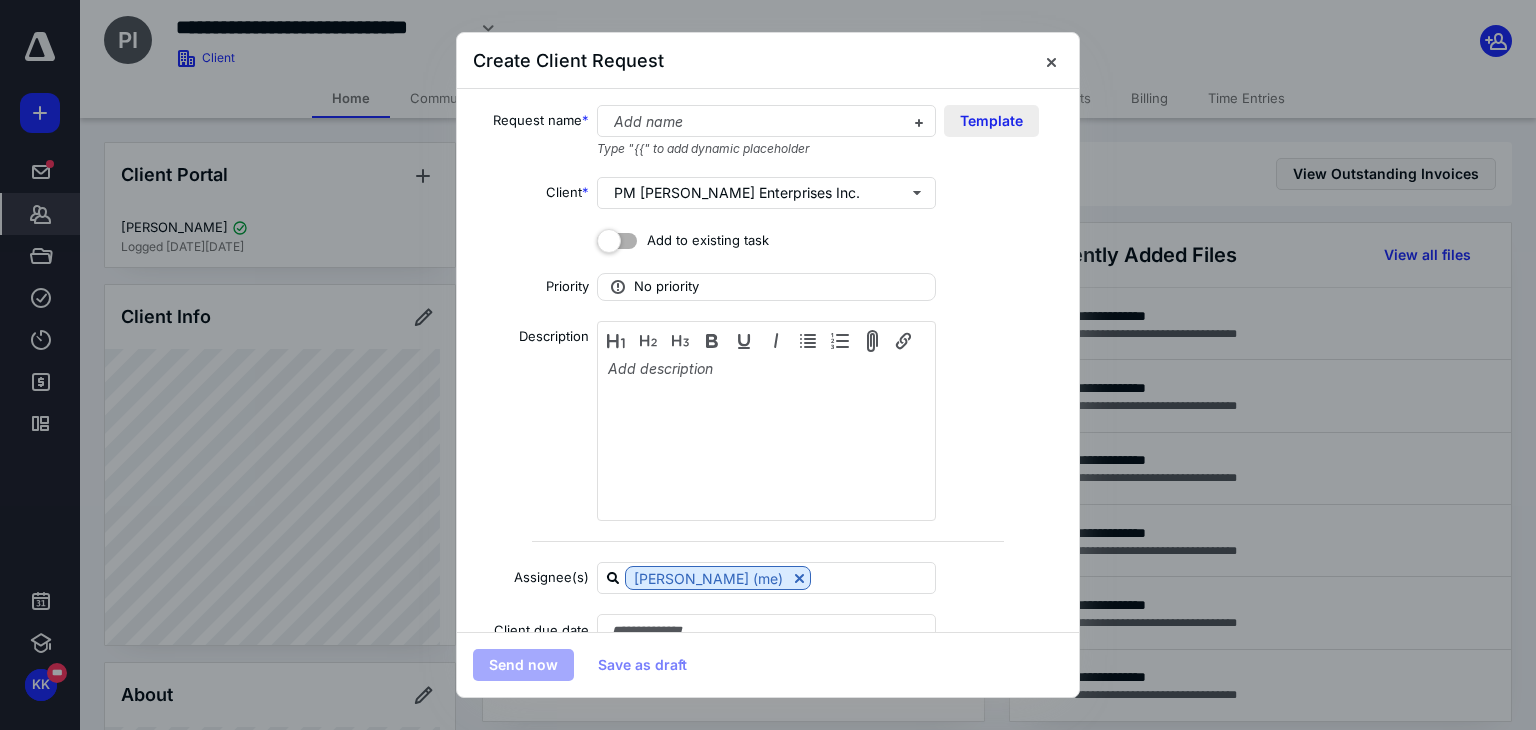 click on "Template" at bounding box center [991, 121] 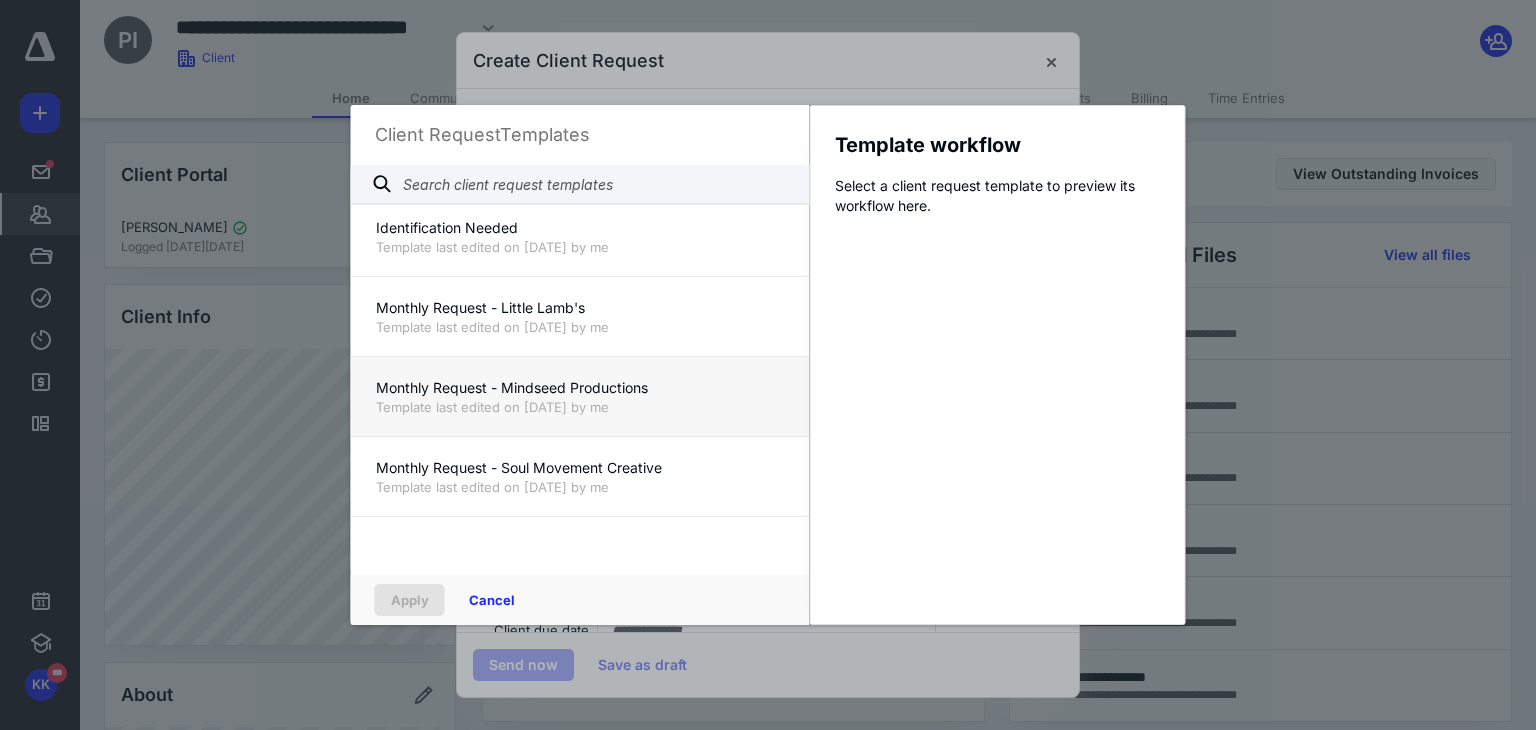 scroll, scrollTop: 0, scrollLeft: 0, axis: both 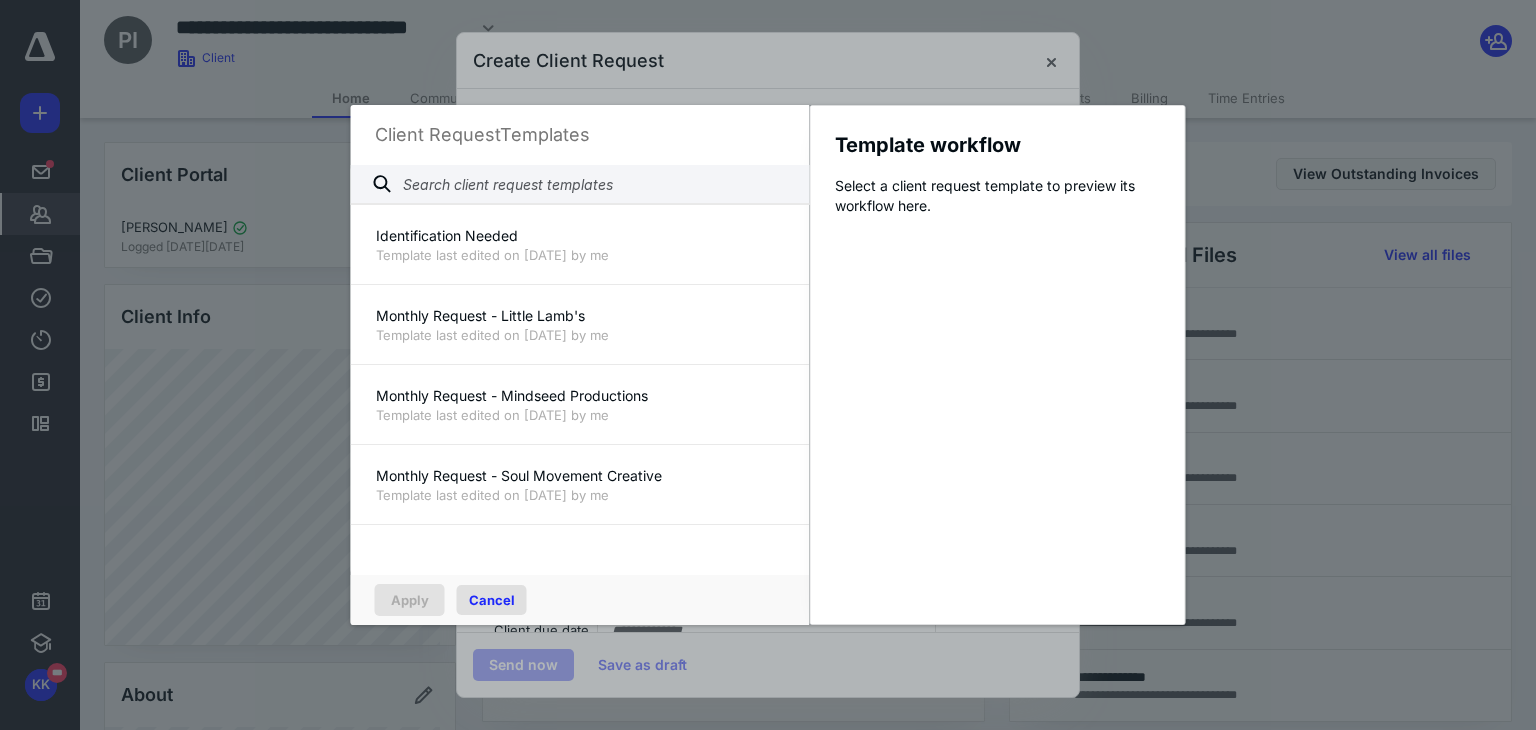 click on "Cancel" at bounding box center [492, 600] 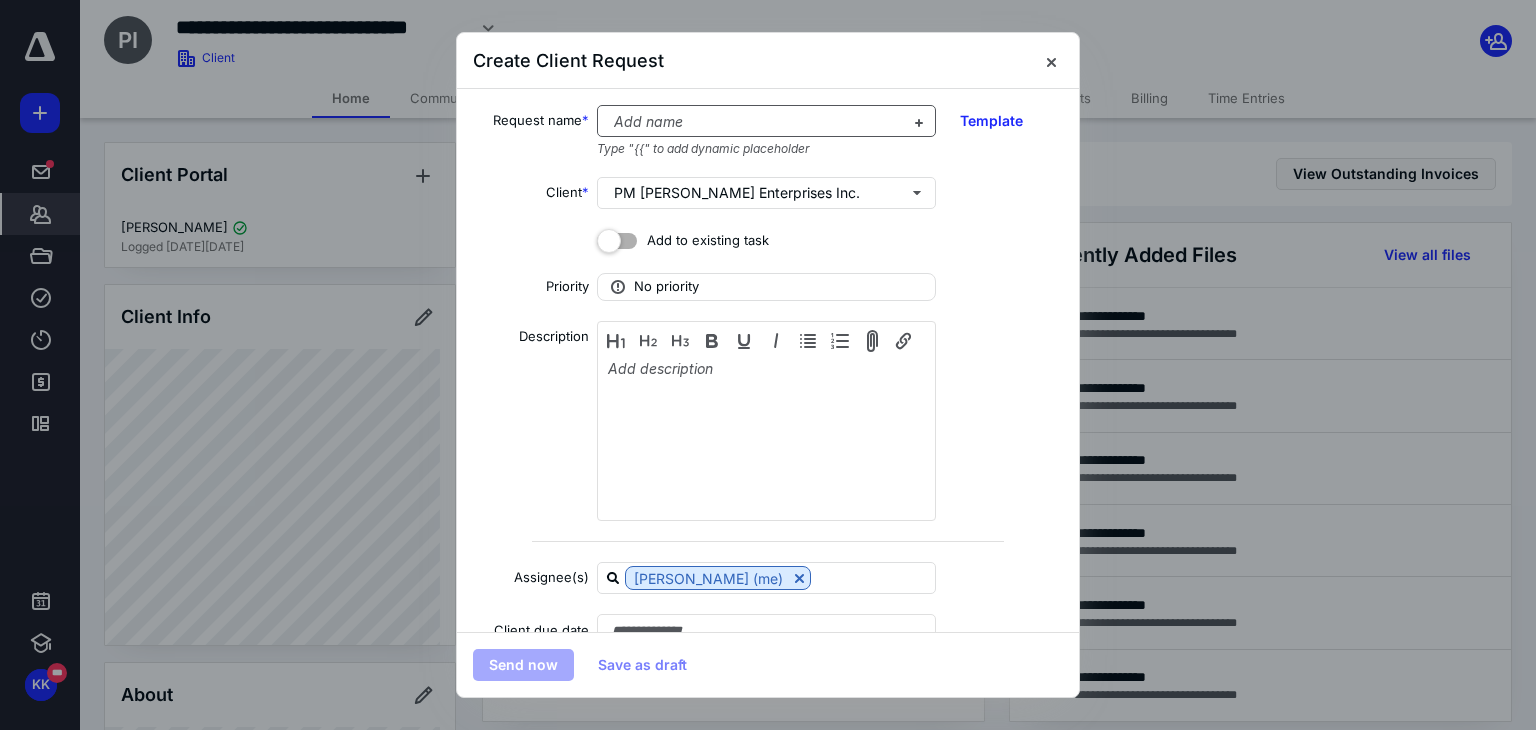 click at bounding box center (754, 122) 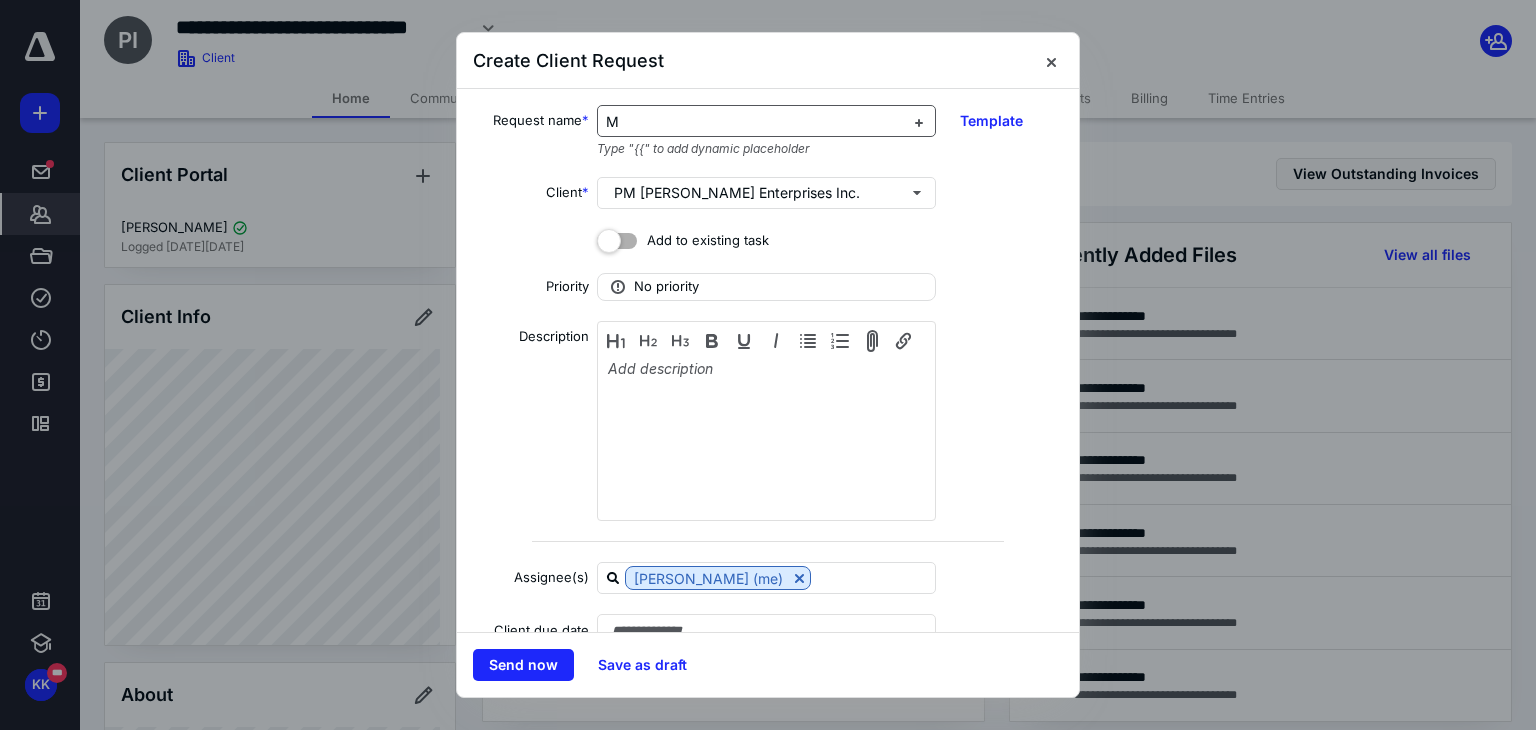 type 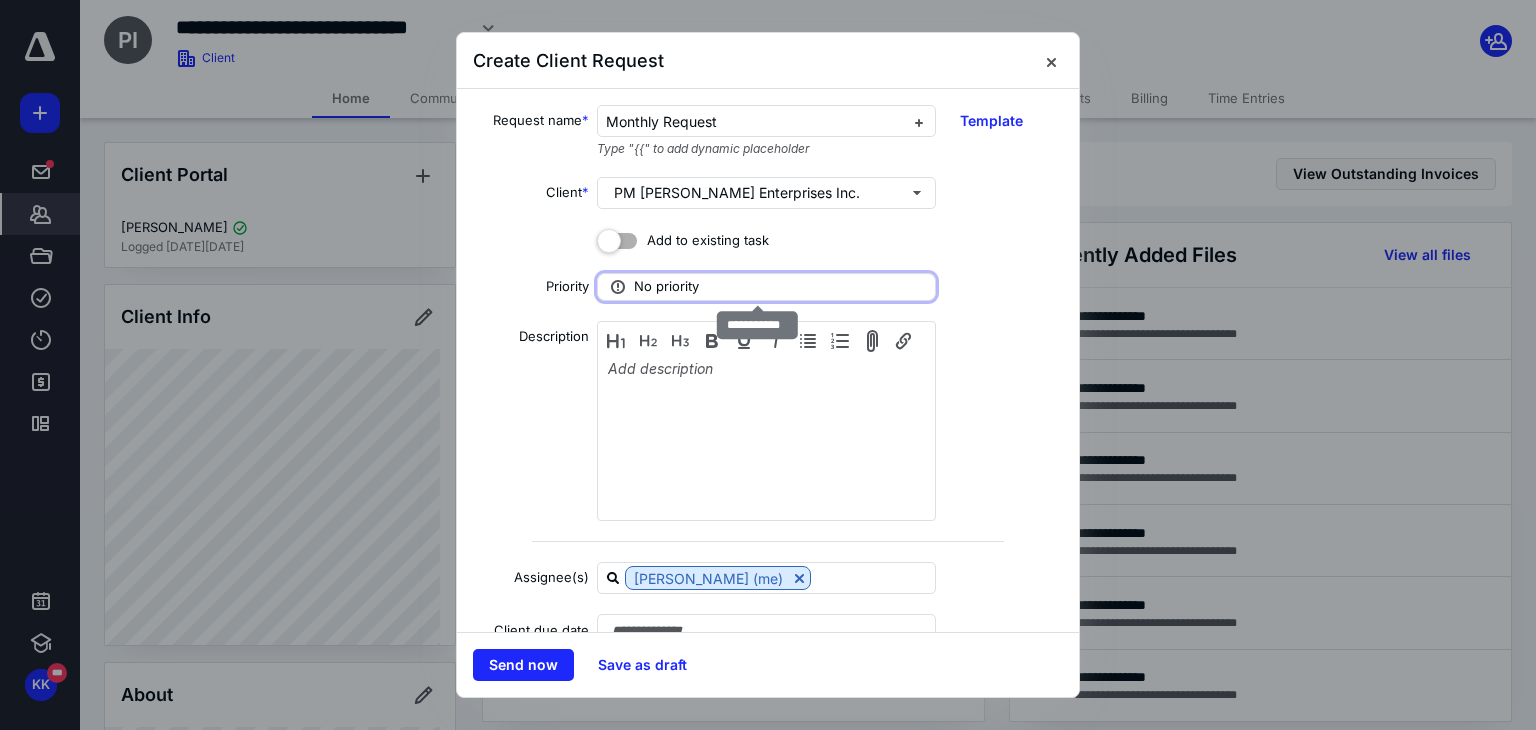 click on "No priority" at bounding box center [666, 287] 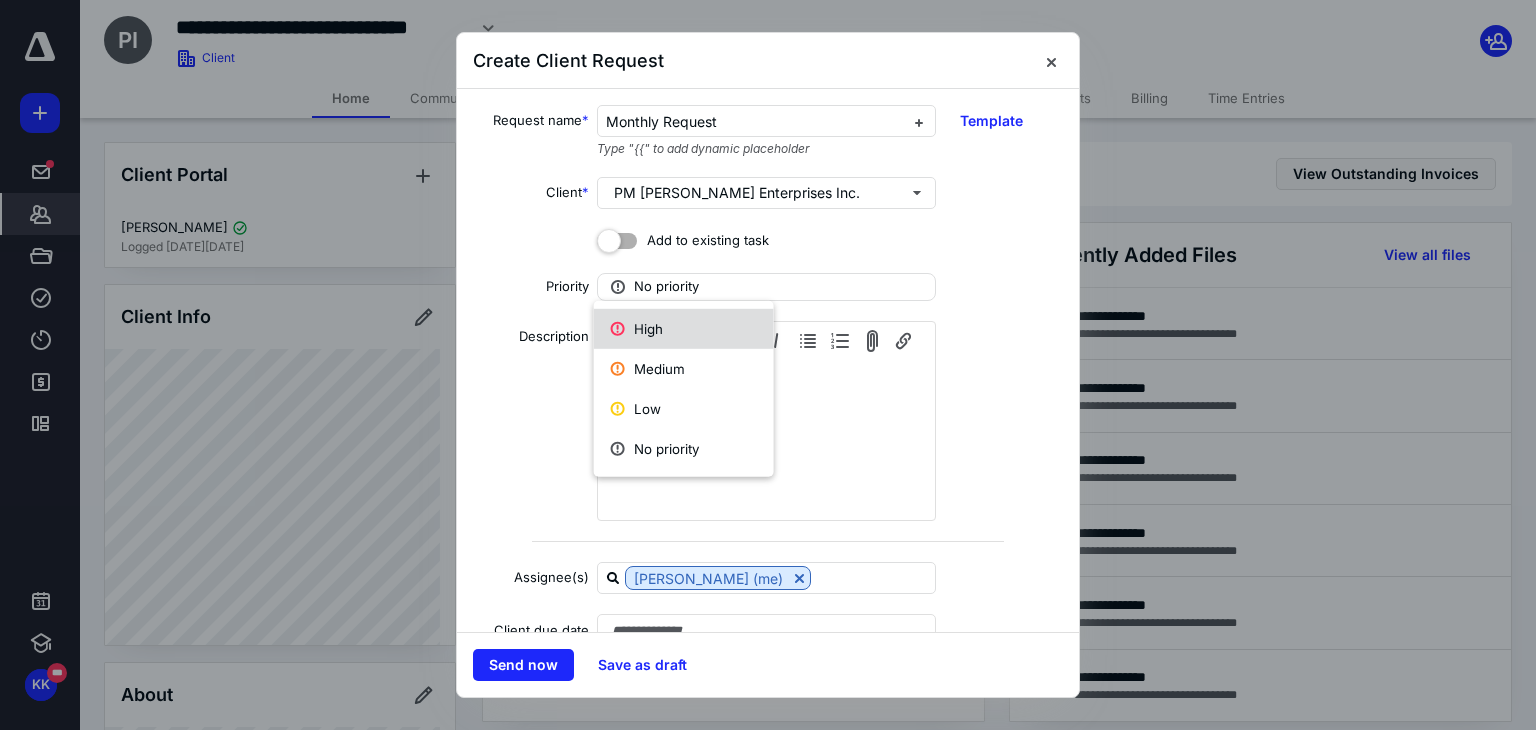 click on "High" at bounding box center (684, 329) 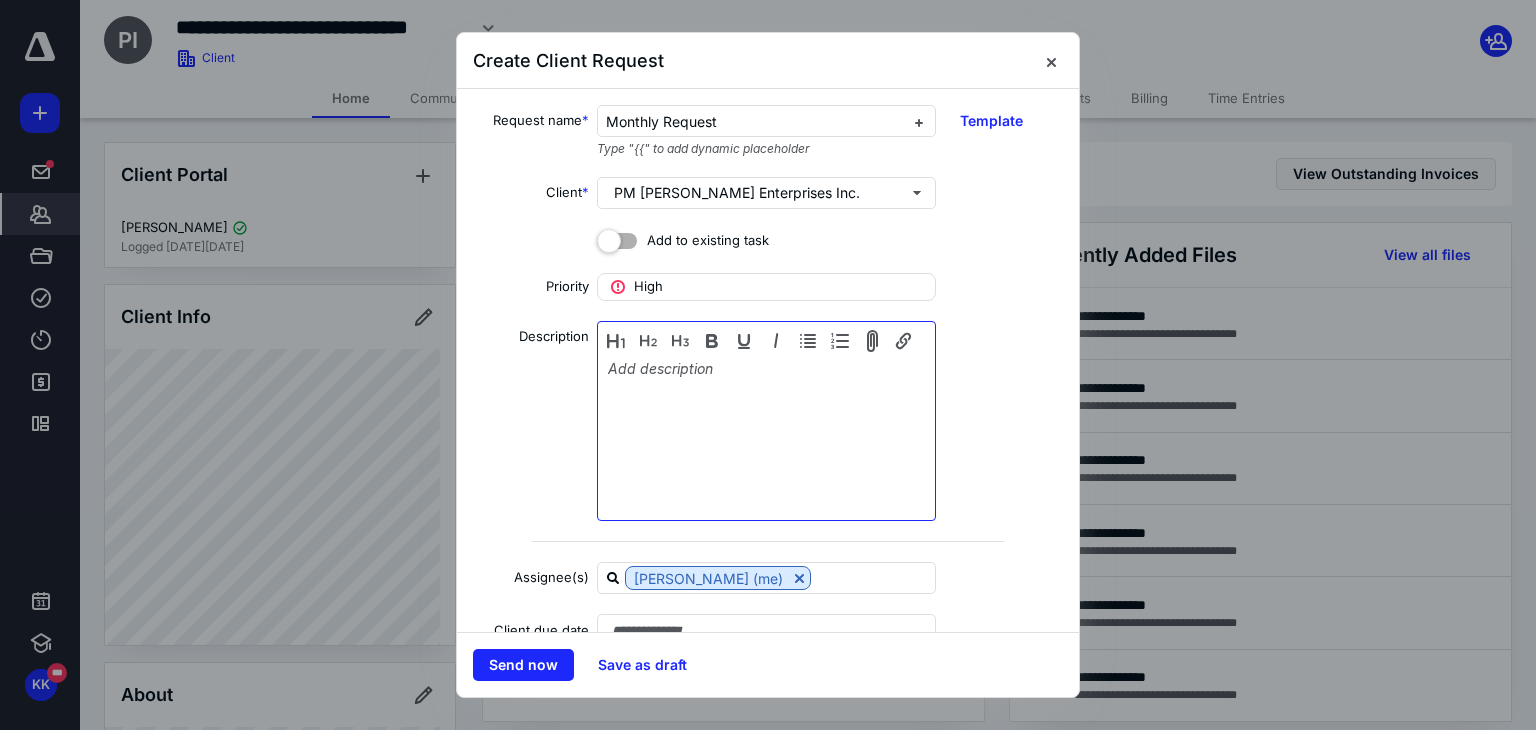 click at bounding box center (766, 423) 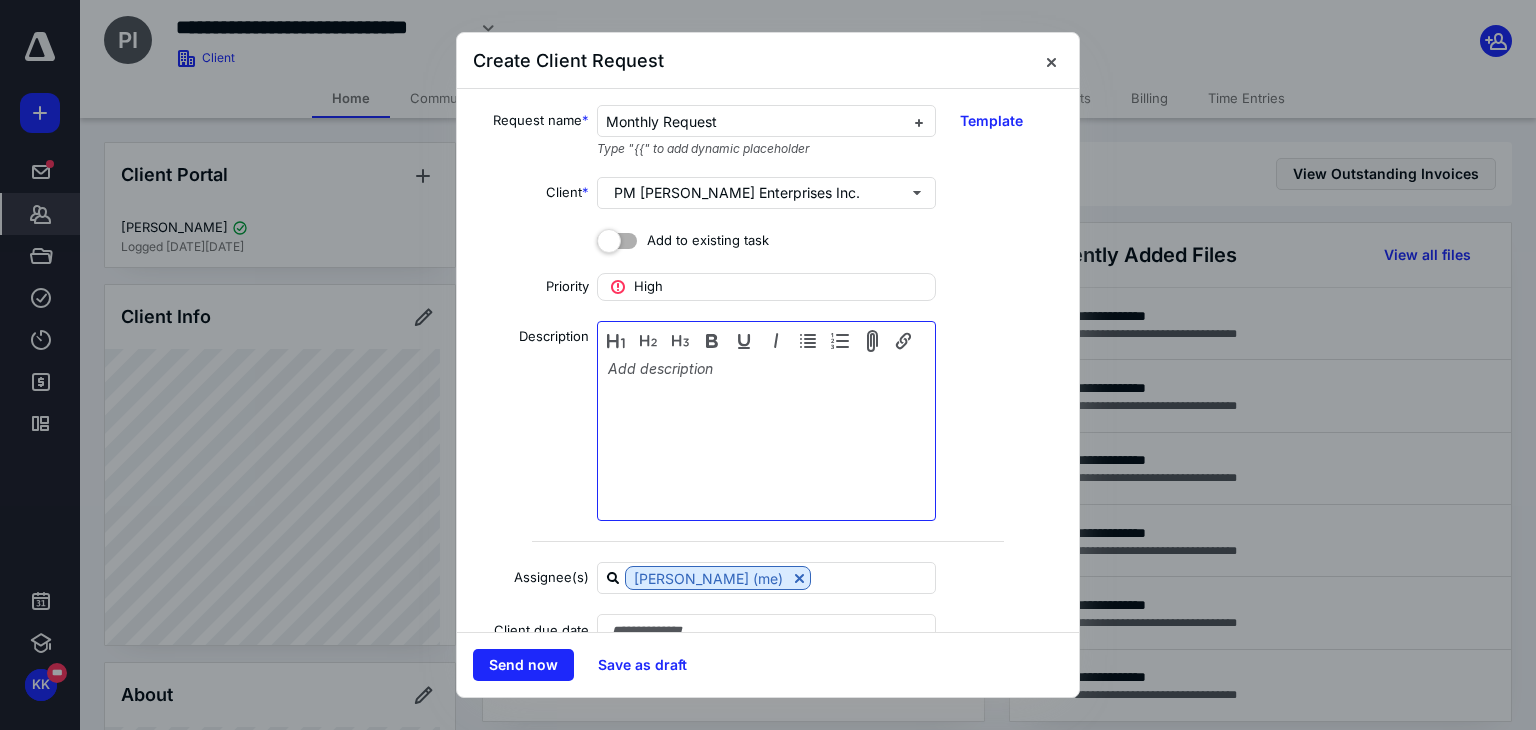 type 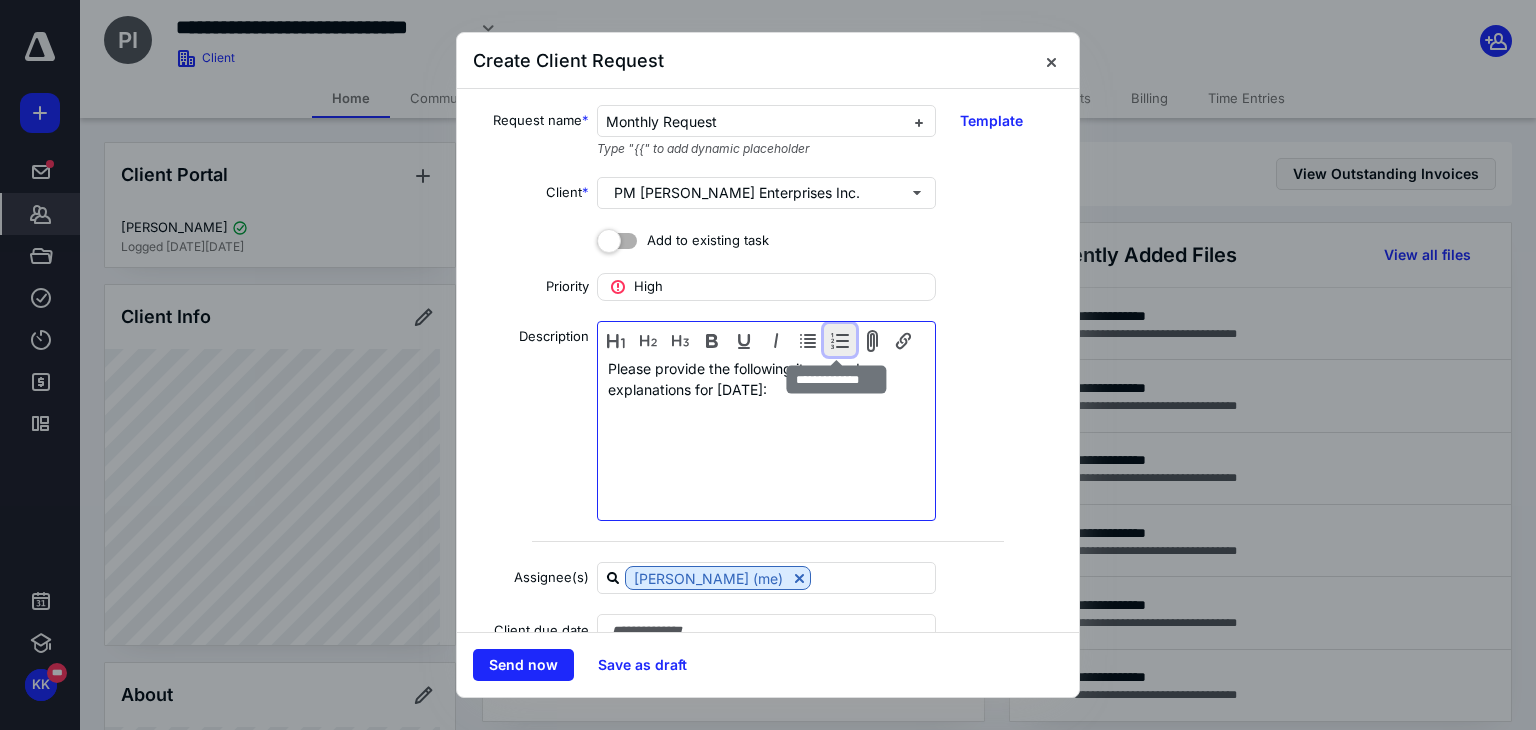 click at bounding box center [840, 340] 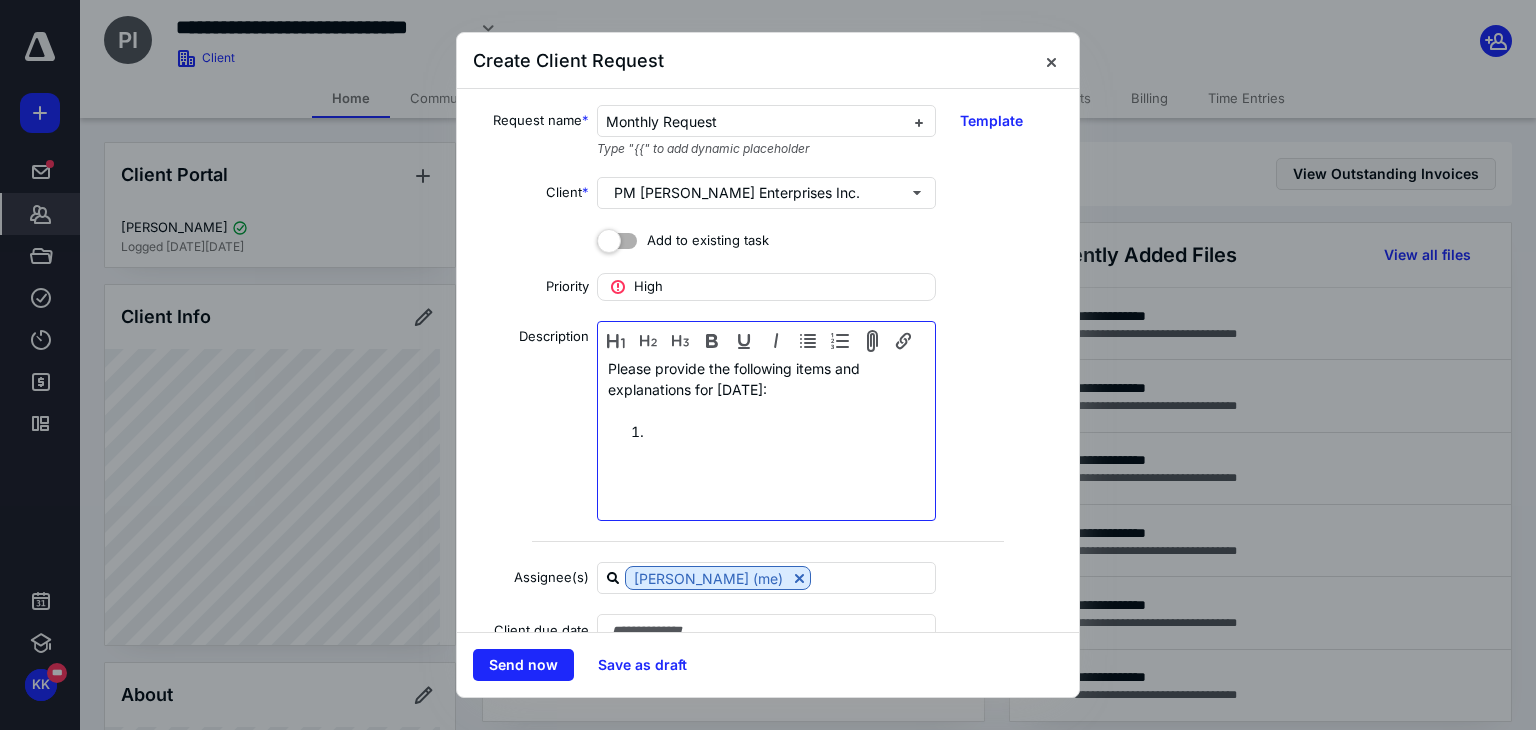 click on "Please provide the following items and explanations for [DATE]:" at bounding box center (766, 423) 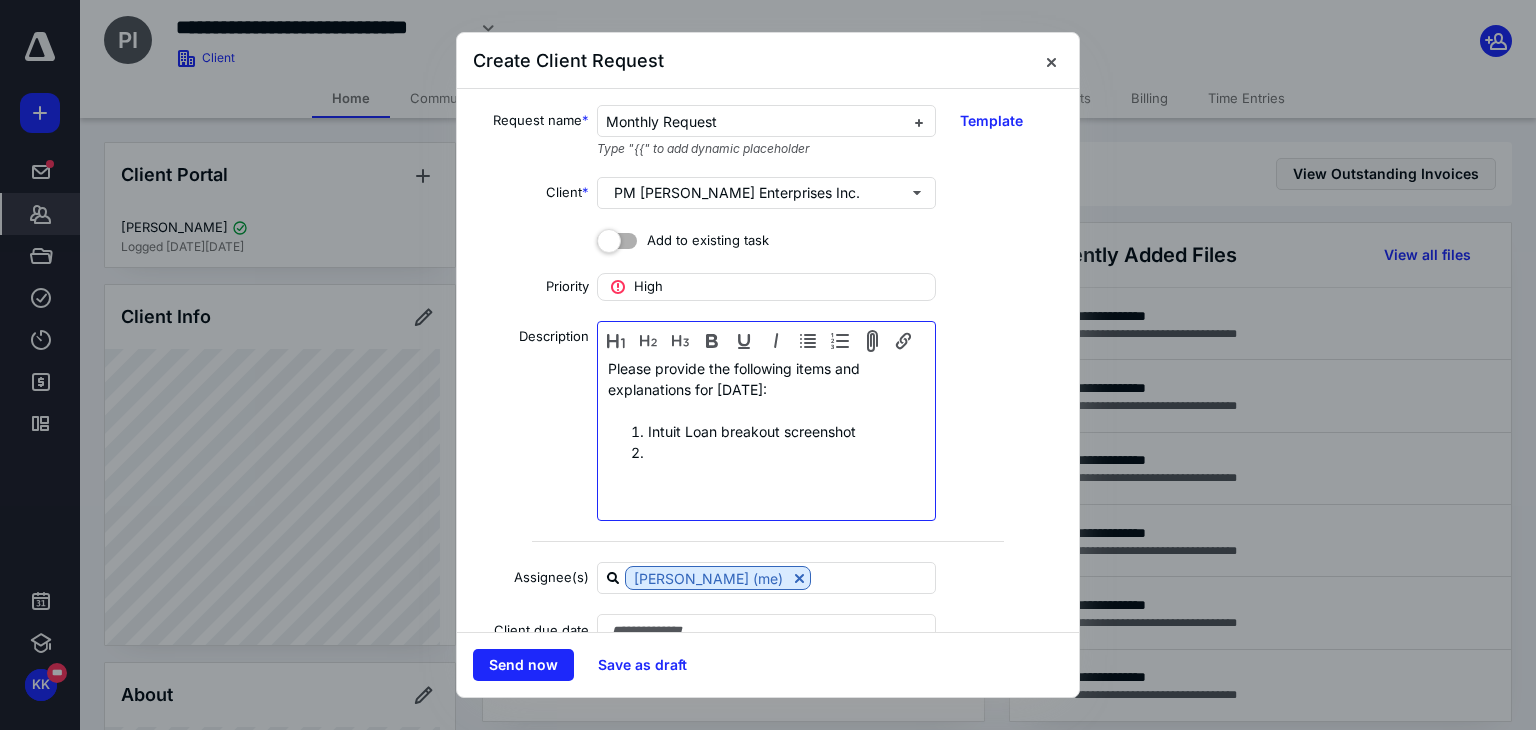 click at bounding box center [786, 452] 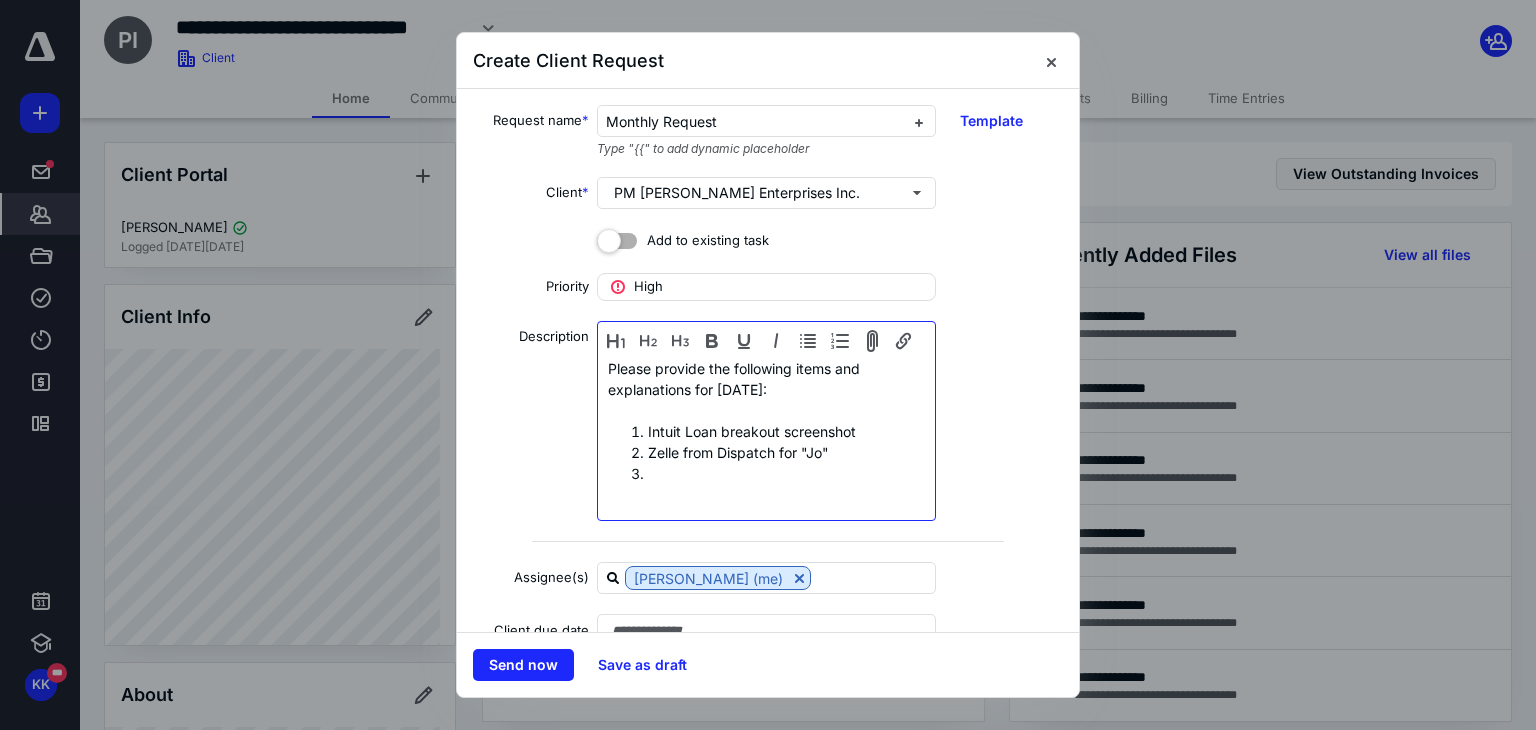 click at bounding box center (786, 473) 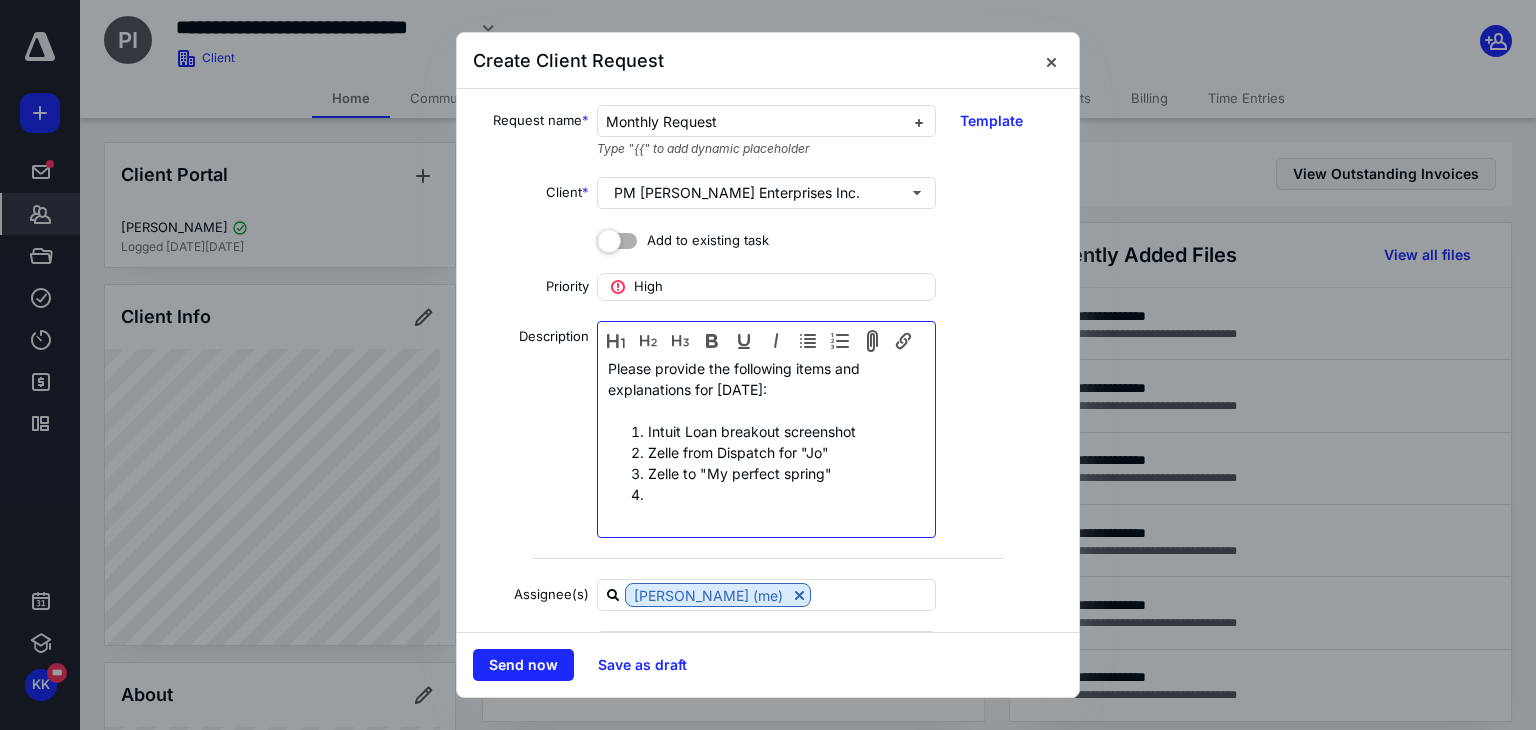 click on "Zelle to "My perfect spring"" at bounding box center (786, 473) 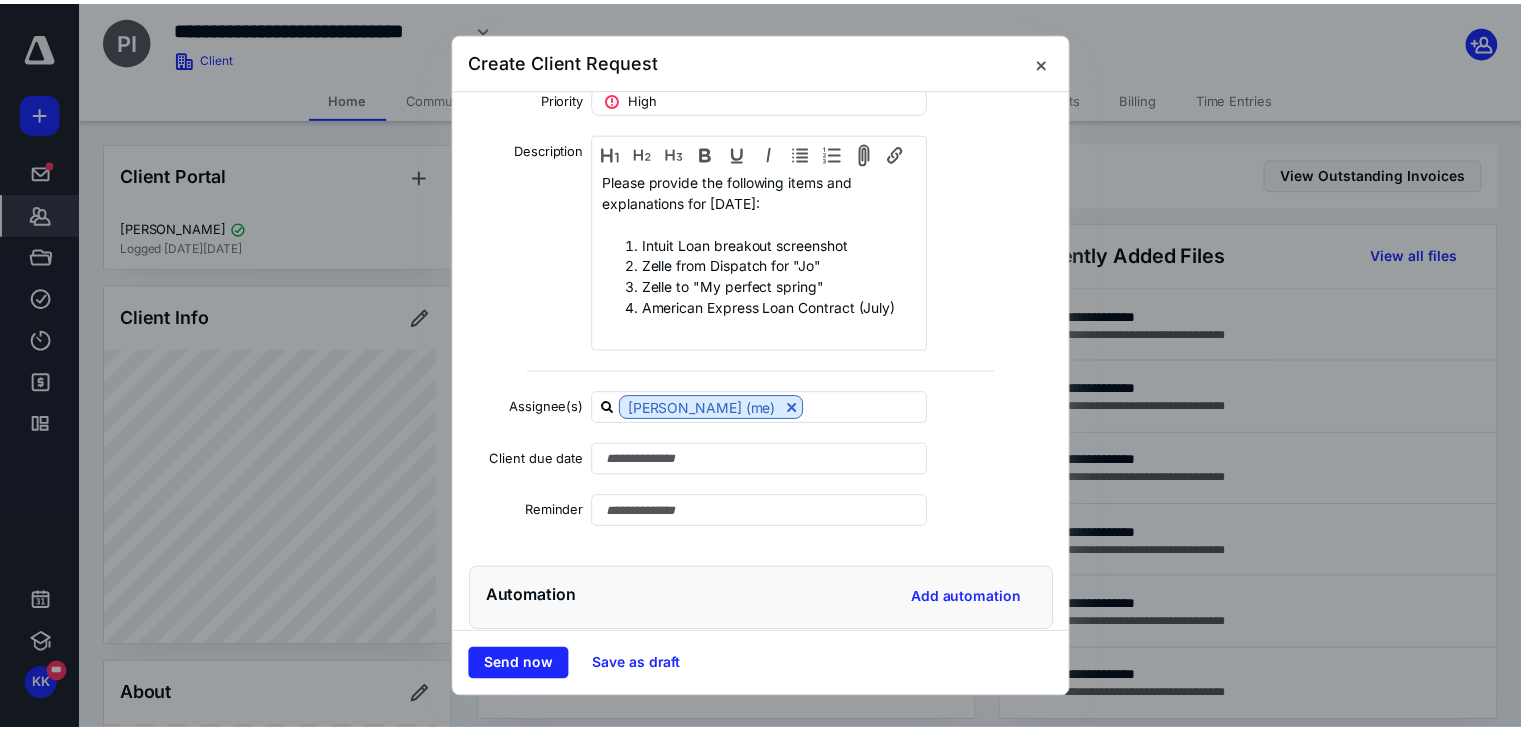 scroll, scrollTop: 218, scrollLeft: 0, axis: vertical 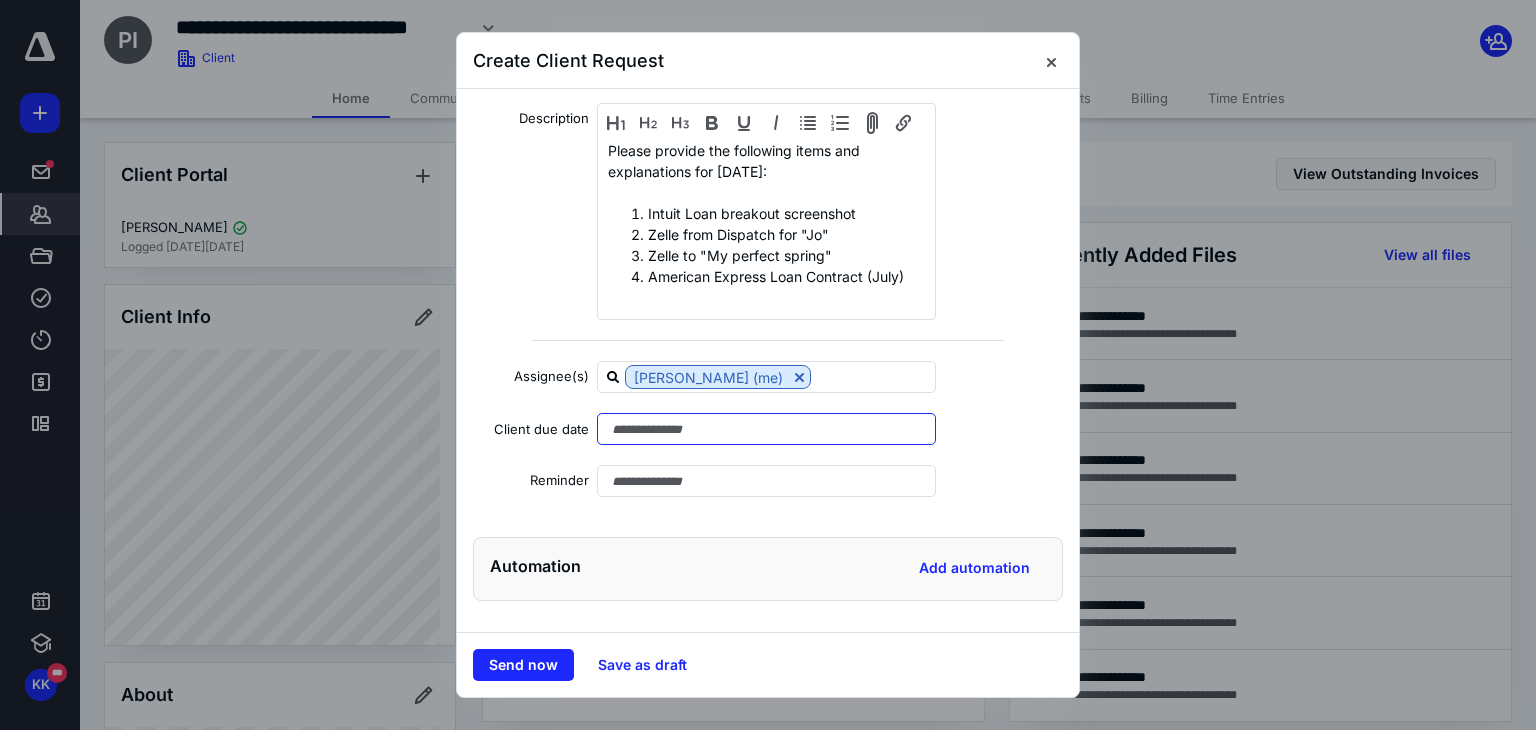 click at bounding box center [766, 429] 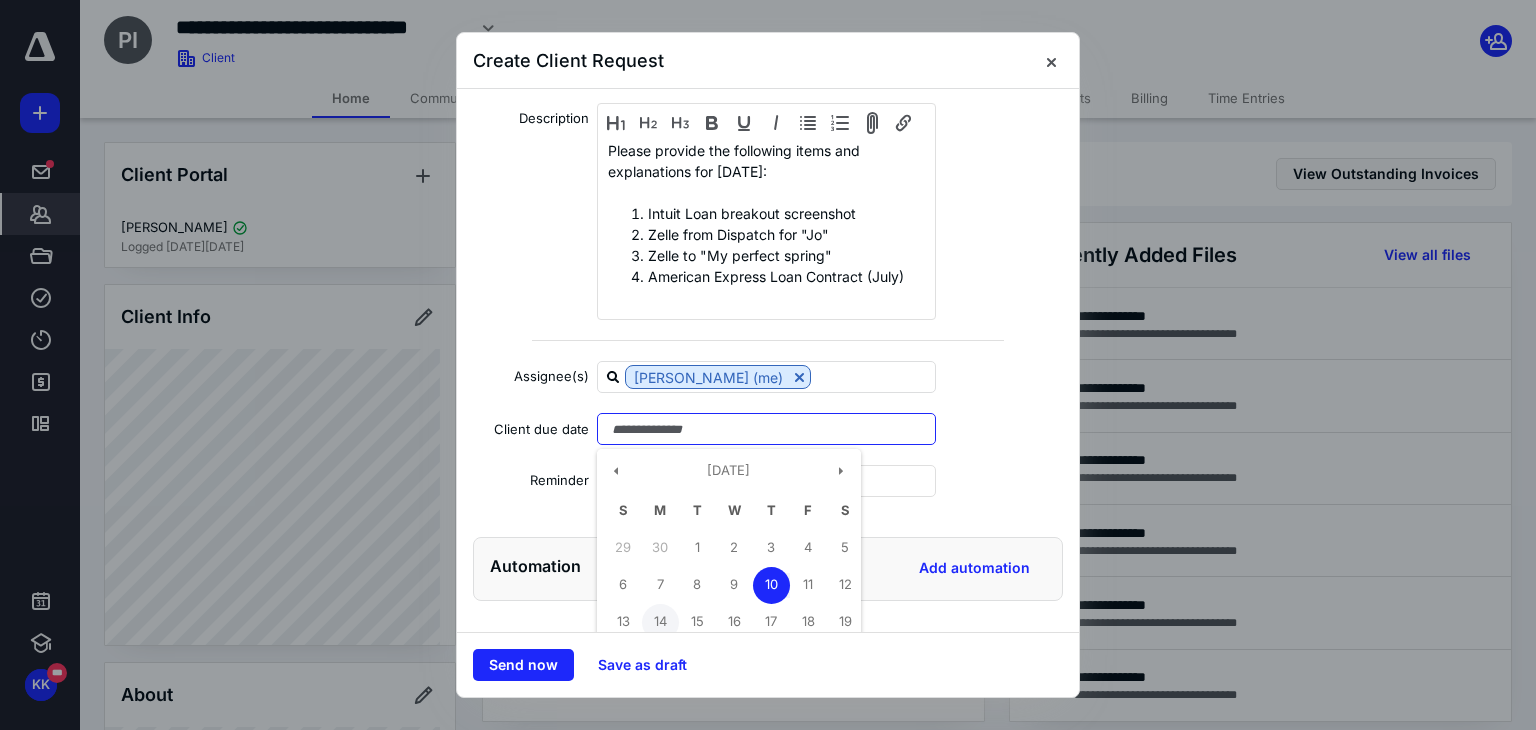click on "14" at bounding box center [660, 622] 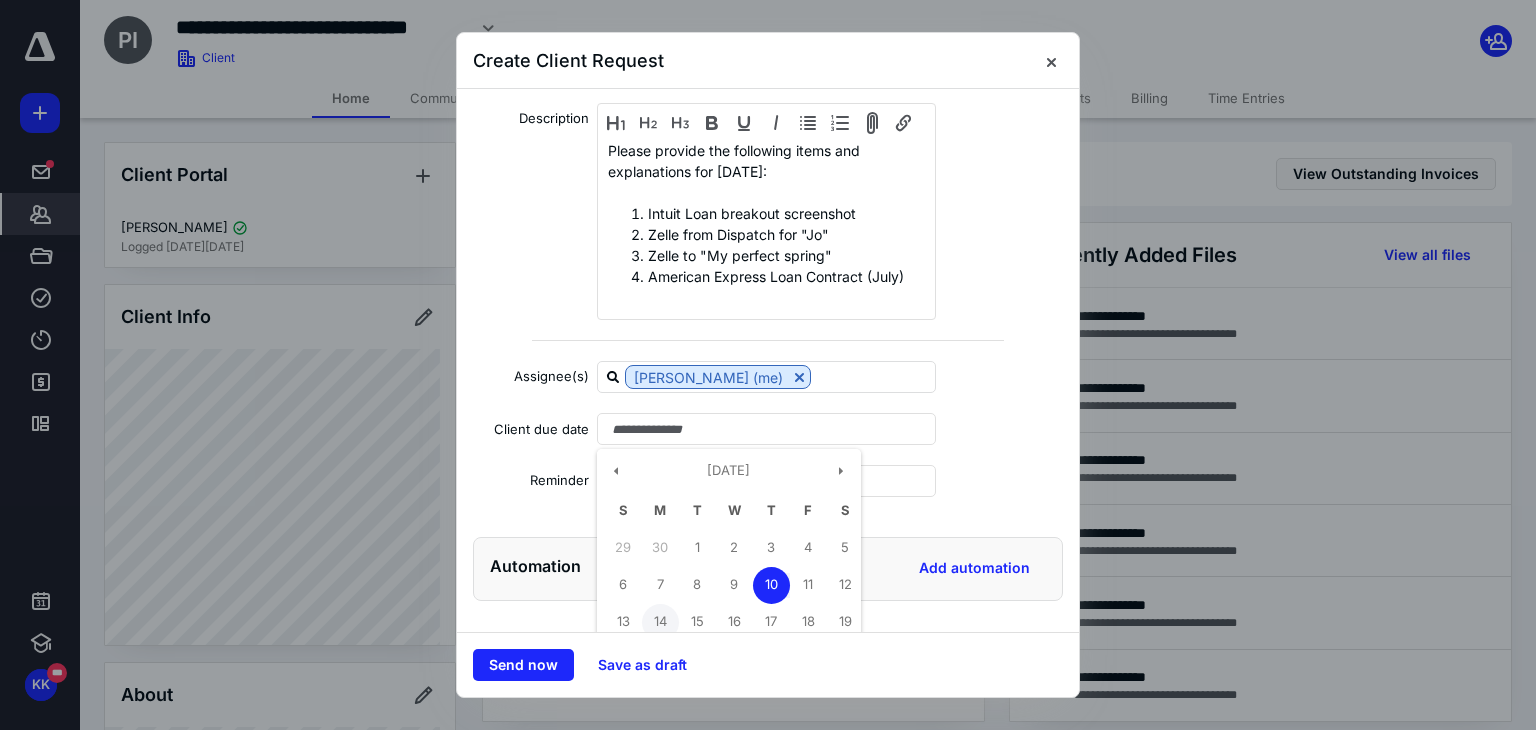 type on "**********" 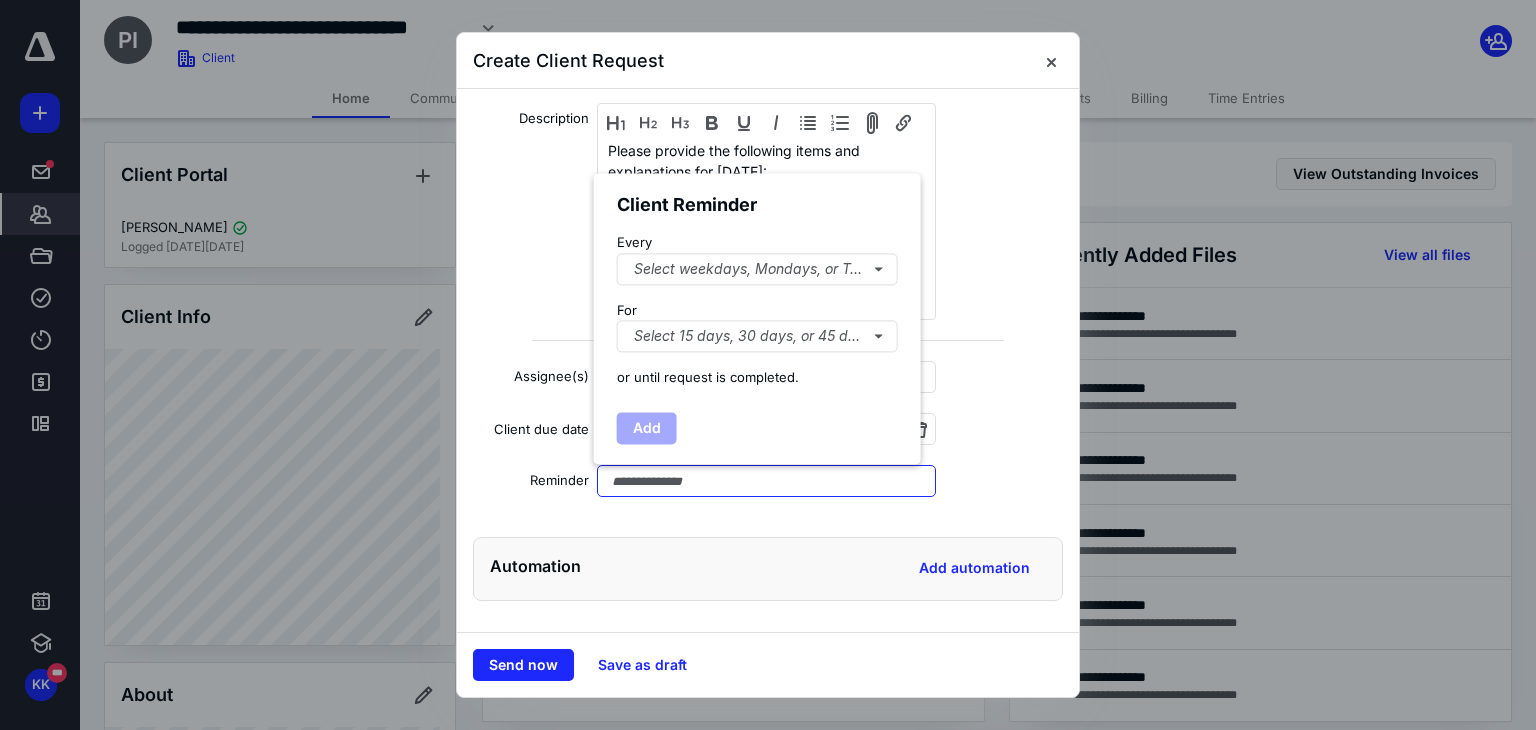 click at bounding box center [766, 481] 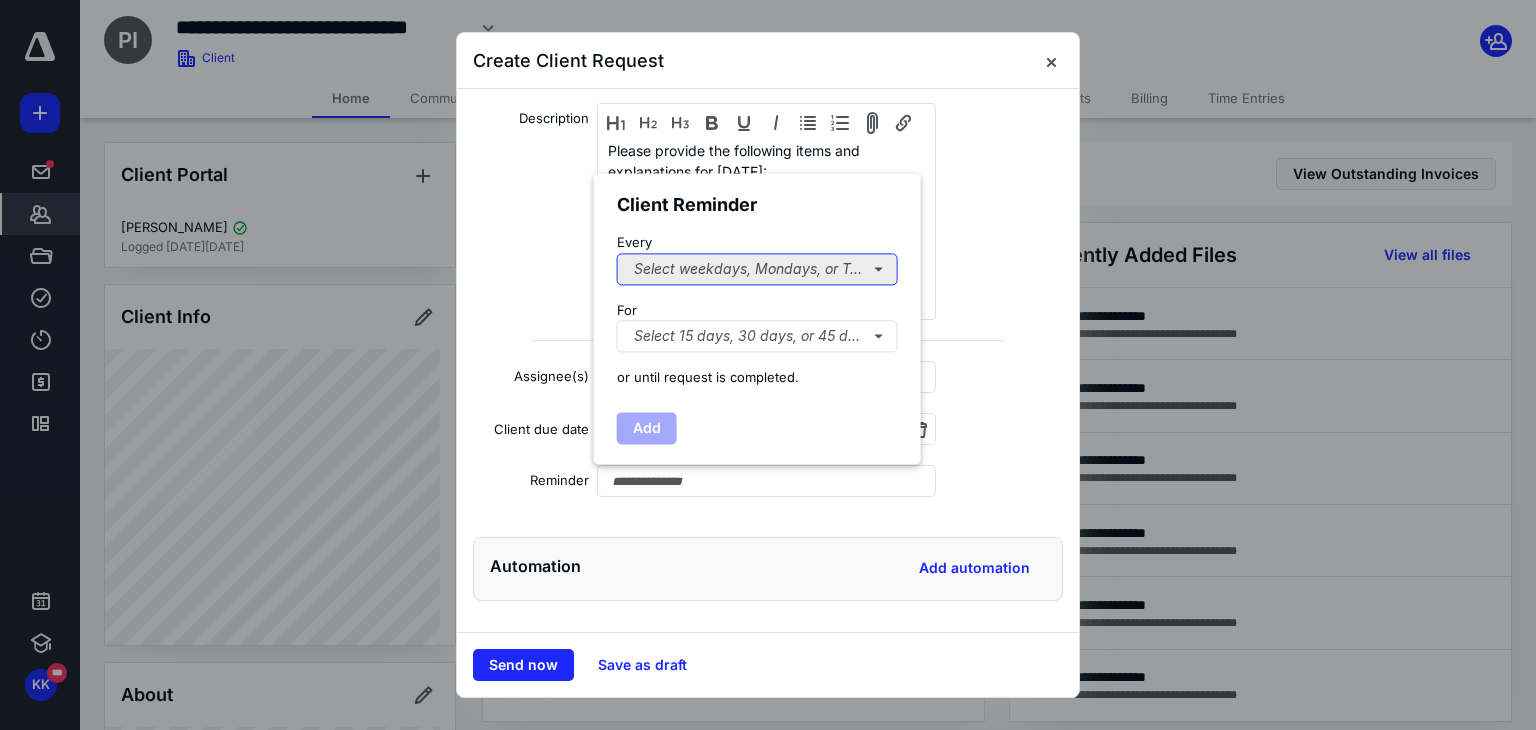 click on "Select weekdays, Mondays, or Tues..." at bounding box center (757, 269) 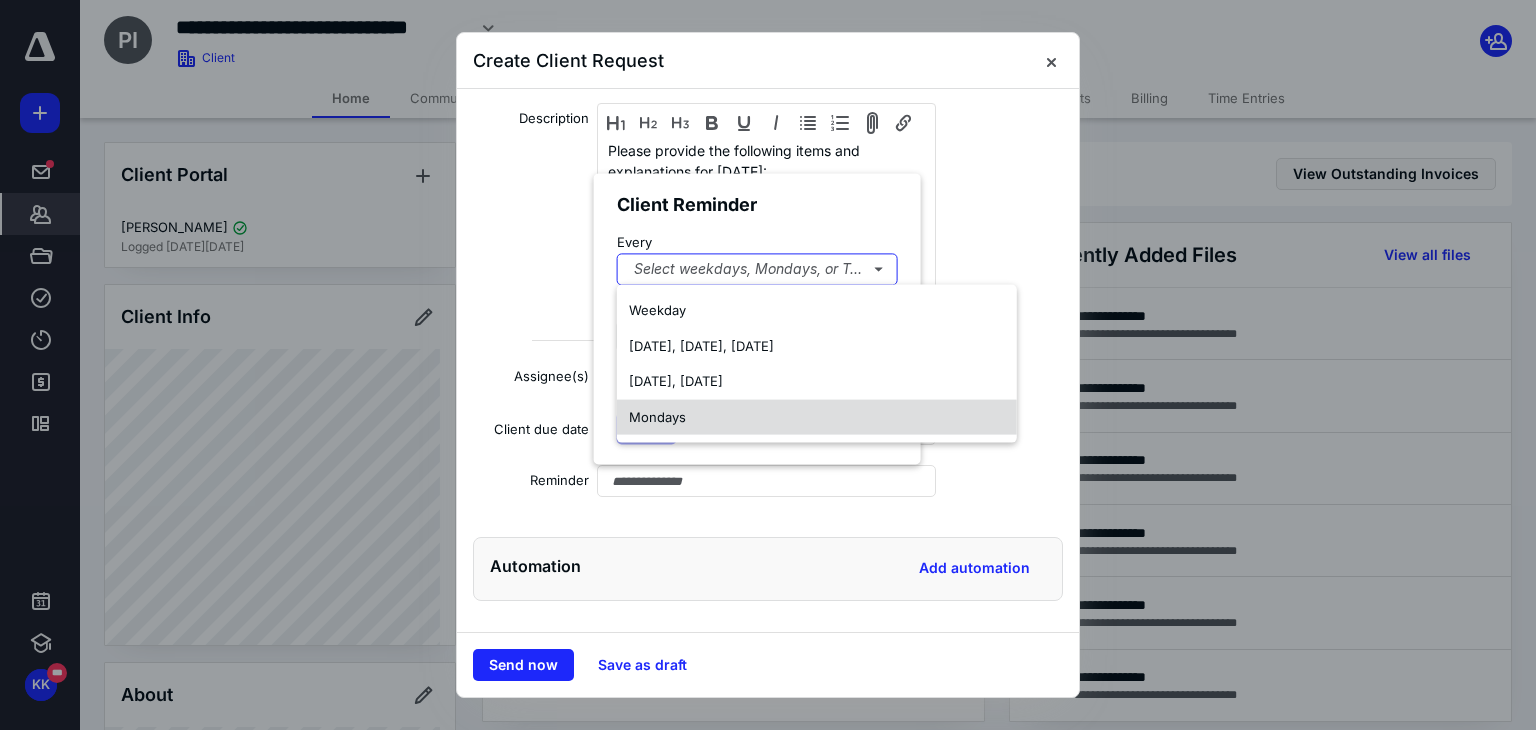 click on "Mondays" at bounding box center (817, 417) 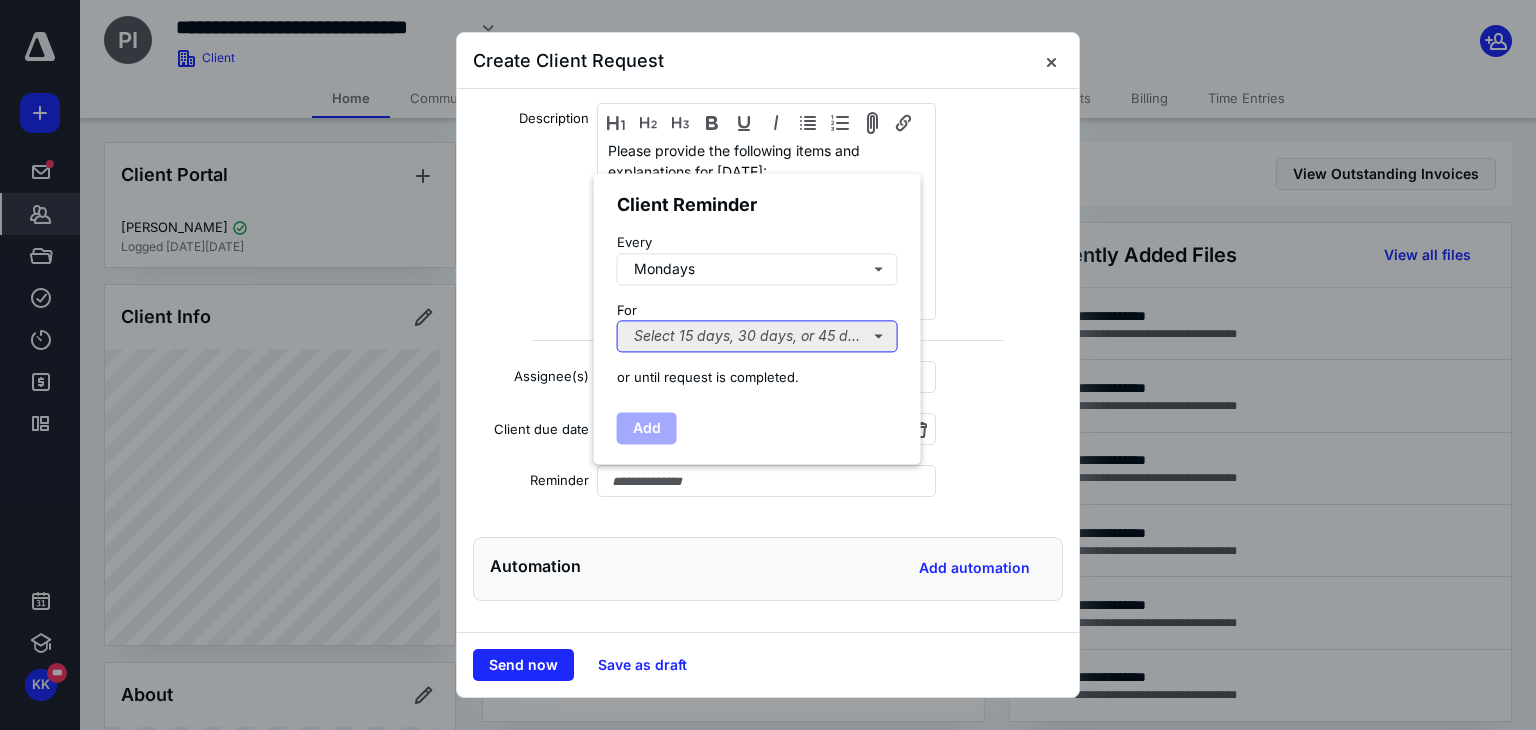 click on "Select 15 days, 30 days, or 45 days..." at bounding box center [757, 337] 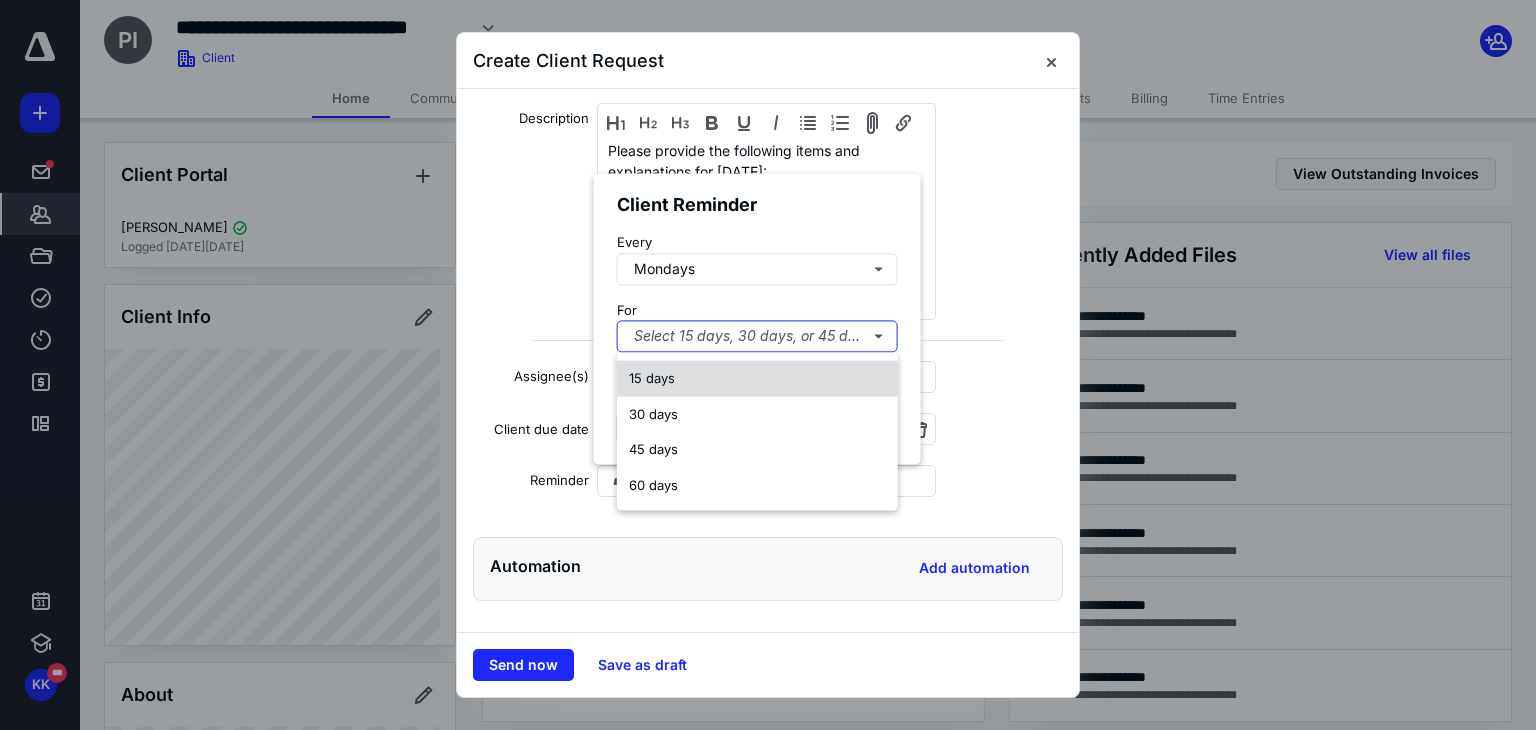 click on "15 days" at bounding box center (757, 379) 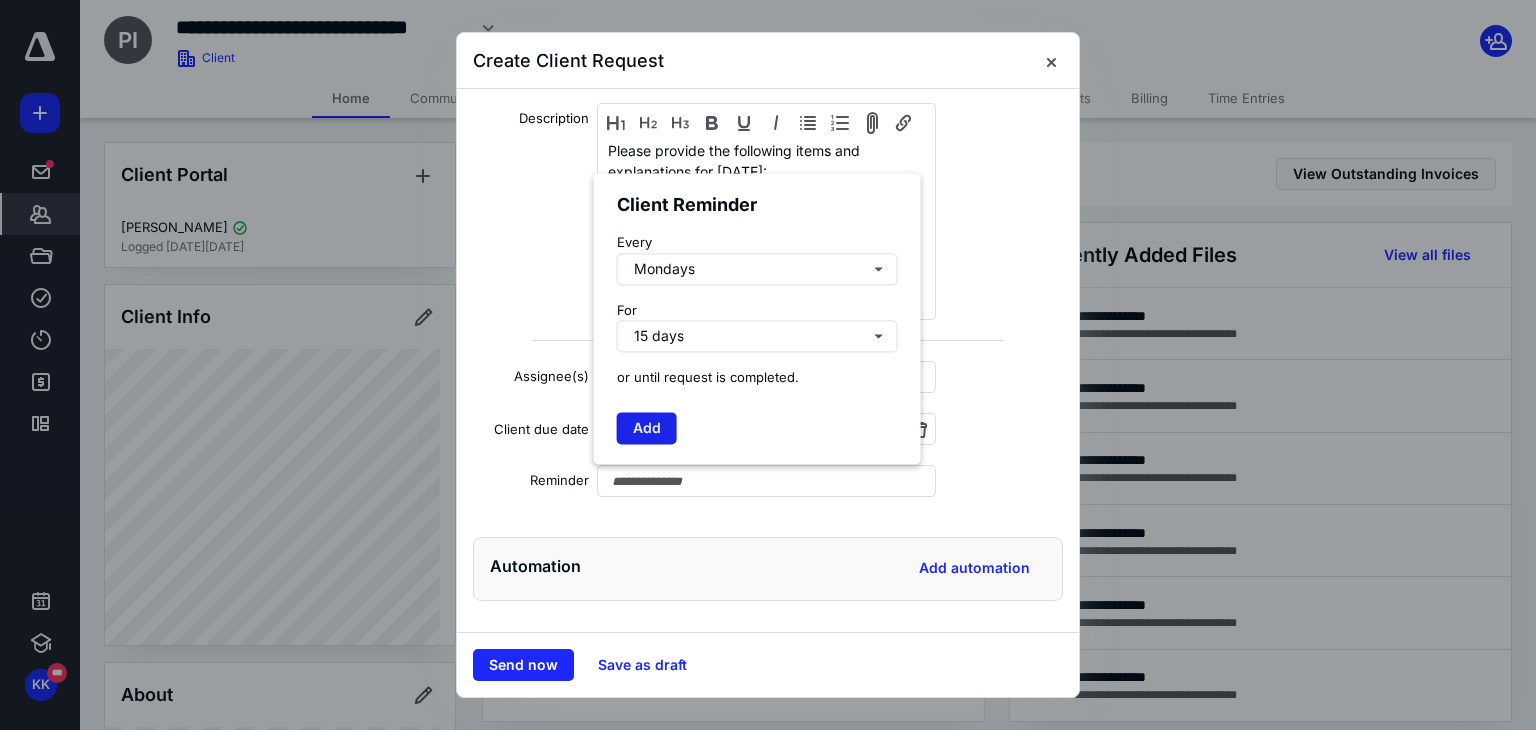 click on "Add" at bounding box center [647, 428] 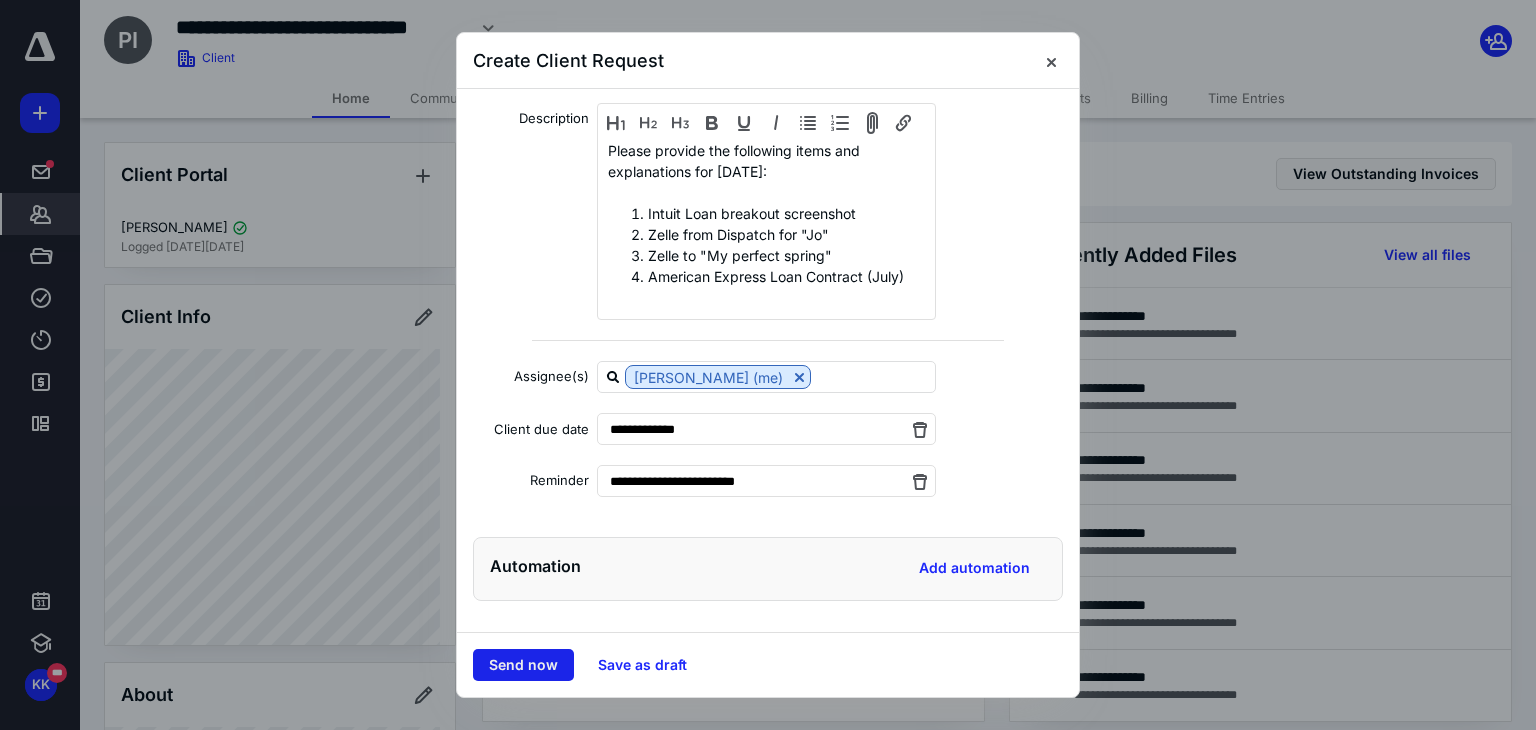 click on "Send now" at bounding box center (523, 665) 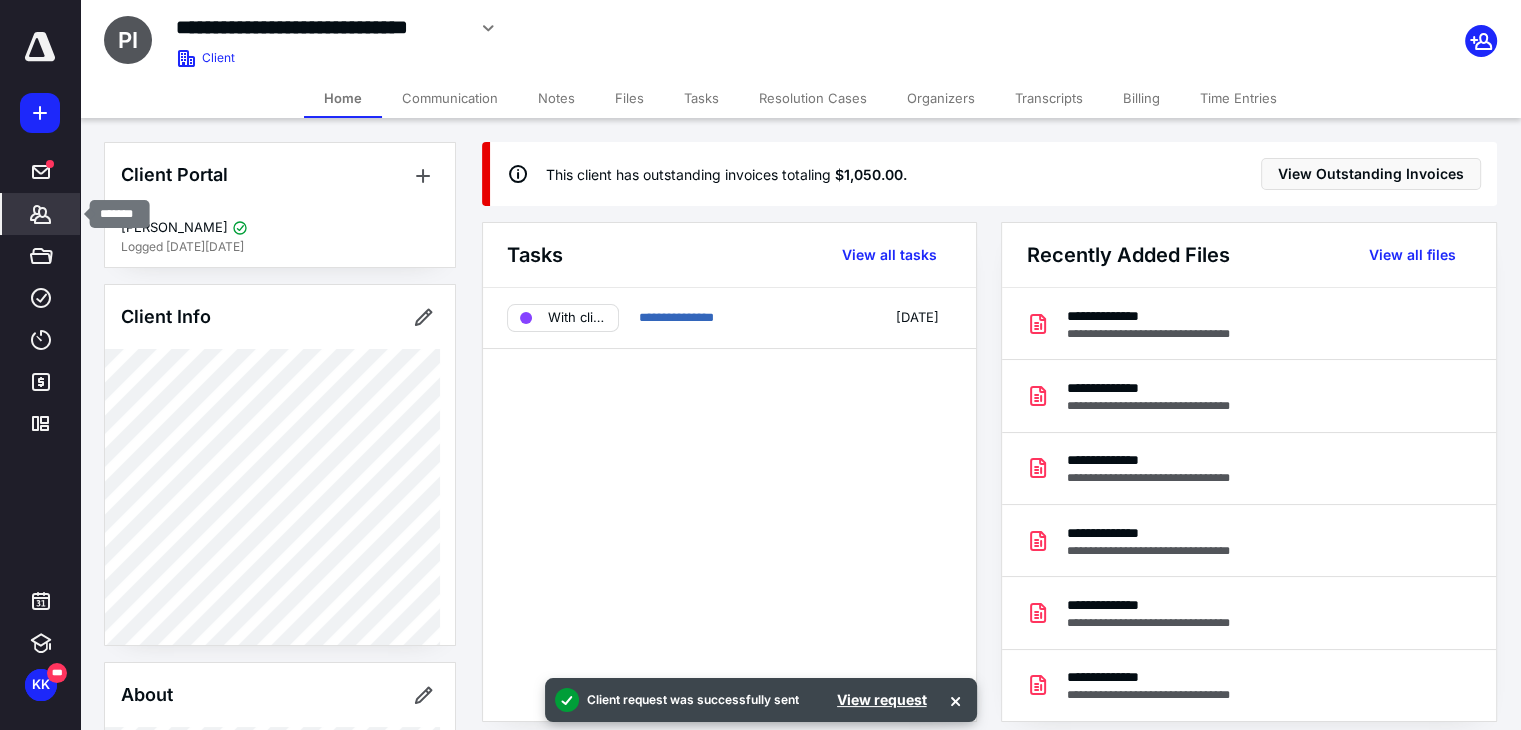 click 